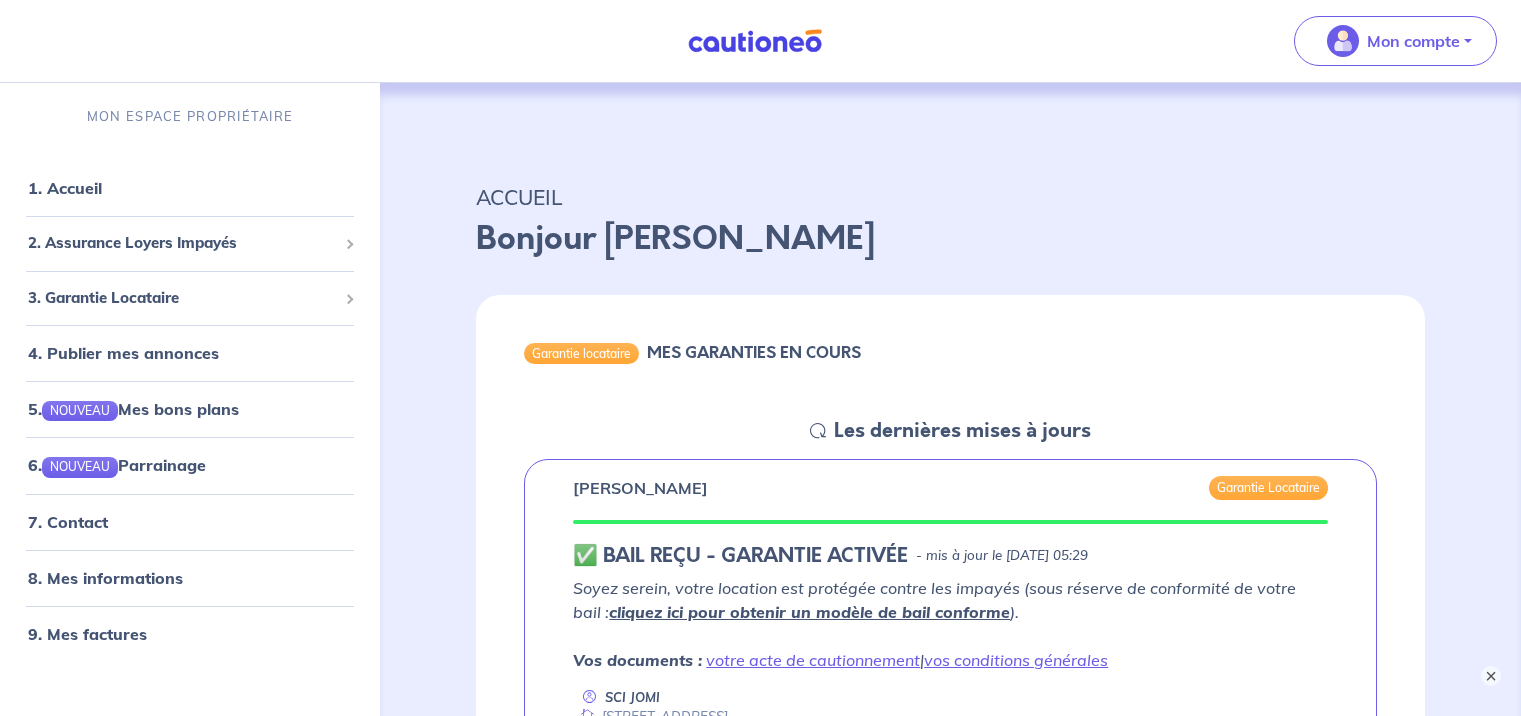 scroll, scrollTop: 816, scrollLeft: 0, axis: vertical 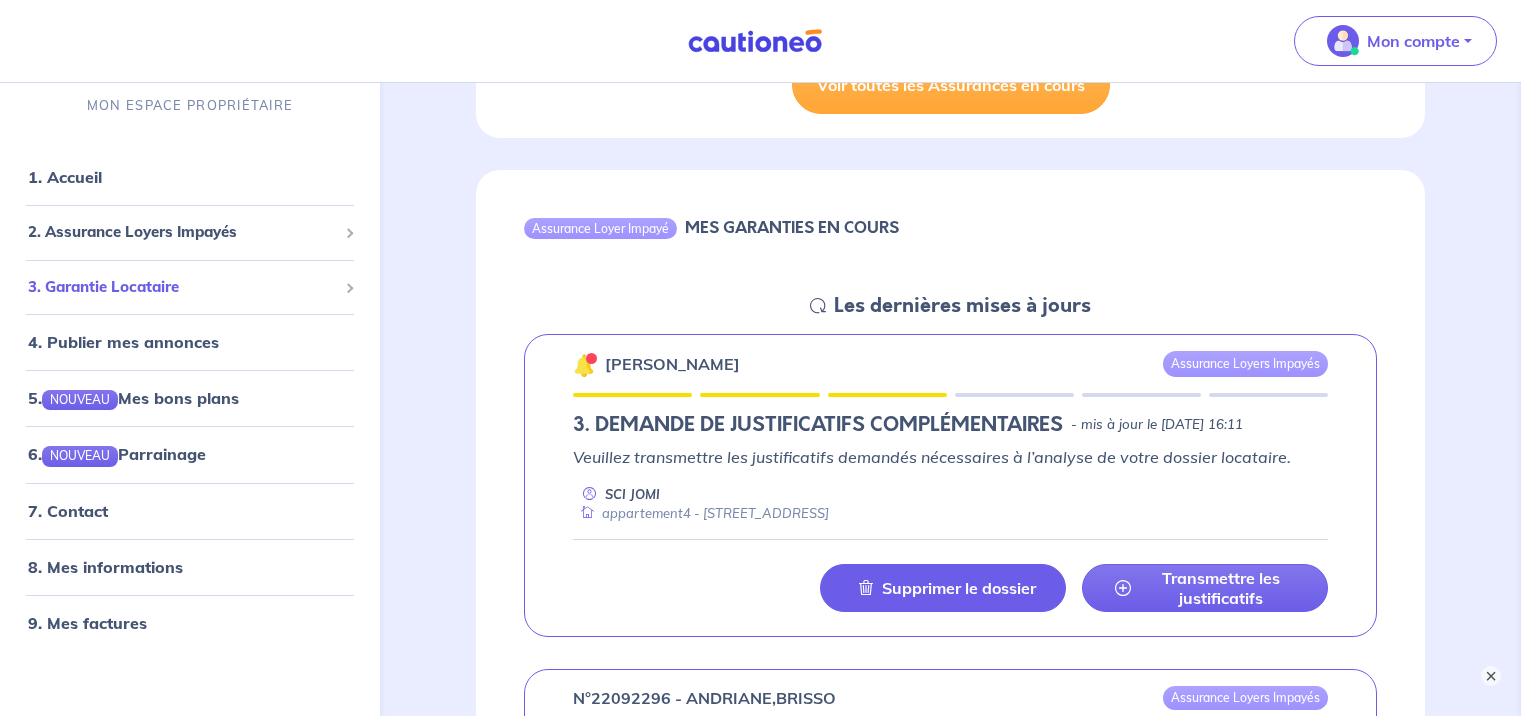 click at bounding box center (349, 288) 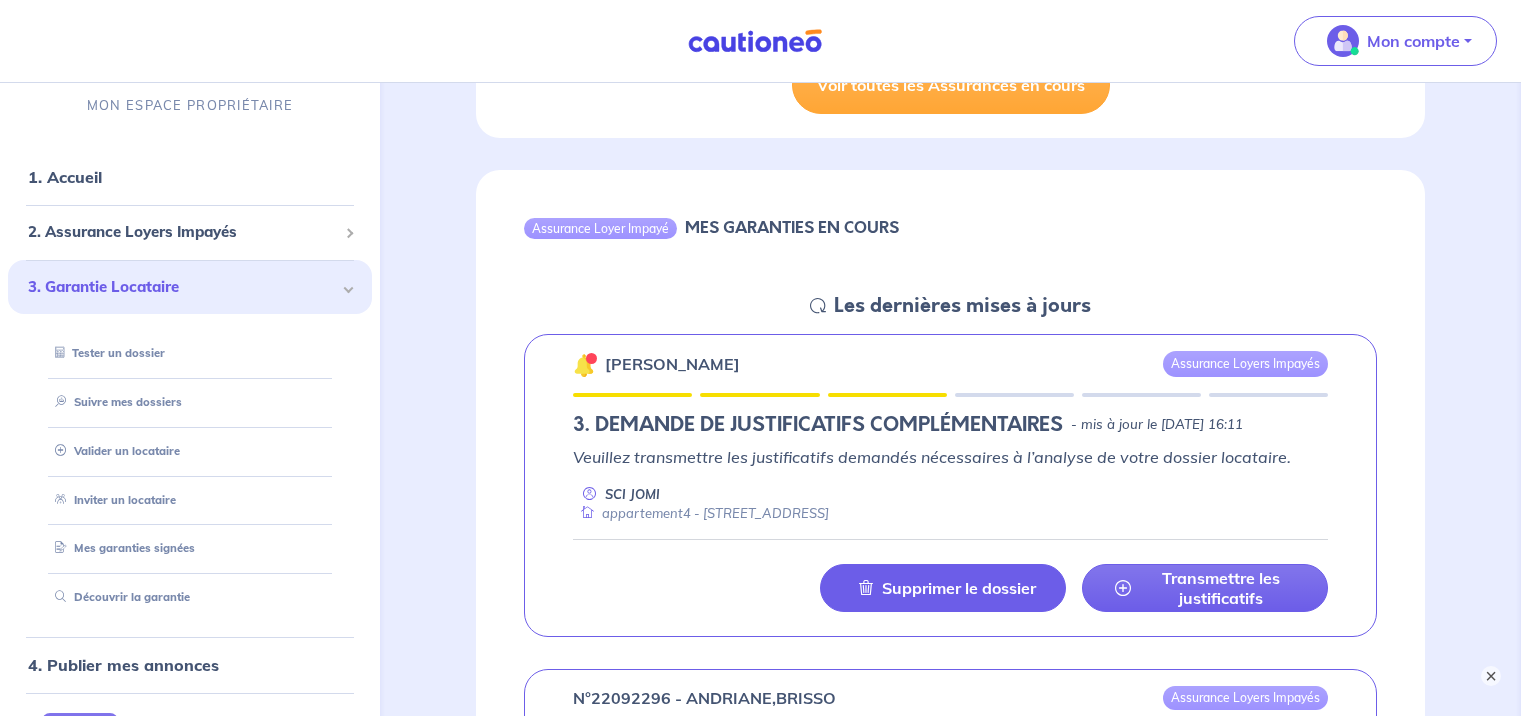 click on "Tester un dossier Suivre mes dossiers Valider un locataire Inviter un locataire Mes garanties signées Découvrir la garantie" at bounding box center [190, 475] 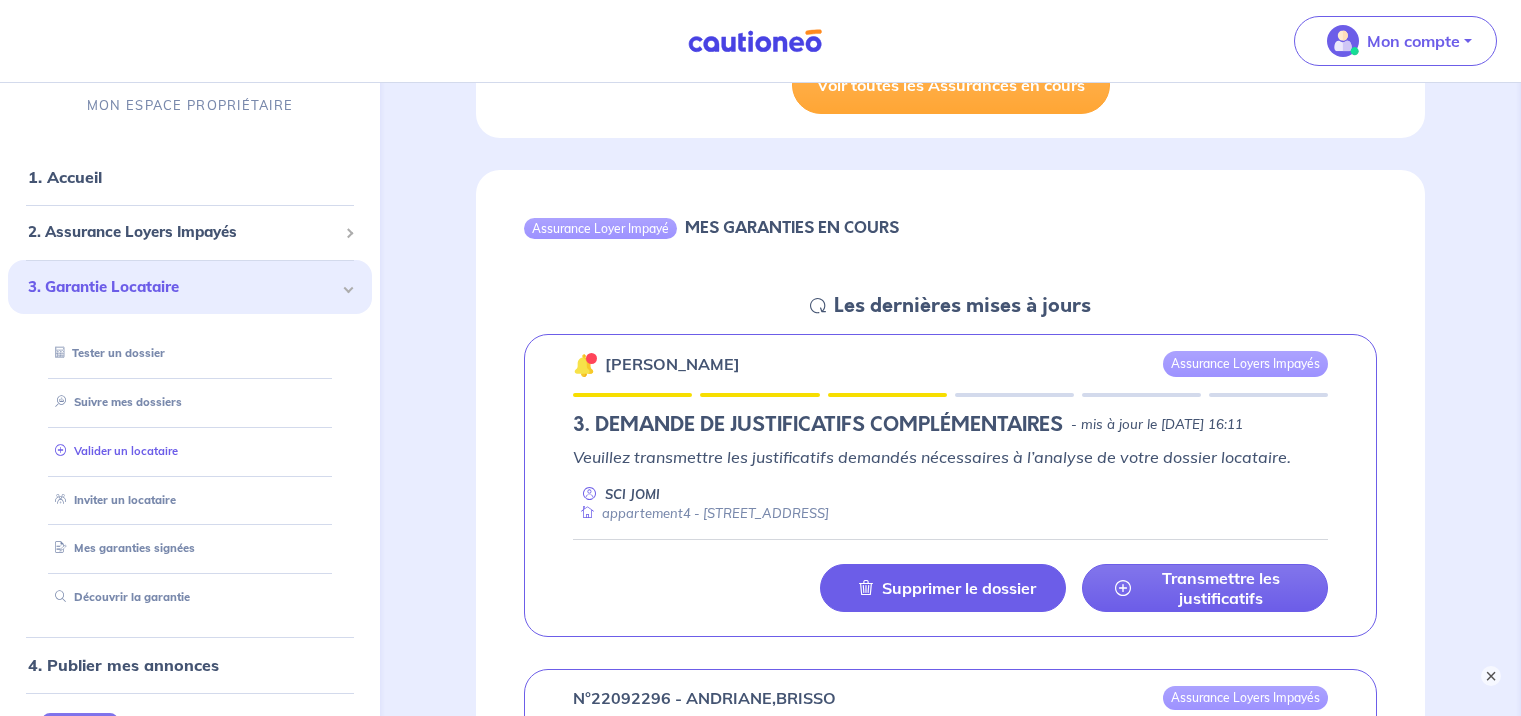 click on "Valider un locataire" at bounding box center (112, 450) 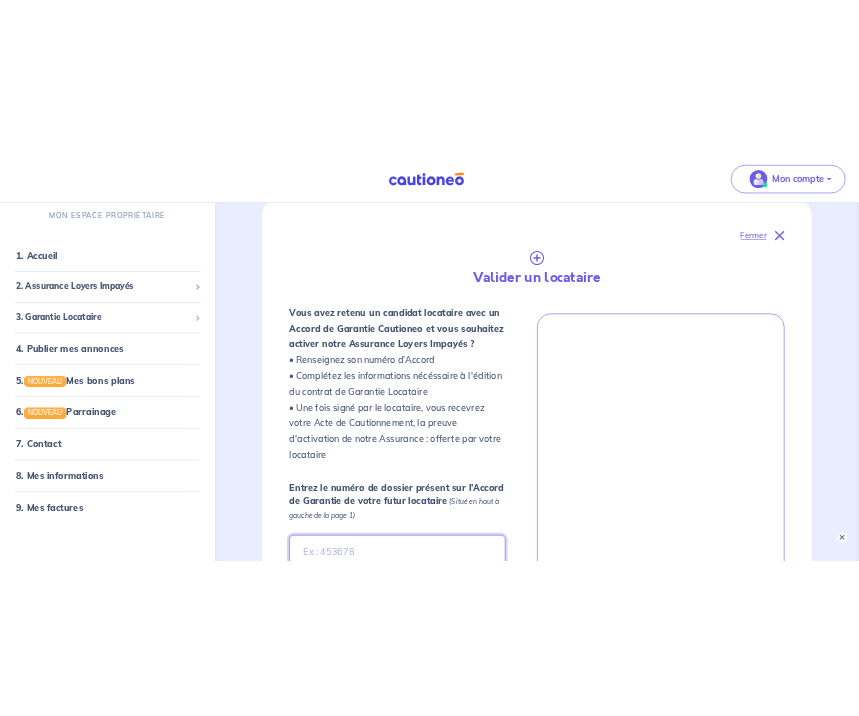 scroll, scrollTop: 510, scrollLeft: 0, axis: vertical 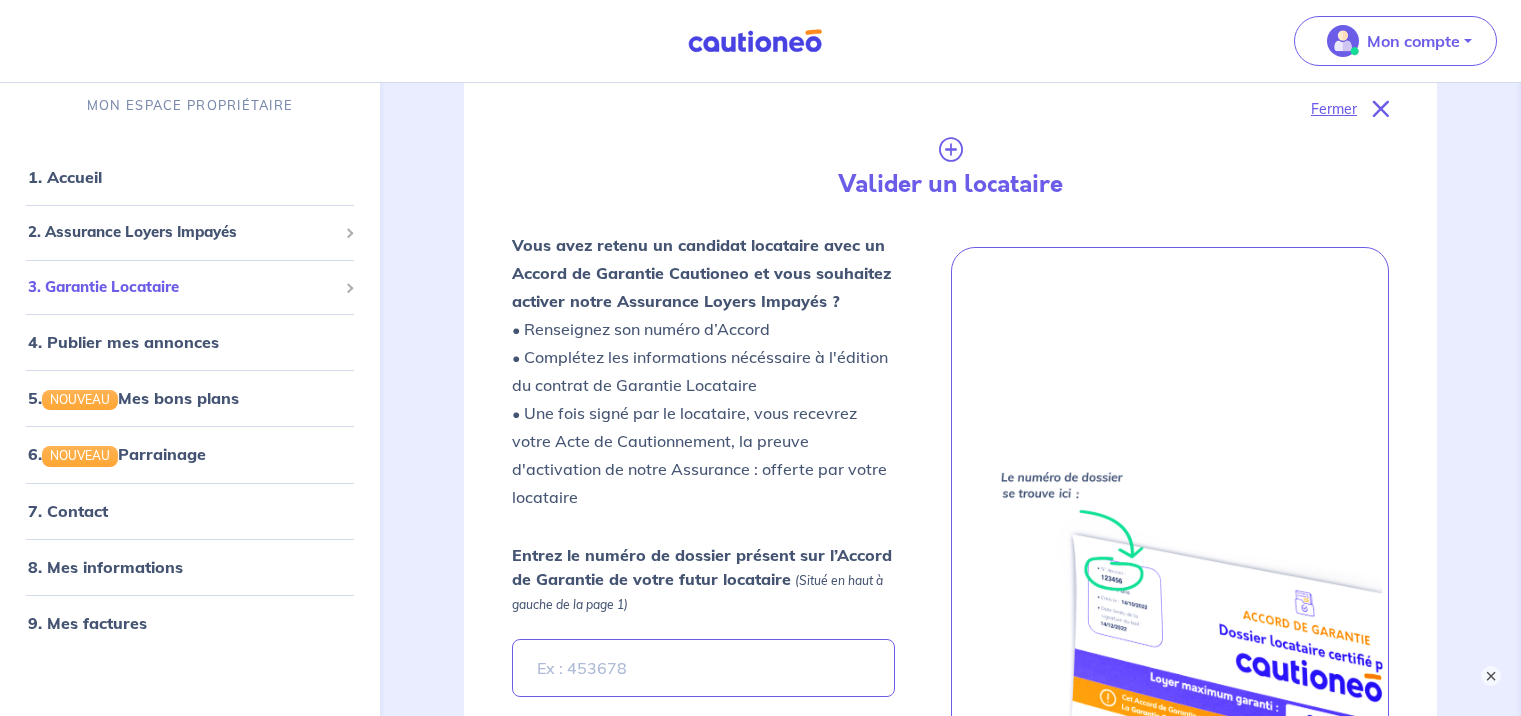 click at bounding box center [349, 288] 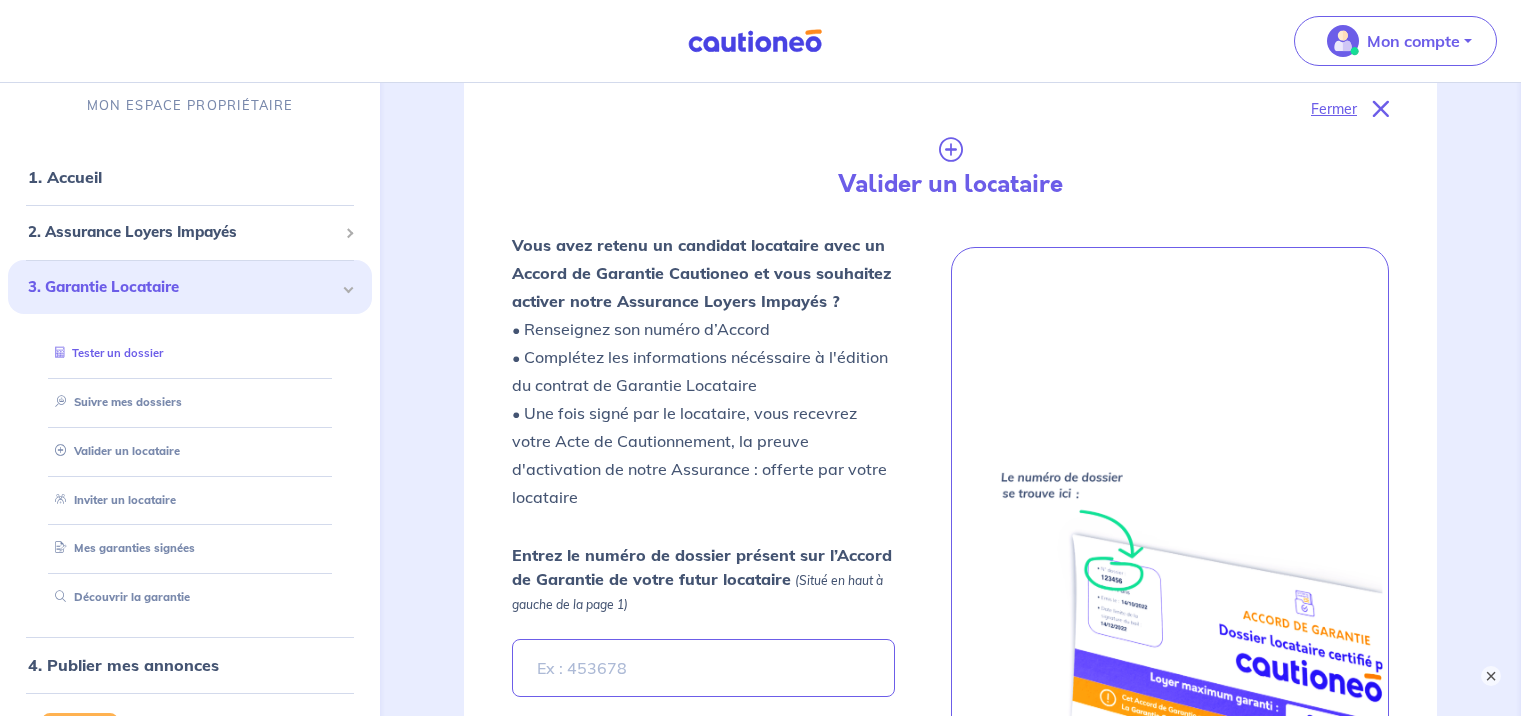 click on "Tester un dossier" at bounding box center [105, 353] 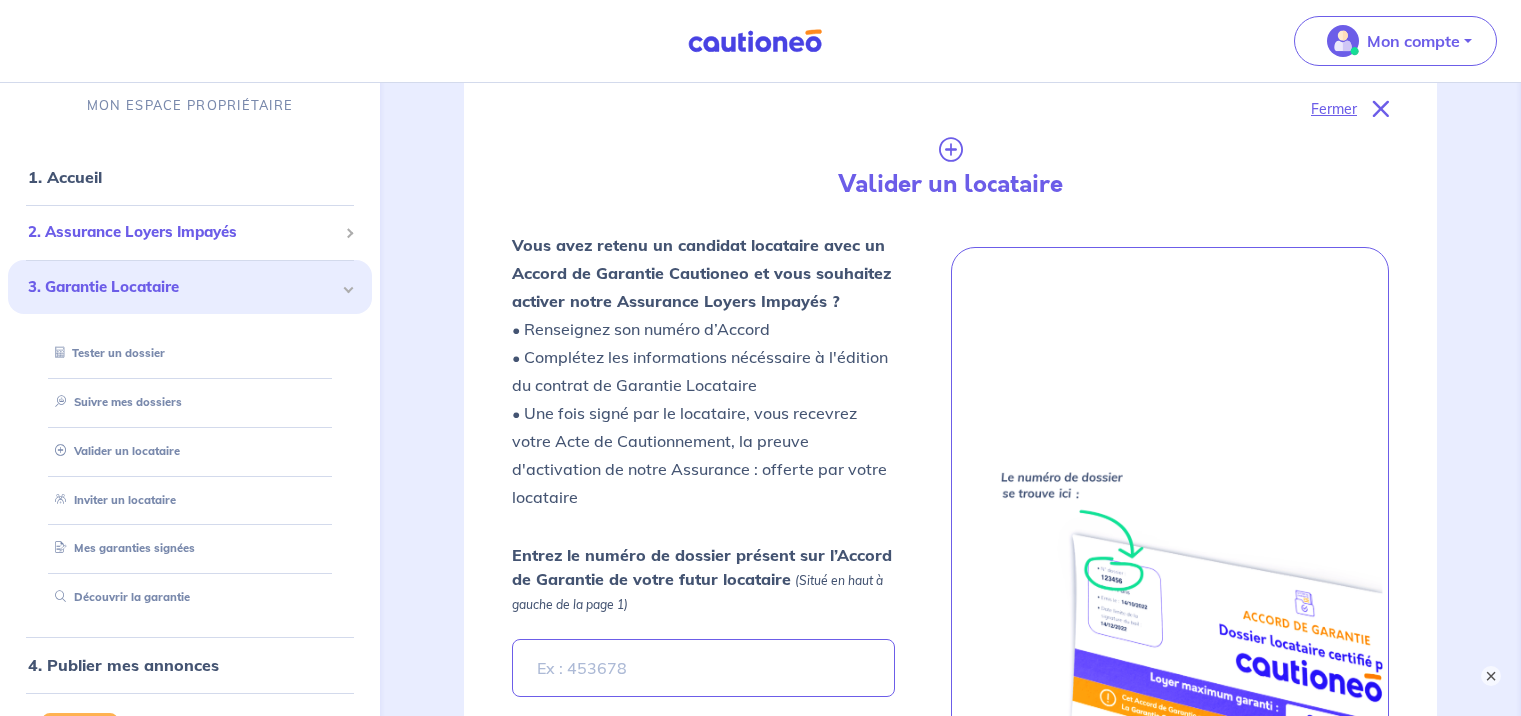 click on "2. Assurance Loyers Impayés" at bounding box center (182, 232) 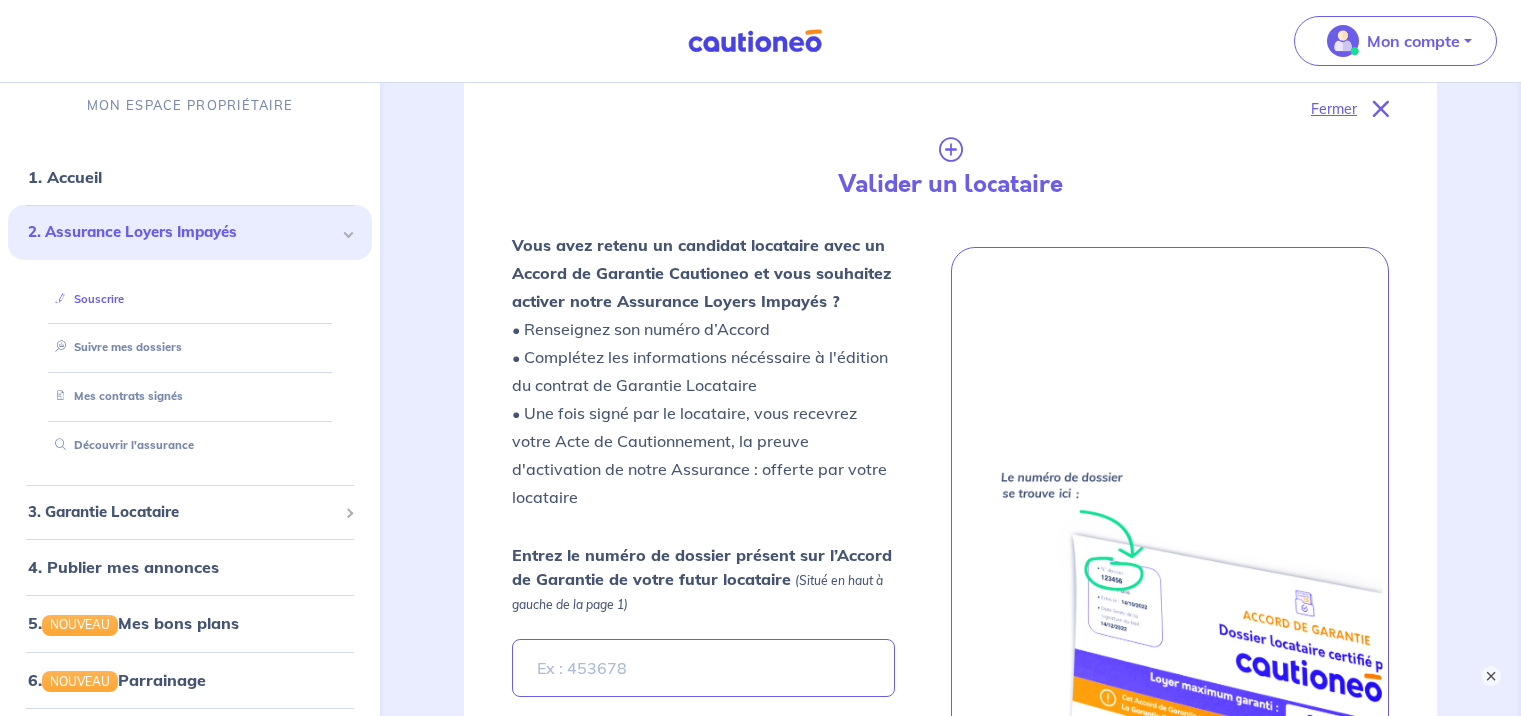 click on "Souscrire" at bounding box center [85, 298] 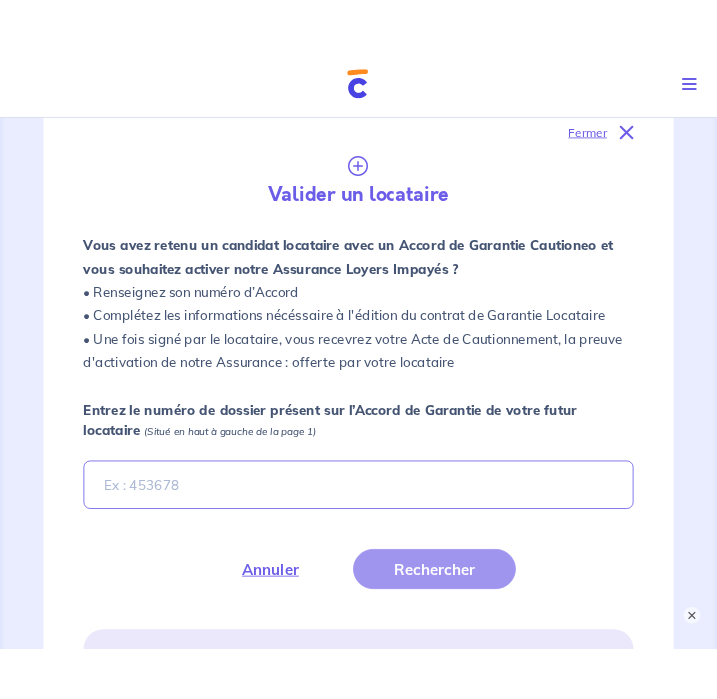 scroll, scrollTop: 526, scrollLeft: 0, axis: vertical 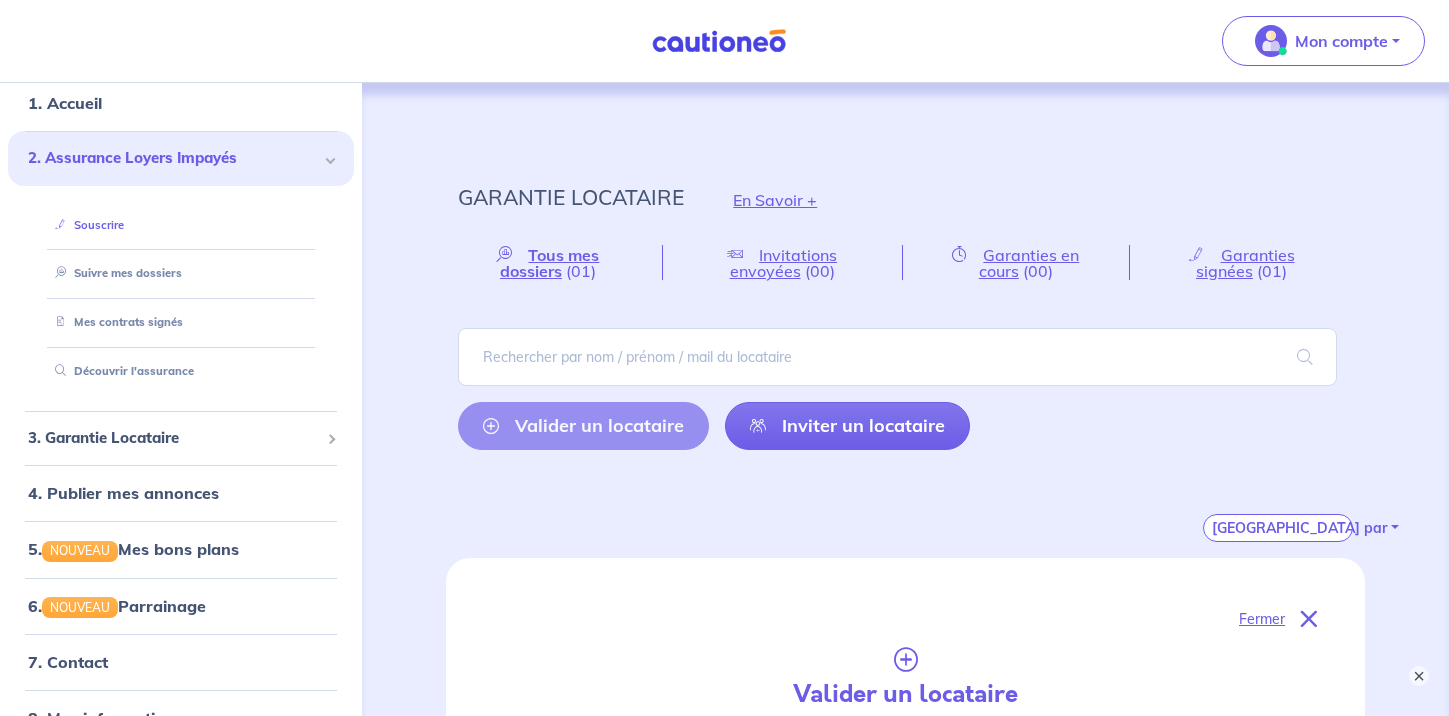 click on "Souscrire" at bounding box center [85, 225] 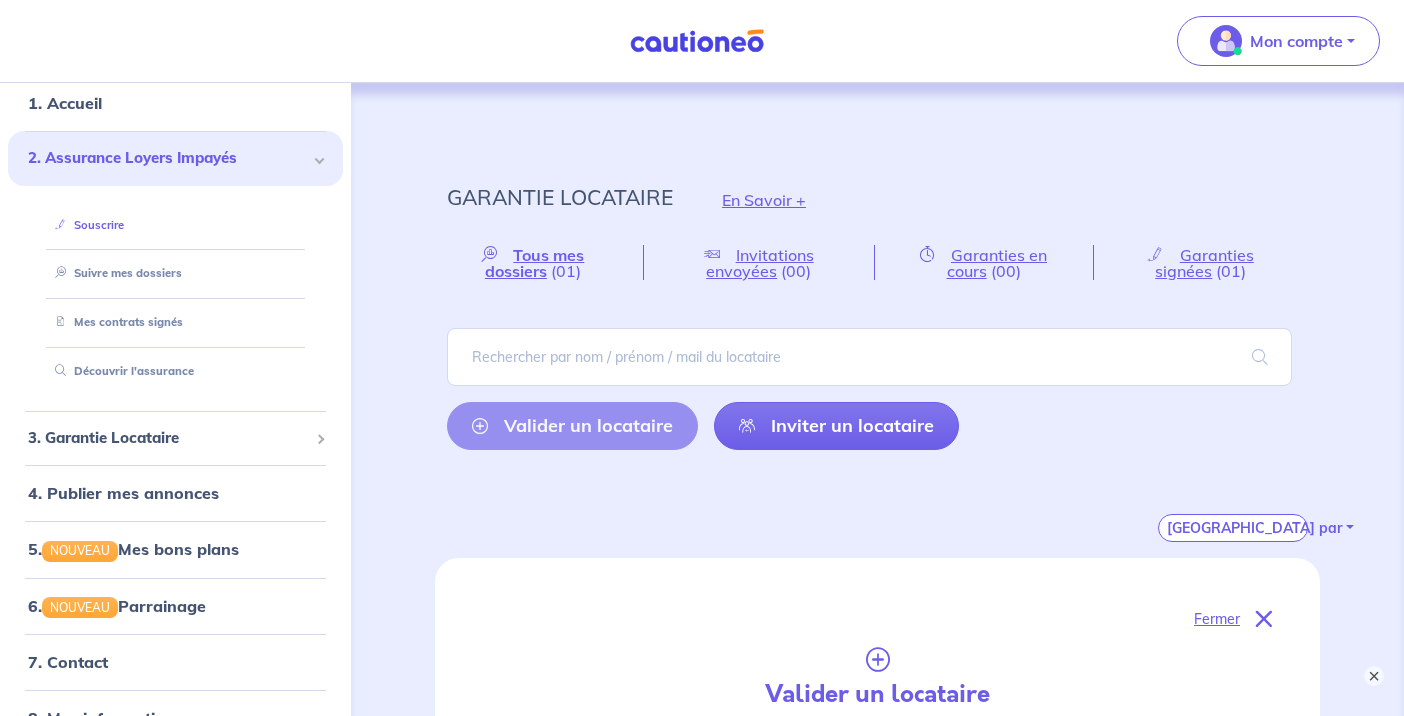 scroll, scrollTop: 85, scrollLeft: 0, axis: vertical 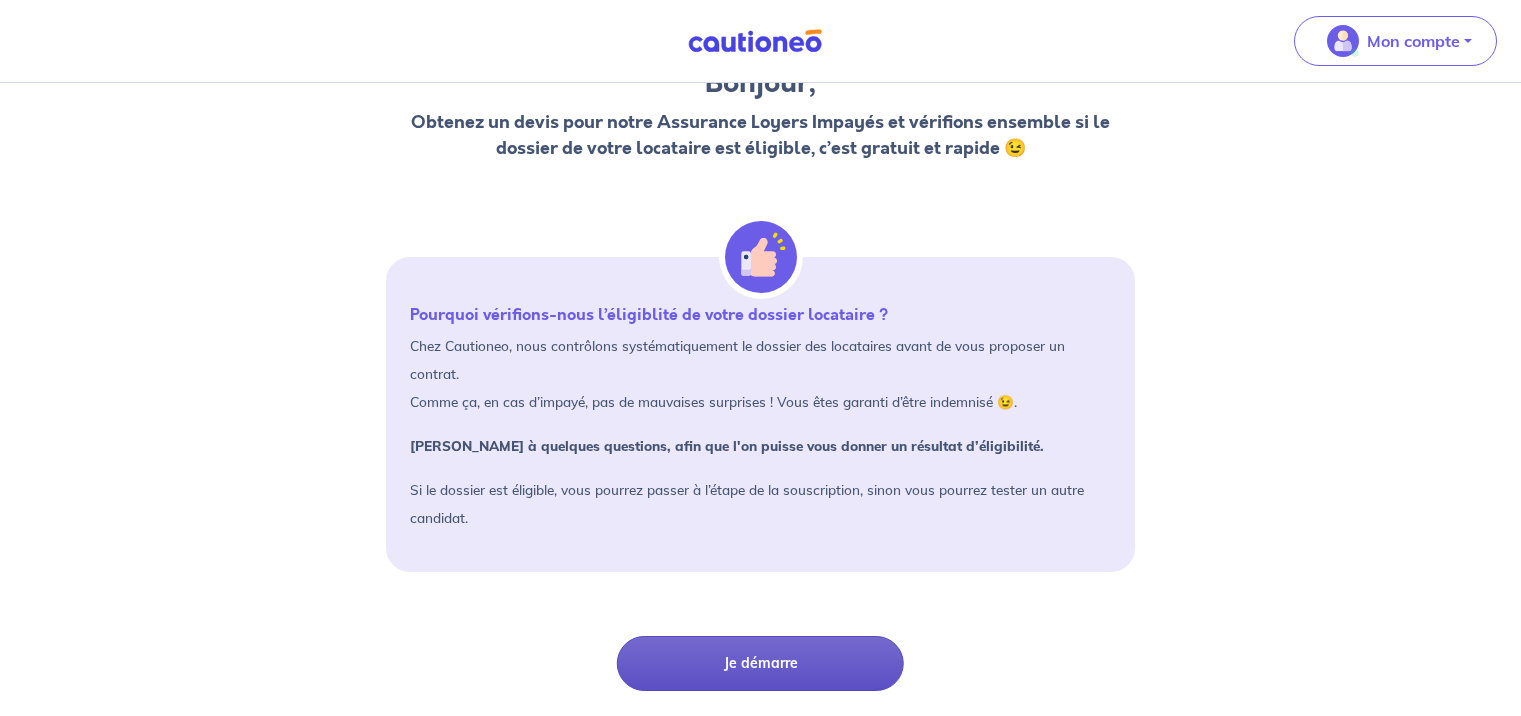 click on "Je démarre" at bounding box center [760, 663] 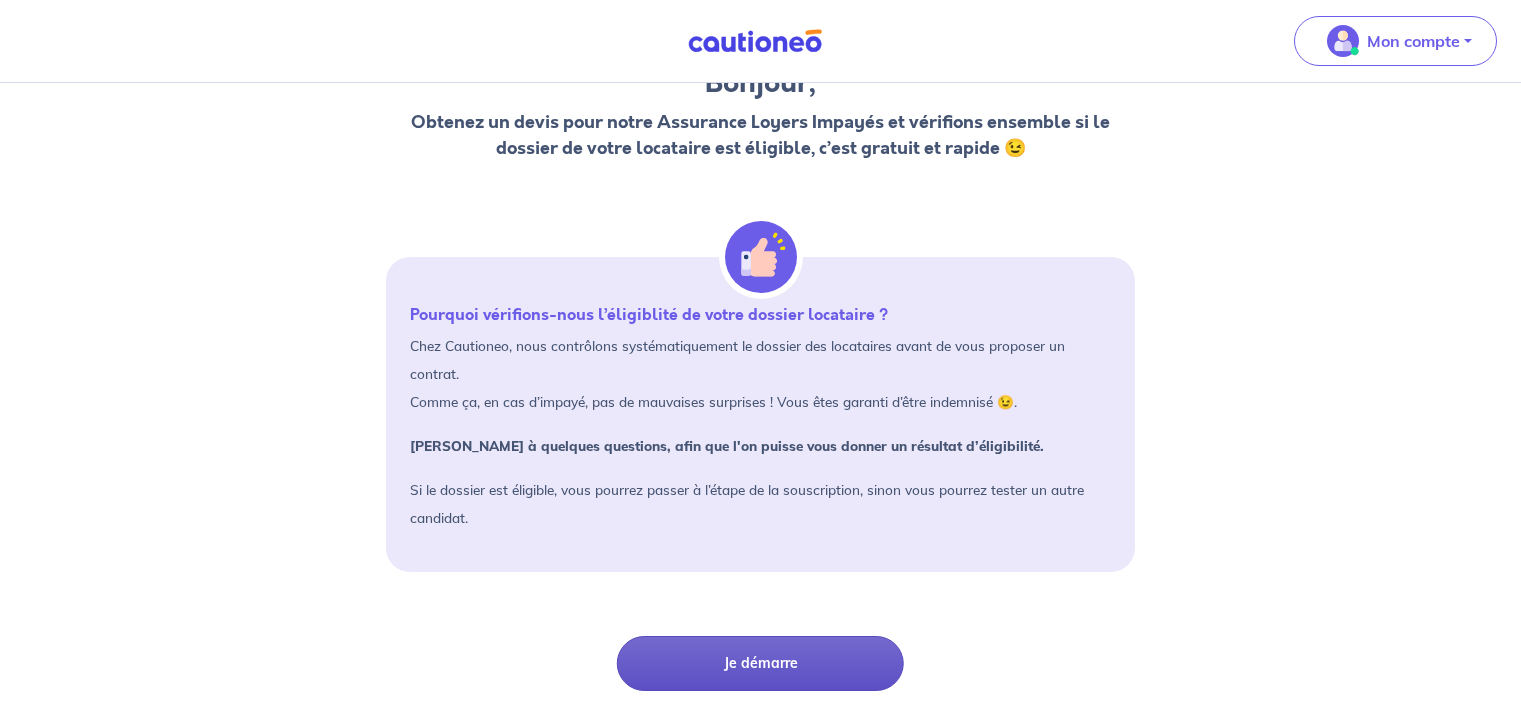scroll, scrollTop: 47, scrollLeft: 0, axis: vertical 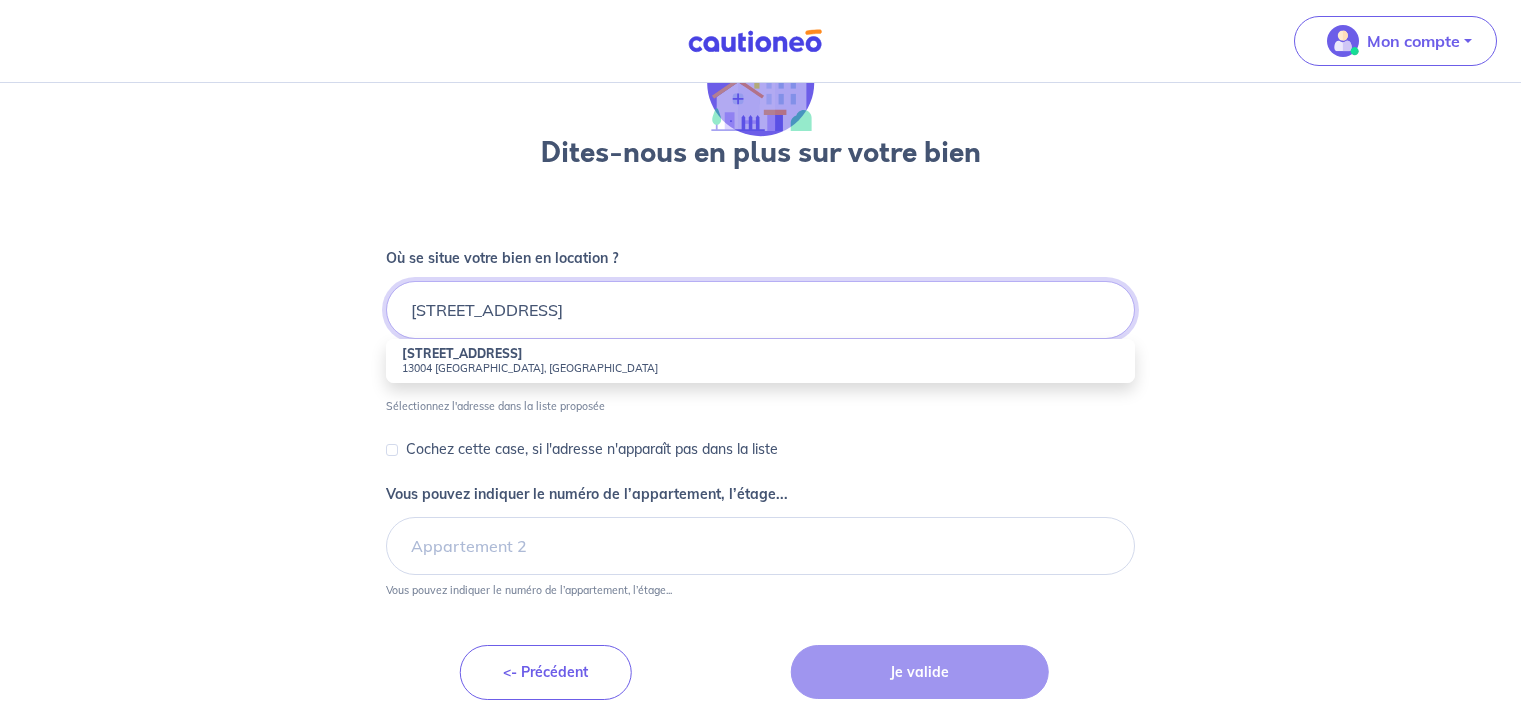 type on "71 RUE ROQUEBRUNE  13004 MARSEILLE" 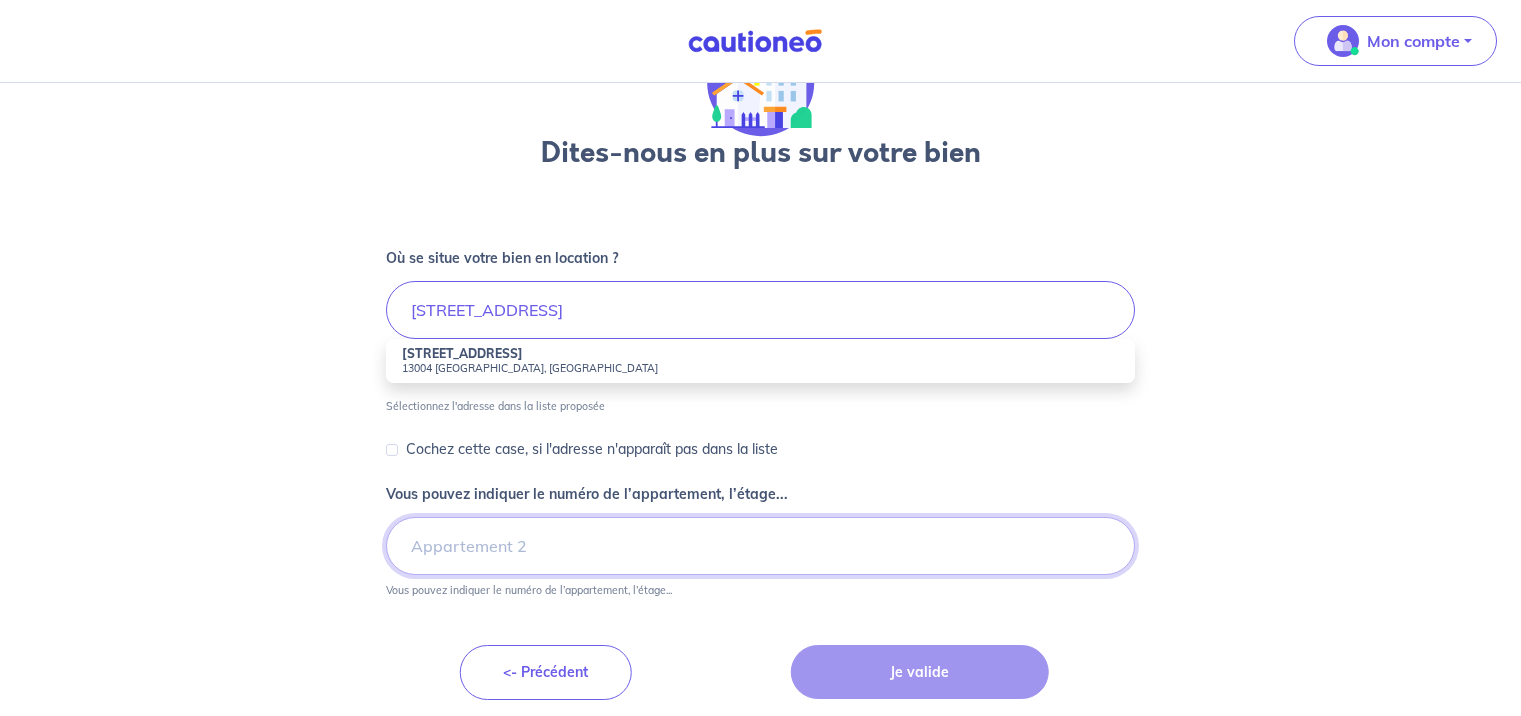 click on "Vous pouvez indiquer le numéro de l’appartement, l’étage..." at bounding box center [760, 546] 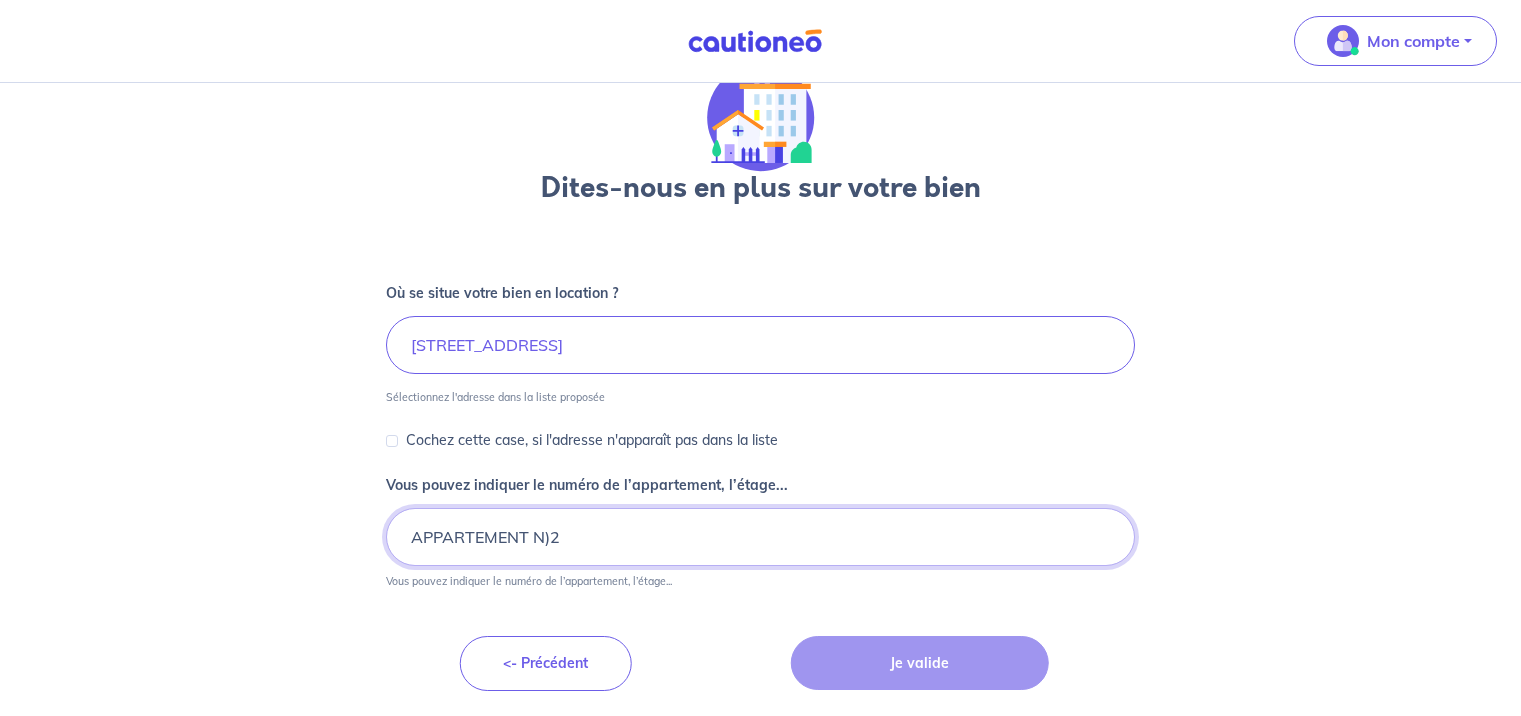 click on "APPARTEMENT N)2" at bounding box center [760, 537] 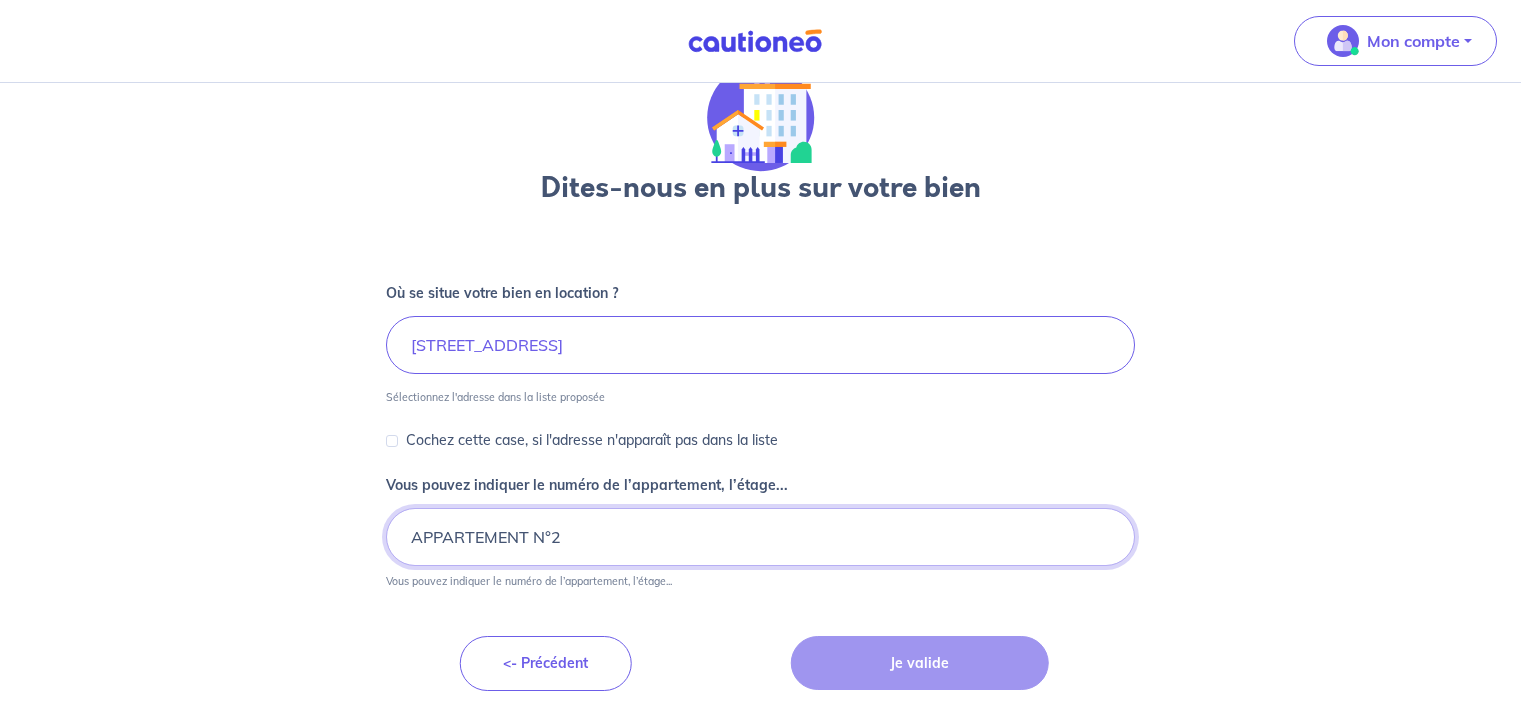 type on "APPARTEMENT N°2" 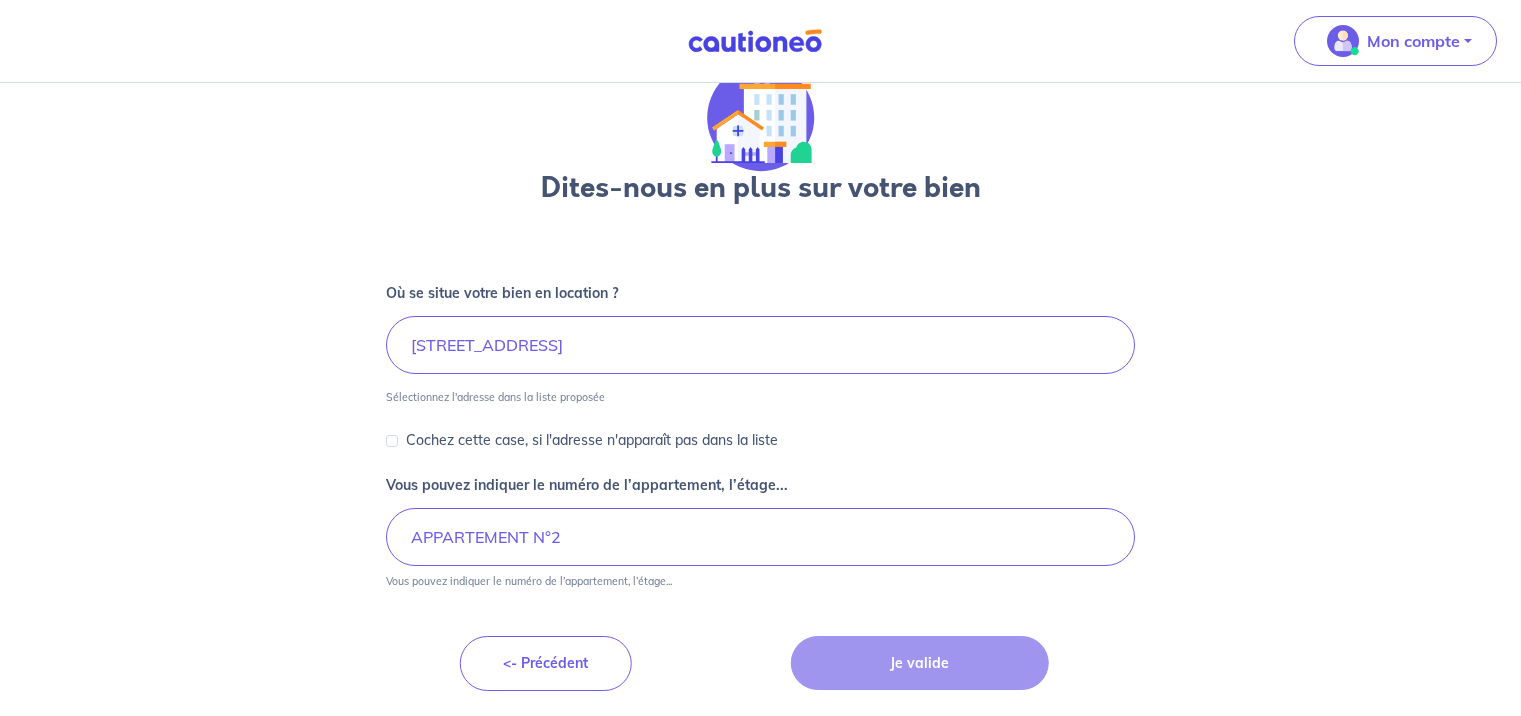 click on "Dites-nous en plus sur votre bien Où se situe votre bien en location ? 71 RUE ROQUEBRUNE  13004 MARSEILLE Sélectionnez l'adresse dans la liste proposée Cochez cette case, si l'adresse n'apparaît pas dans la liste Vous pouvez indiquer le numéro de l’appartement, l’étage... APPARTEMENT N°2 Vous pouvez indiquer le numéro de l’appartement, l’étage... <- Précédent Je valide" at bounding box center (760, 366) 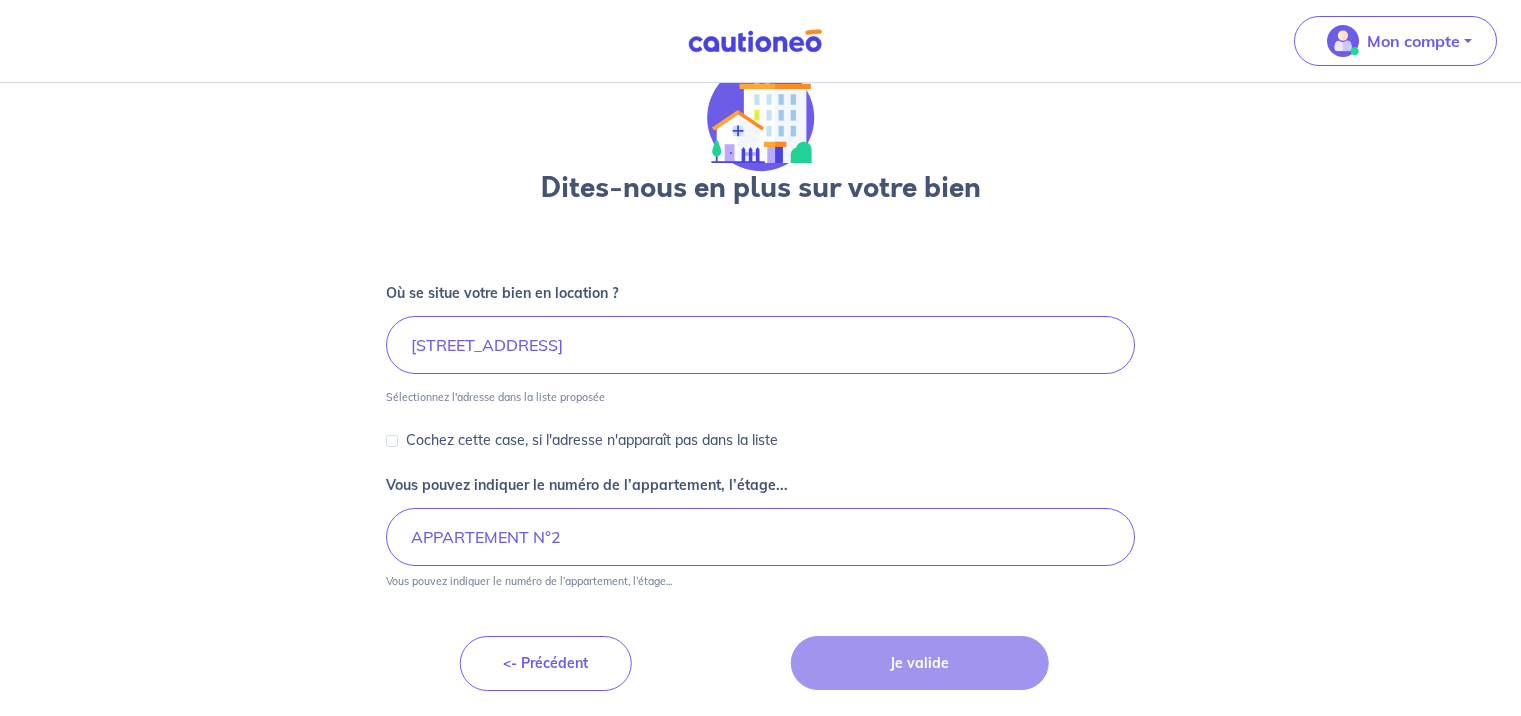 scroll, scrollTop: 115, scrollLeft: 0, axis: vertical 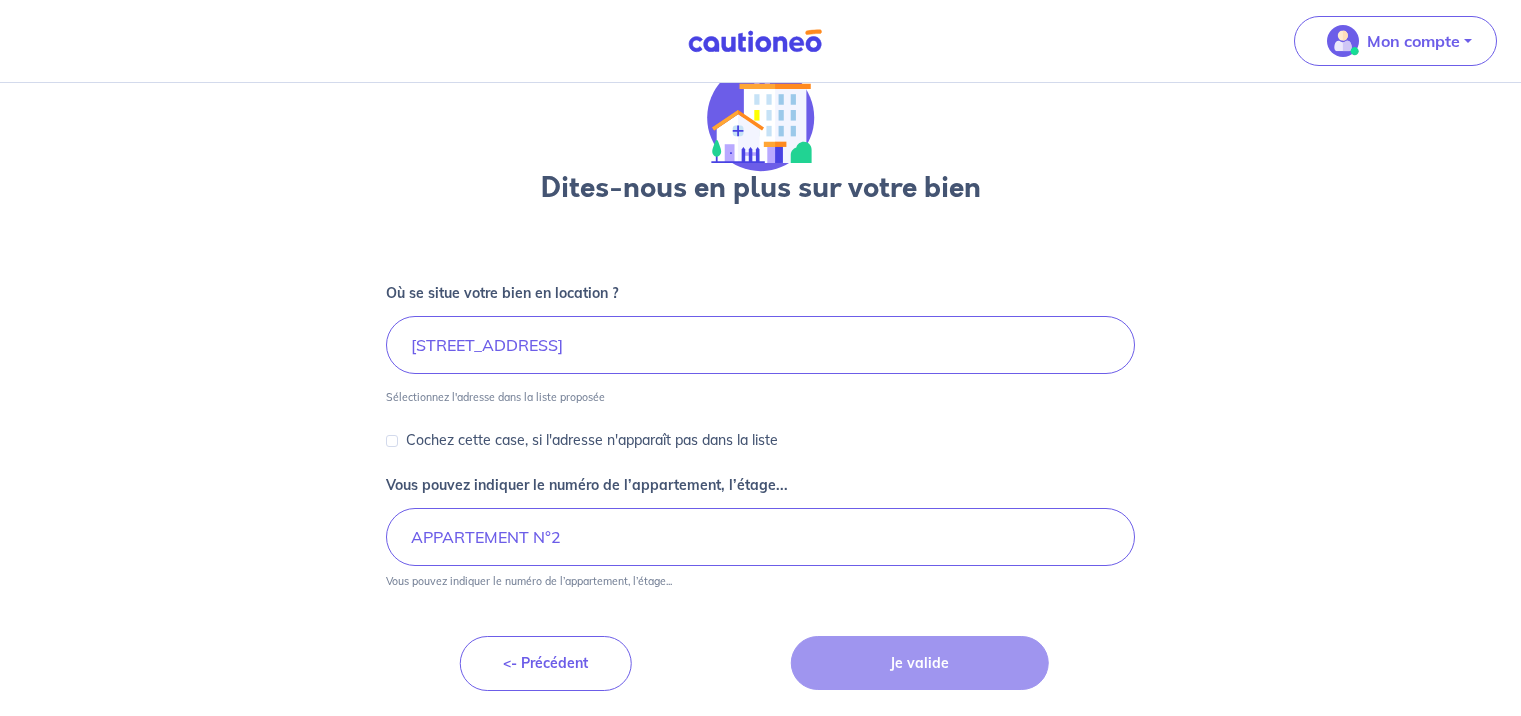 click on "Dites-nous en plus sur votre bien Où se situe votre bien en location ? 71 RUE ROQUEBRUNE  13004 MARSEILLE Sélectionnez l'adresse dans la liste proposée Cochez cette case, si l'adresse n'apparaît pas dans la liste Vous pouvez indiquer le numéro de l’appartement, l’étage... APPARTEMENT N°2 Vous pouvez indiquer le numéro de l’appartement, l’étage... <- Précédent Je valide" at bounding box center (760, 366) 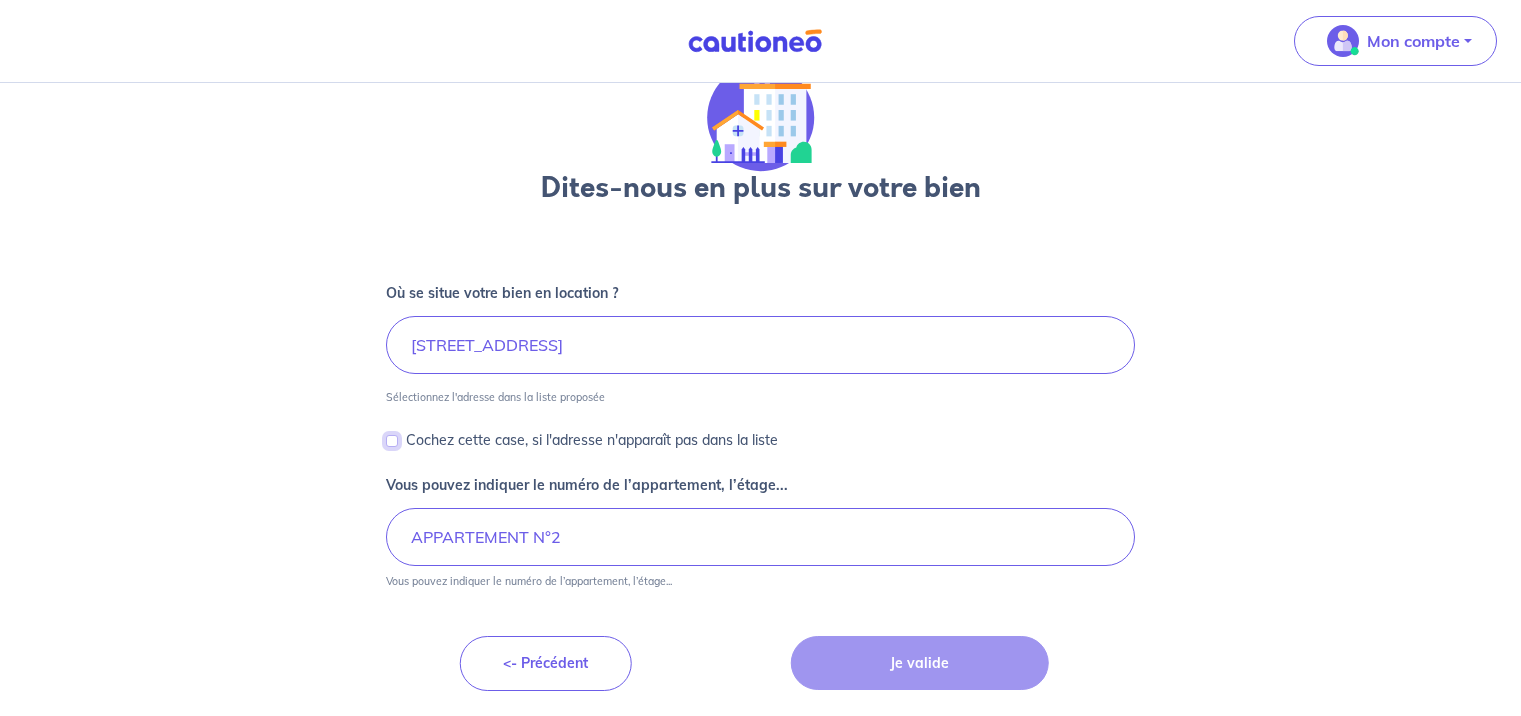 click on "Cochez cette case, si l'adresse n'apparaît pas dans la liste" at bounding box center [392, 441] 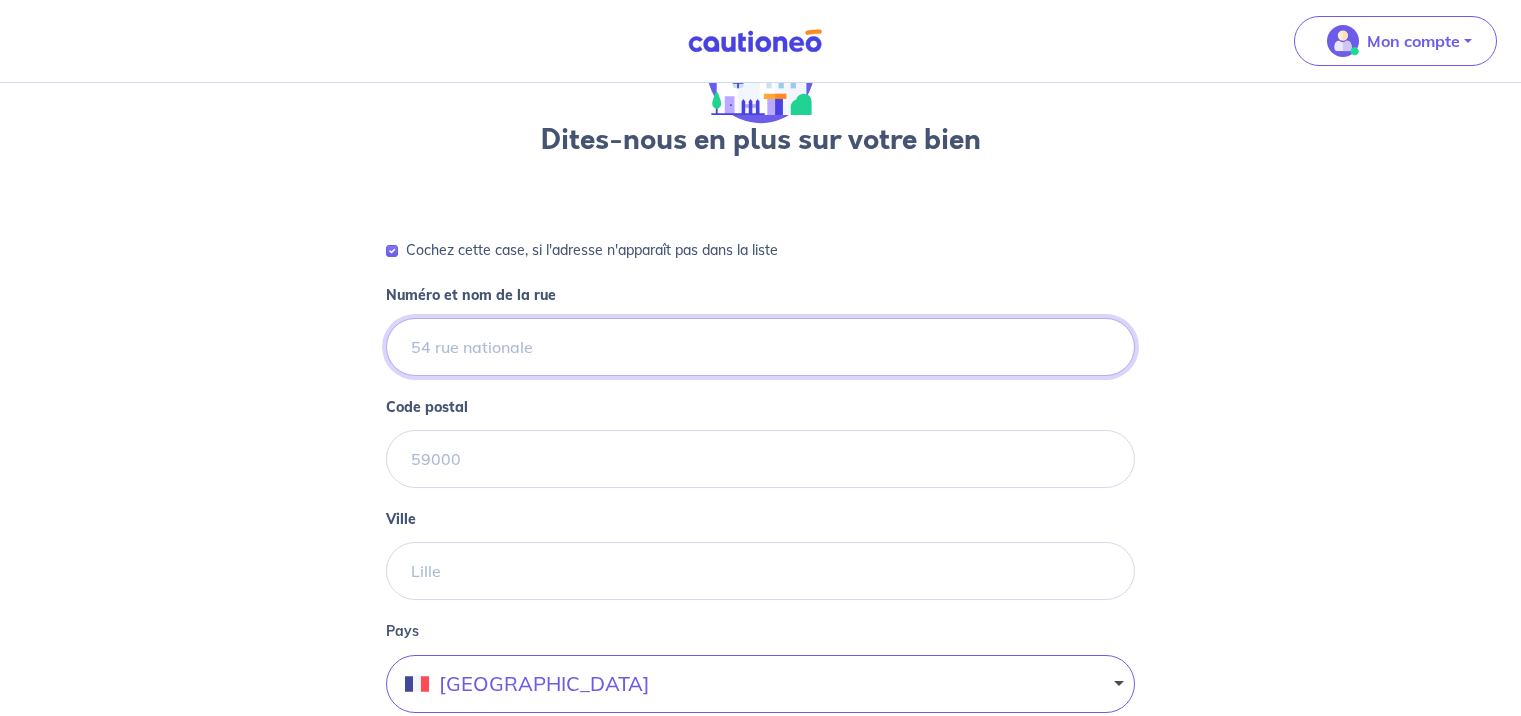 click on "Numéro et nom de la rue" at bounding box center (760, 347) 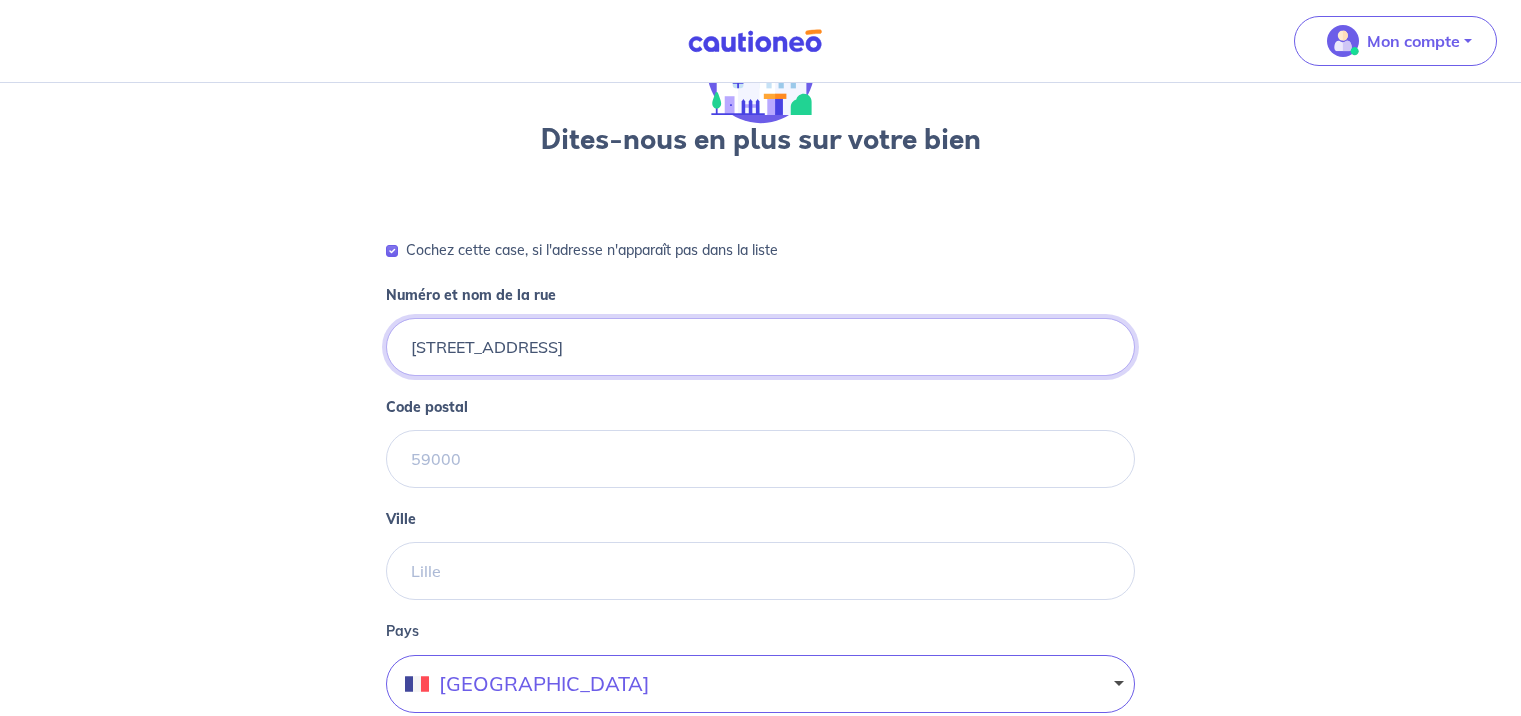 type on "[STREET_ADDRESS]" 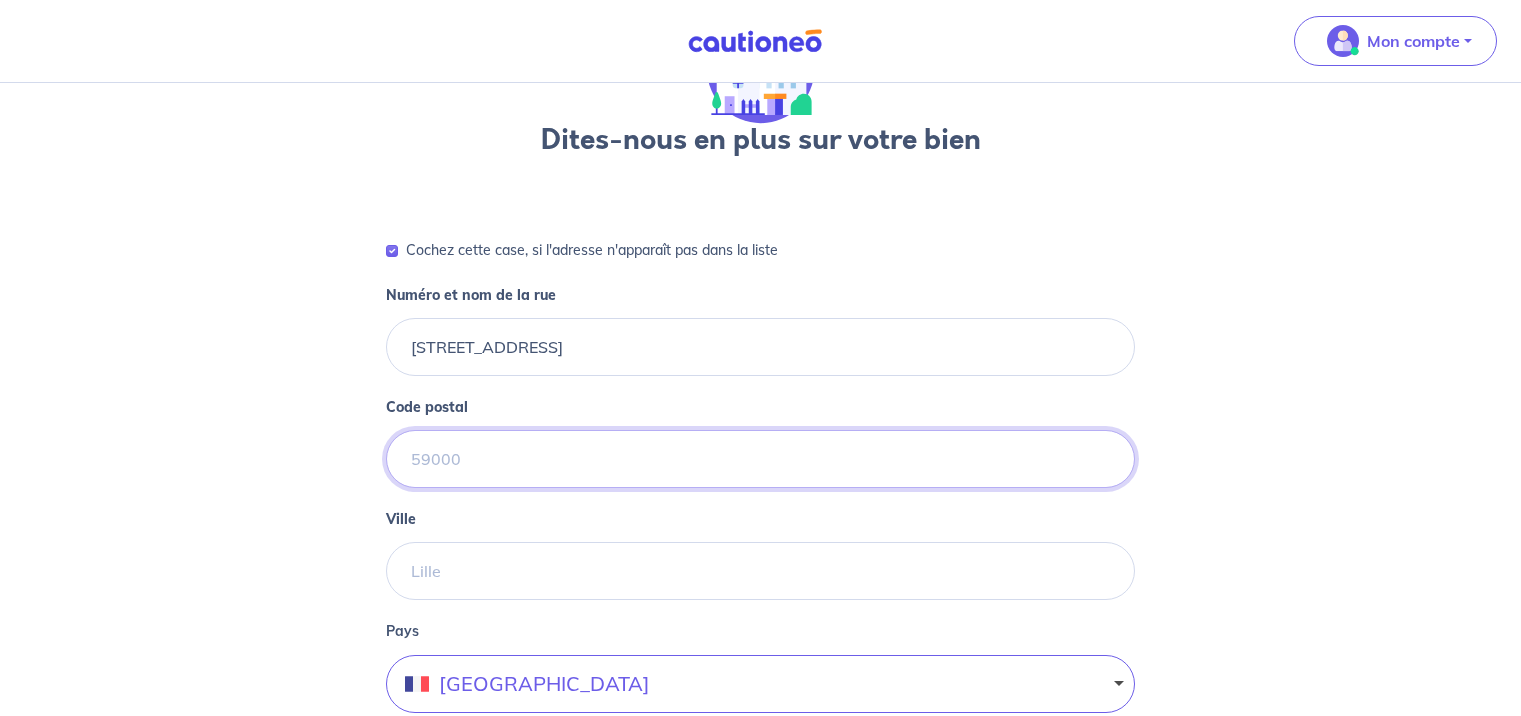 click on "Code postal" at bounding box center [760, 459] 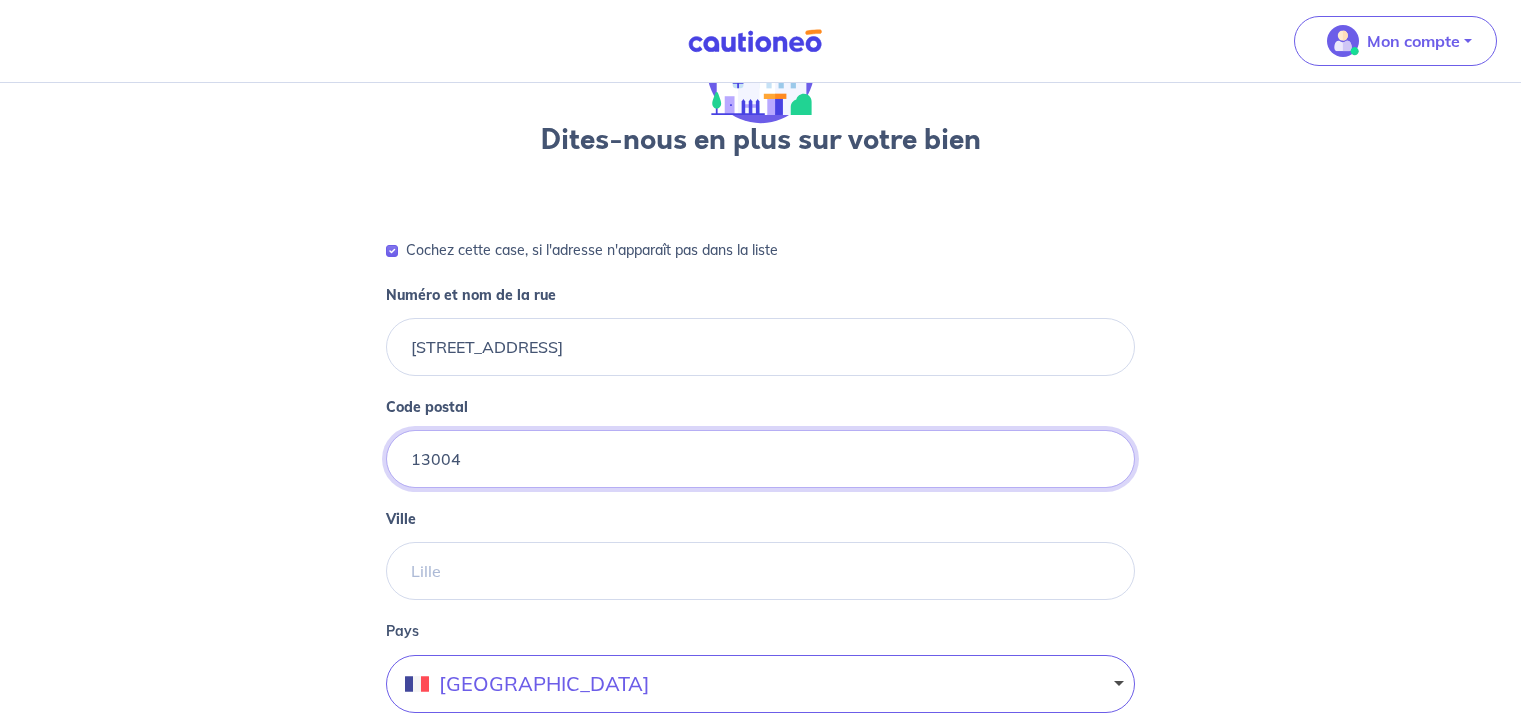 type on "13004" 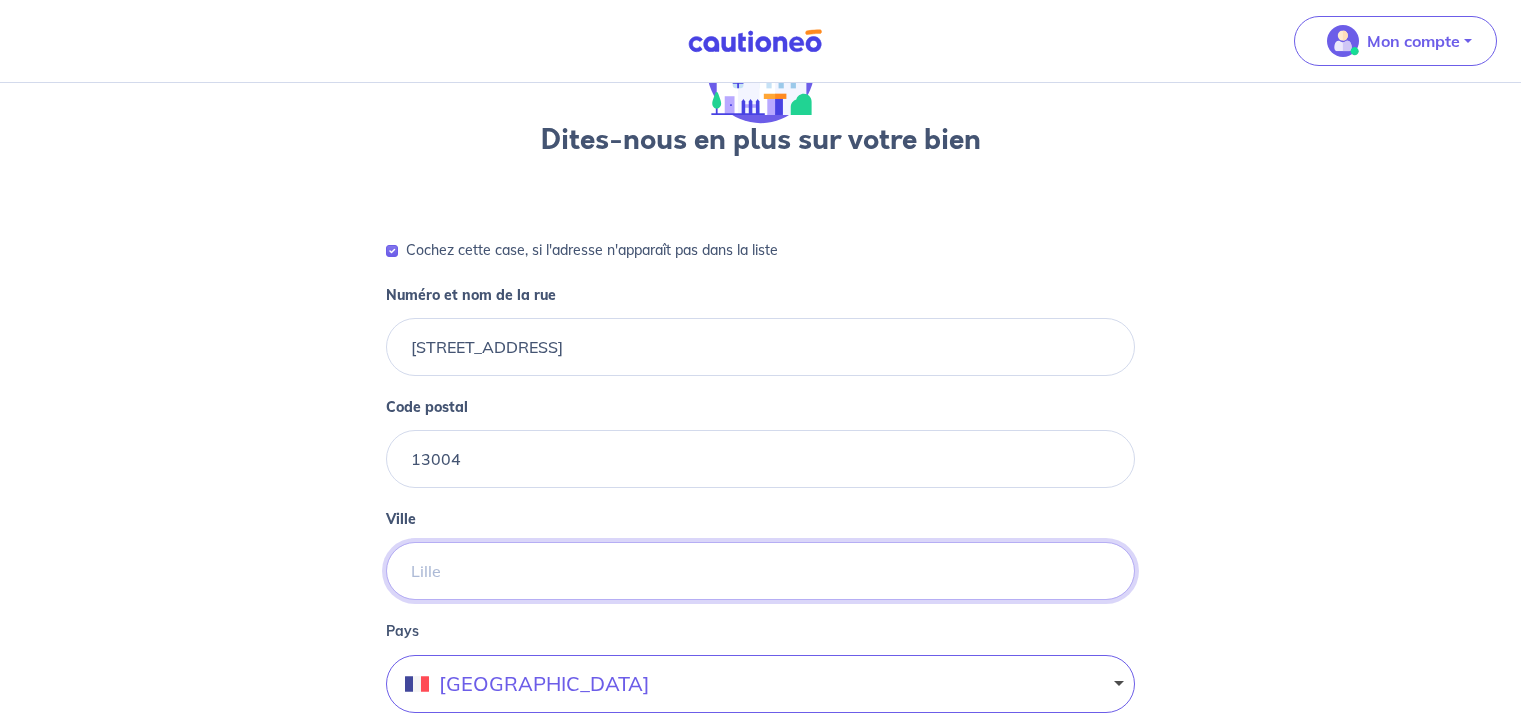 click on "Ville" at bounding box center (760, 571) 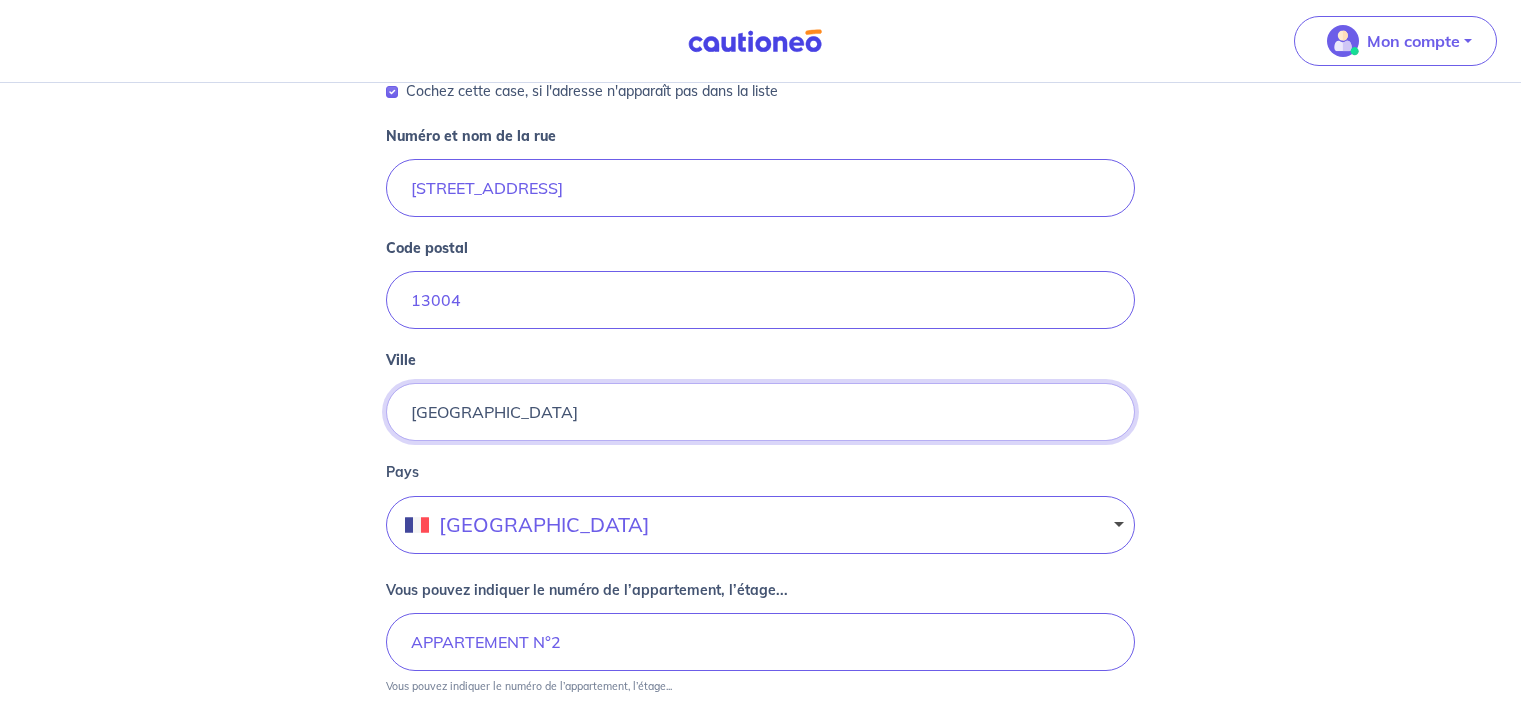 scroll, scrollTop: 319, scrollLeft: 0, axis: vertical 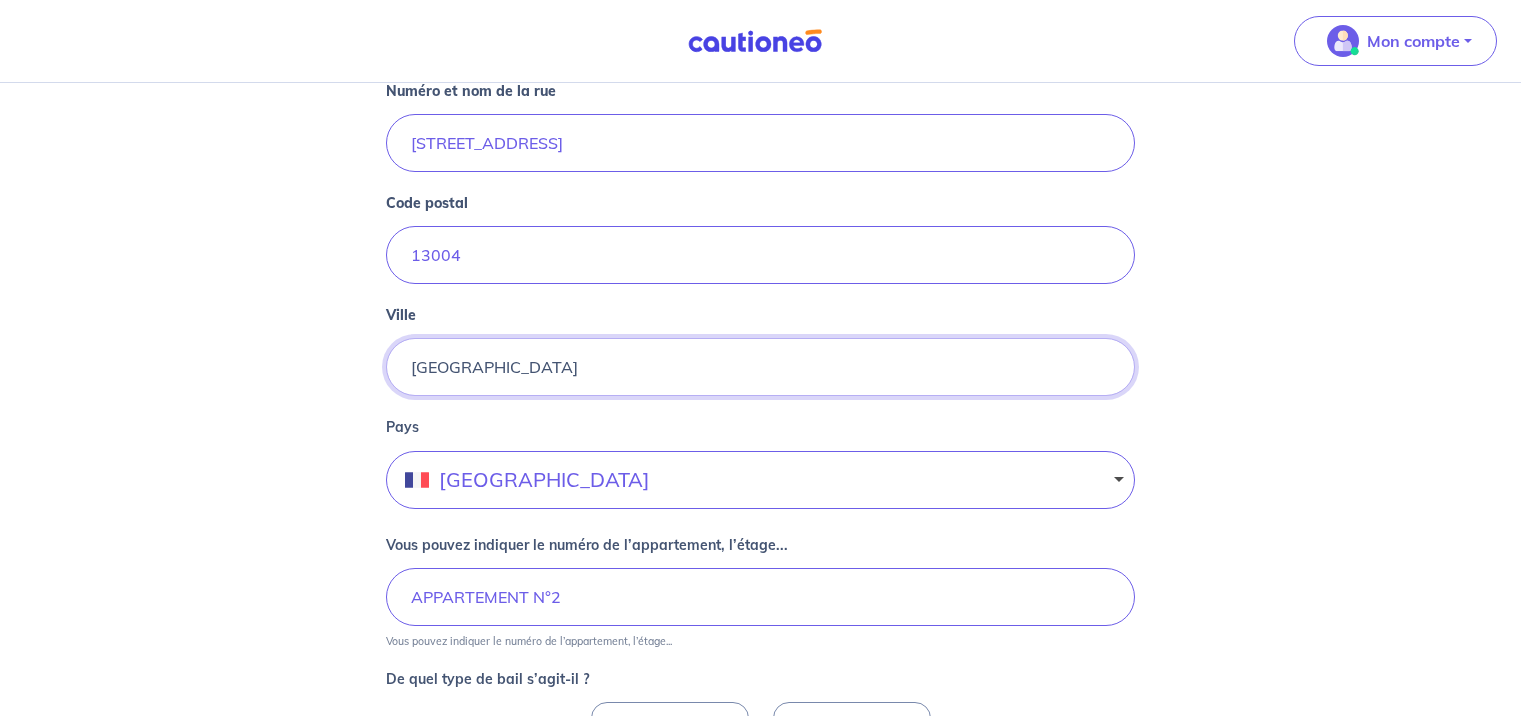 type on "MARSEILLE" 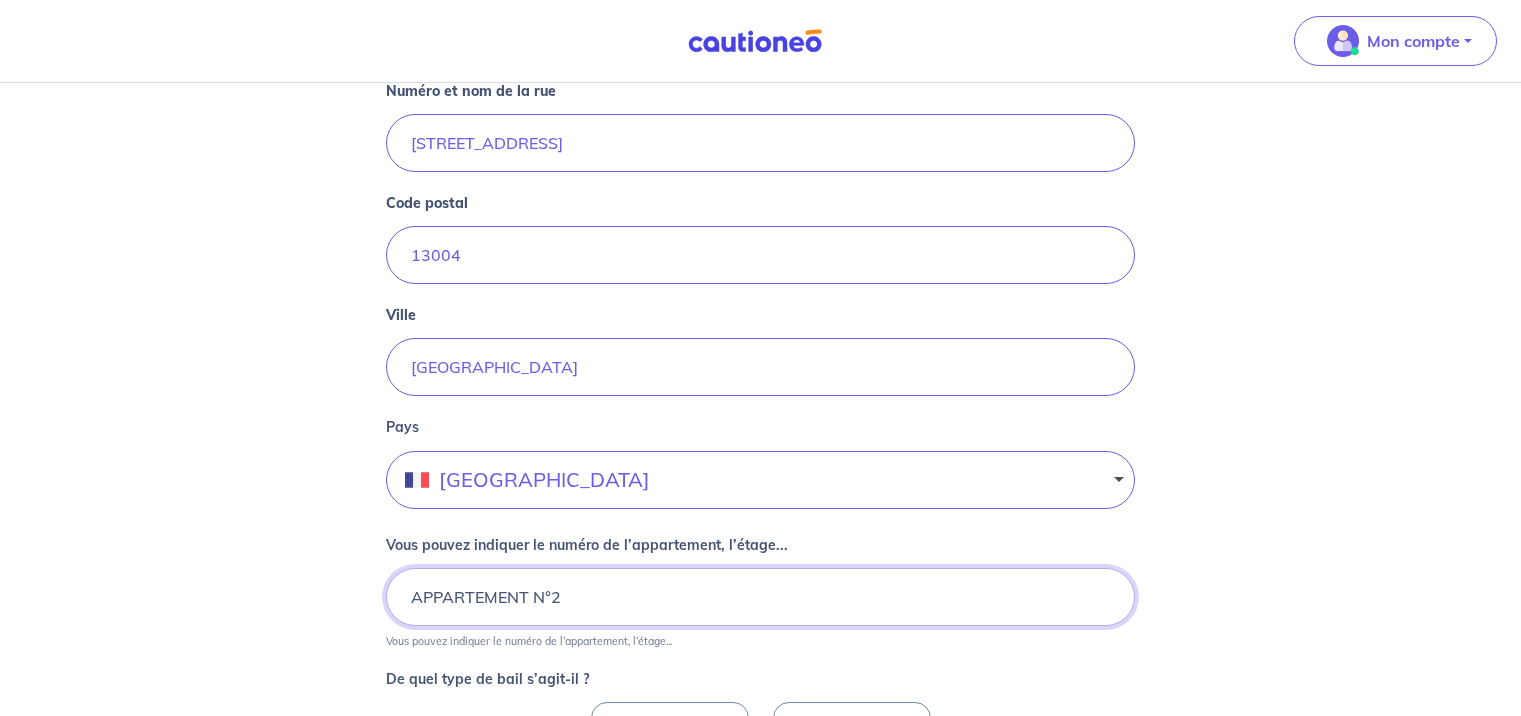 click on "APPARTEMENT N°2" at bounding box center (760, 597) 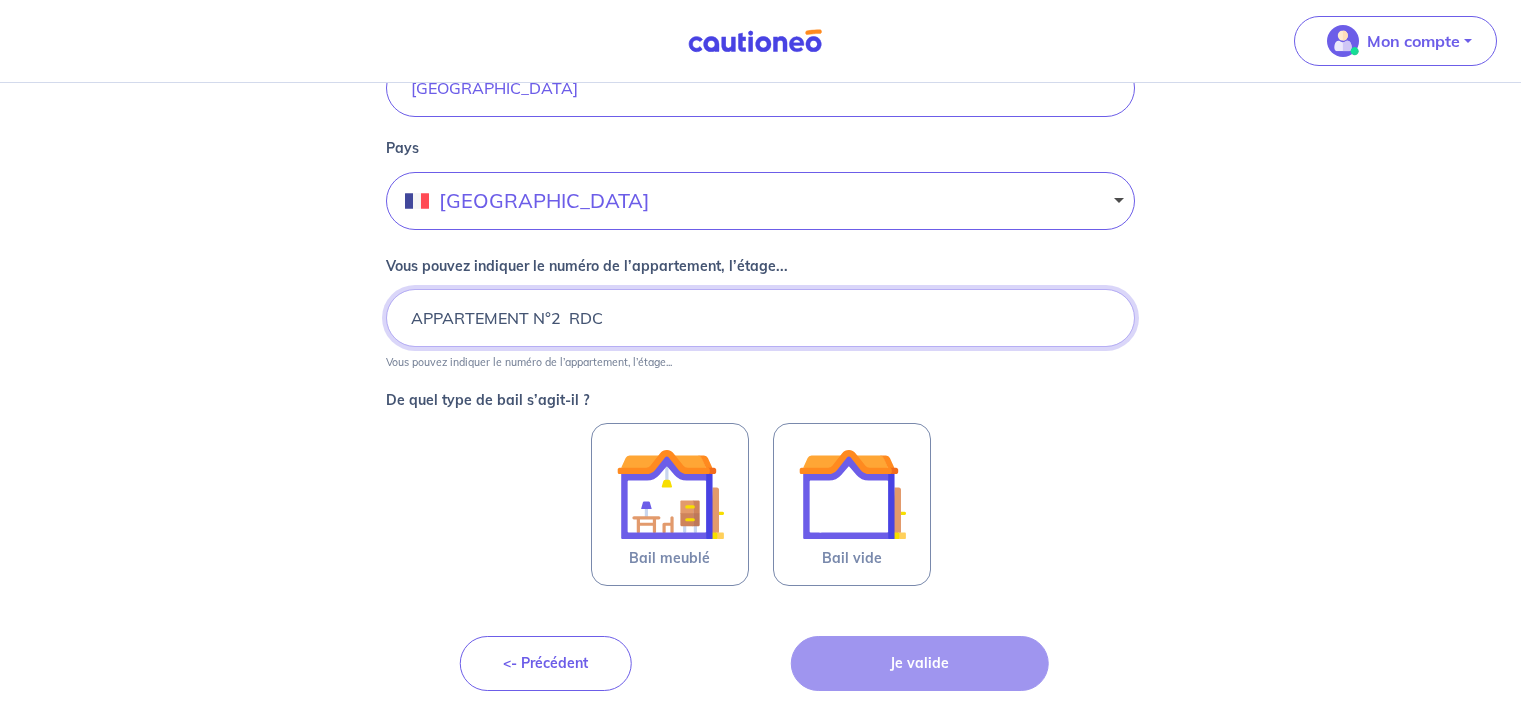 scroll, scrollTop: 625, scrollLeft: 0, axis: vertical 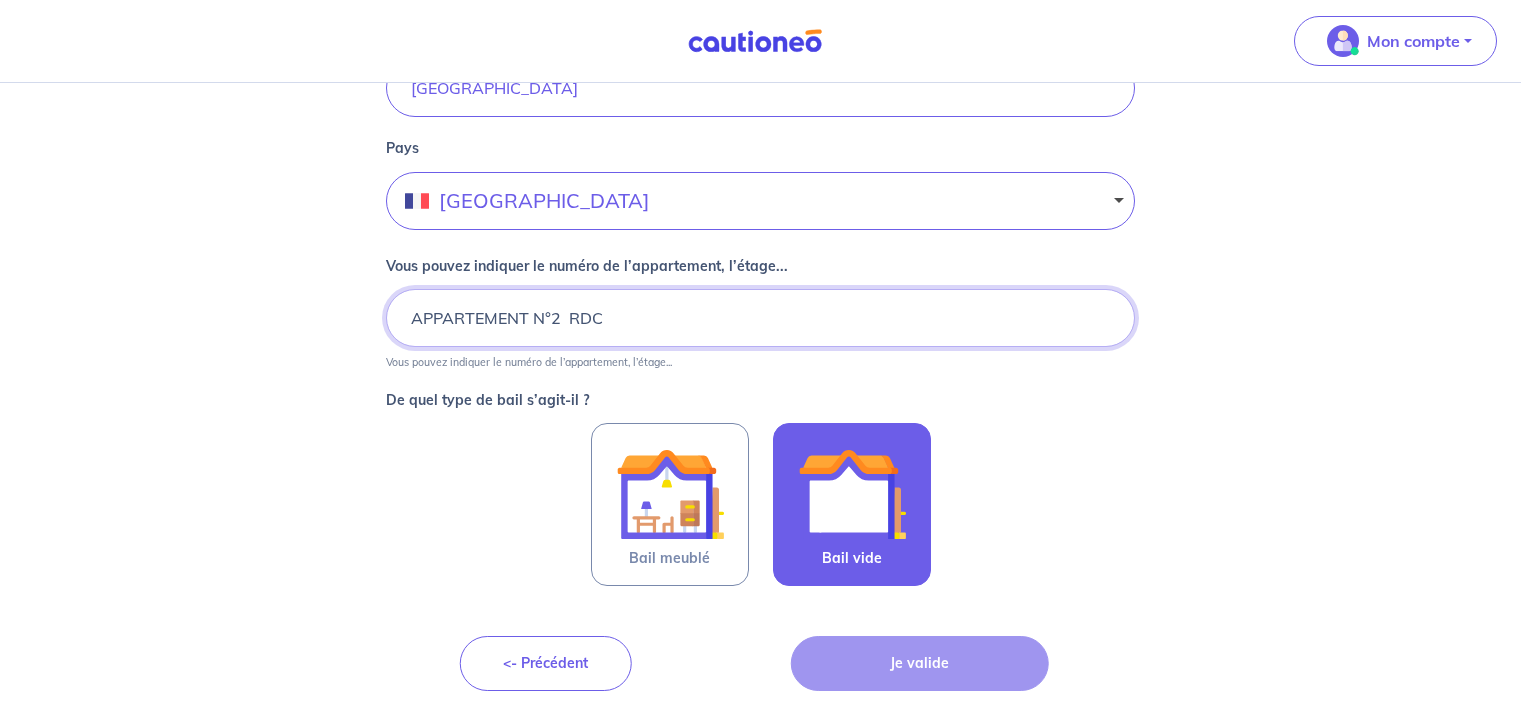 type on "APPARTEMENT N°2  RDC" 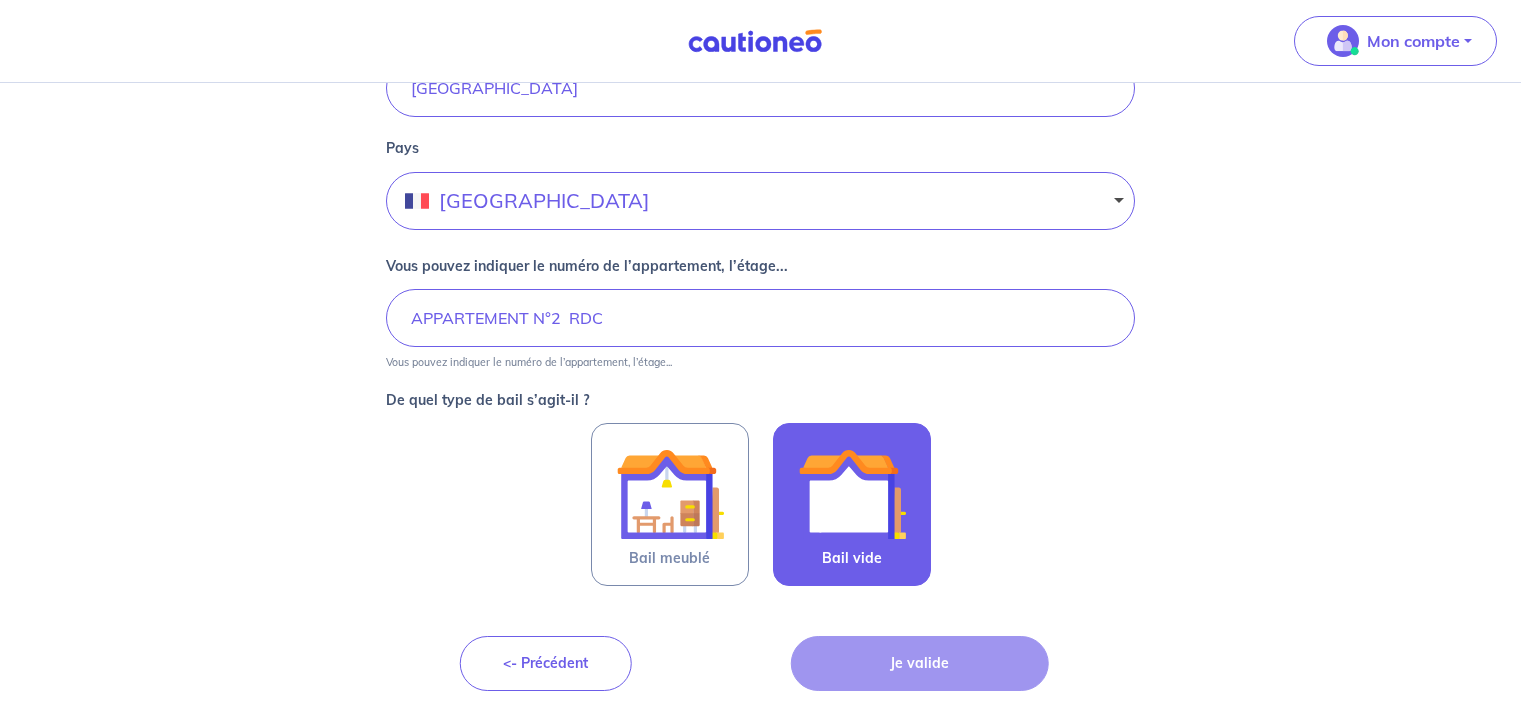 click at bounding box center (852, 494) 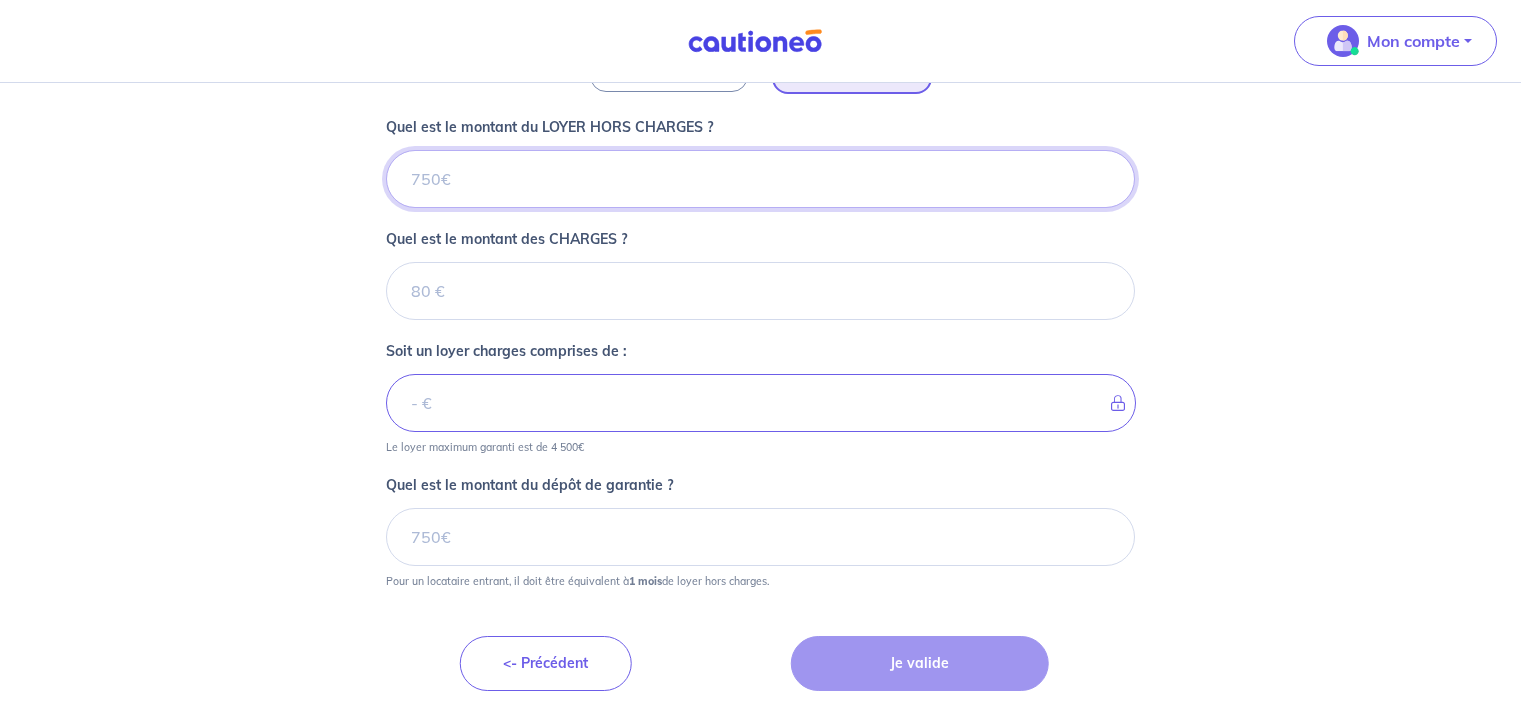 scroll, scrollTop: 1140, scrollLeft: 0, axis: vertical 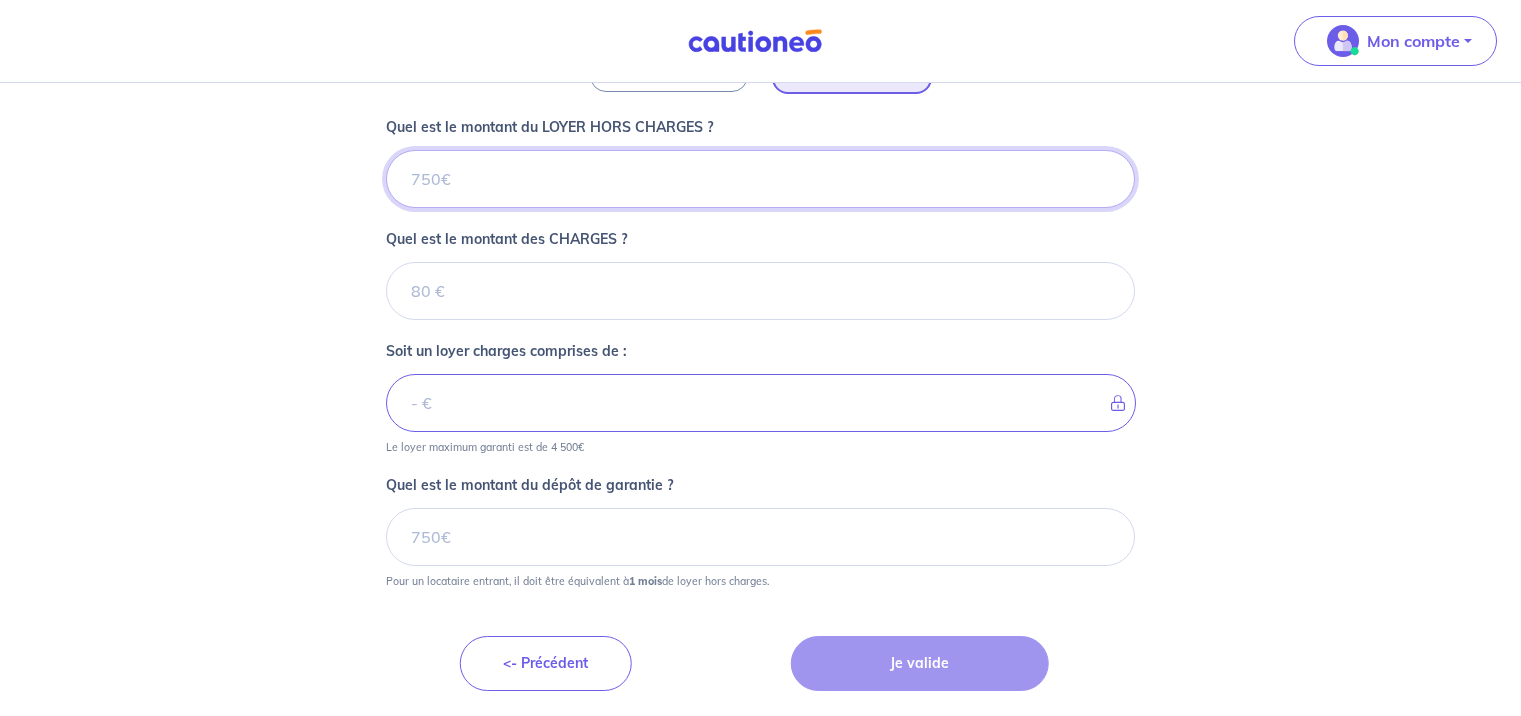 click on "Quel est le montant du LOYER HORS CHARGES ?" at bounding box center [760, 179] 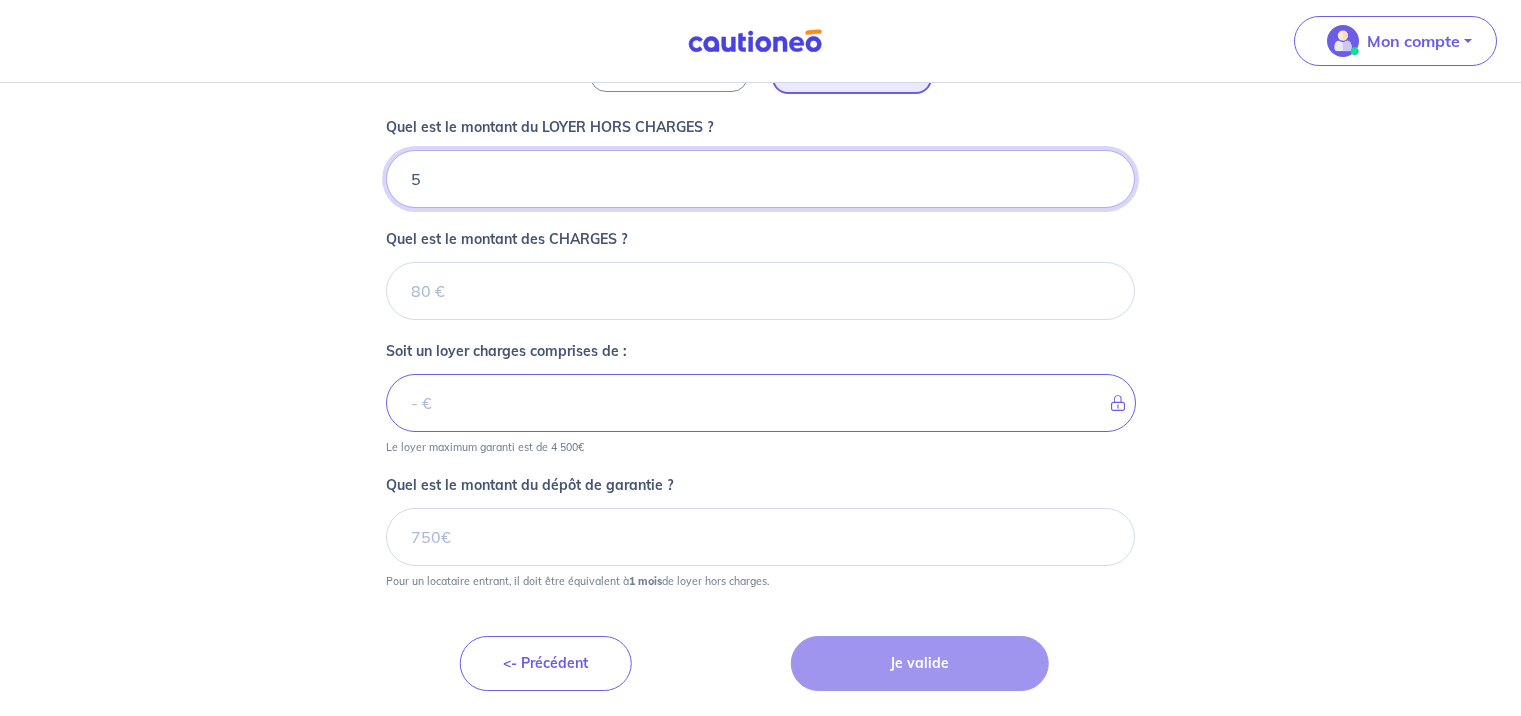 type on "57" 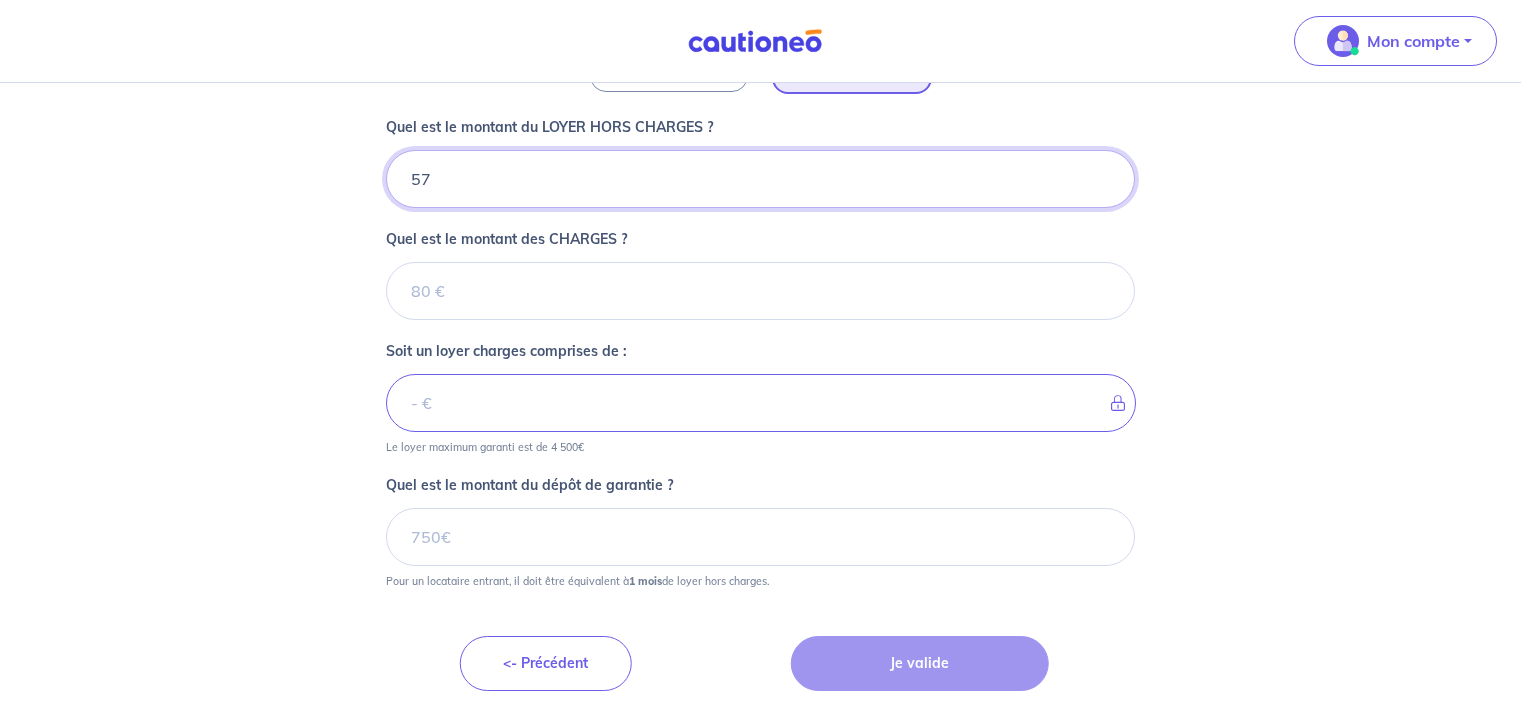 type 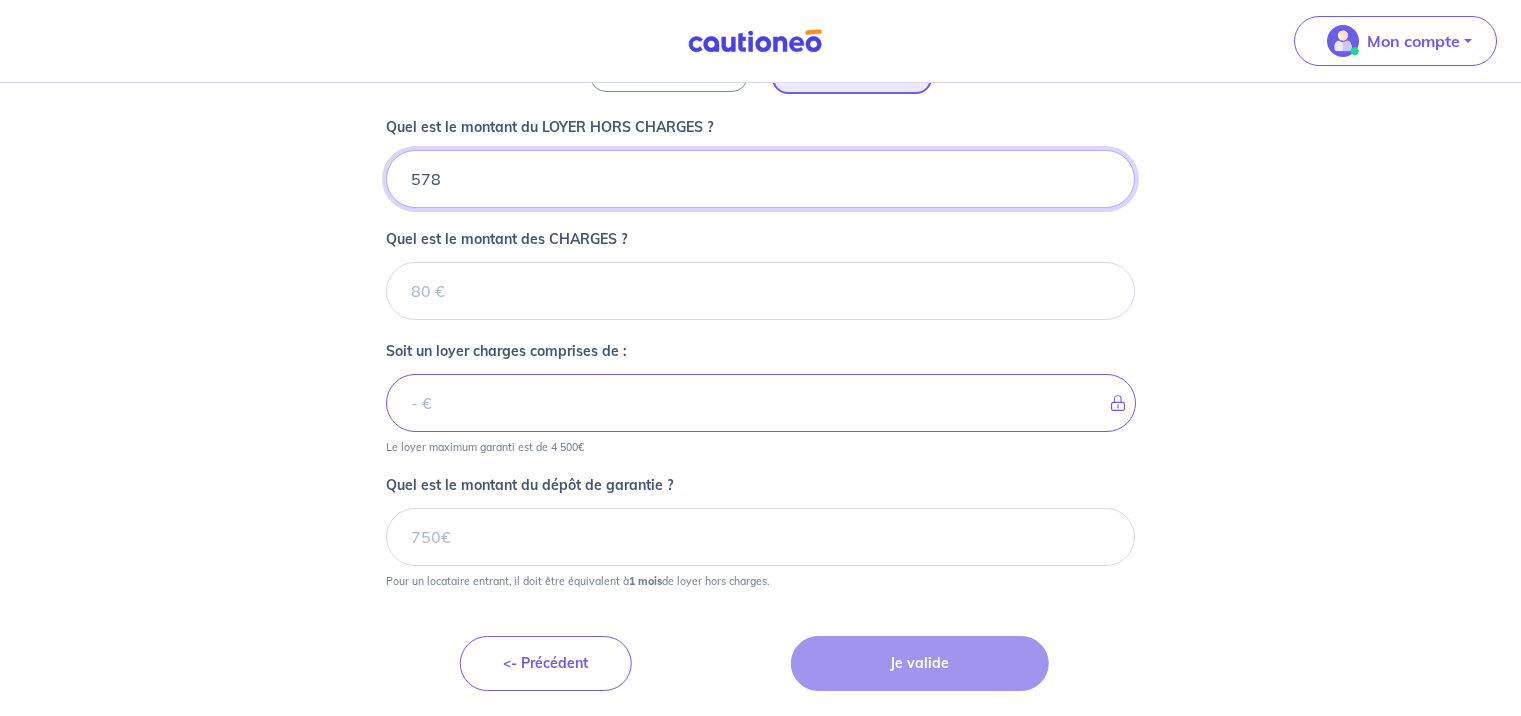 type 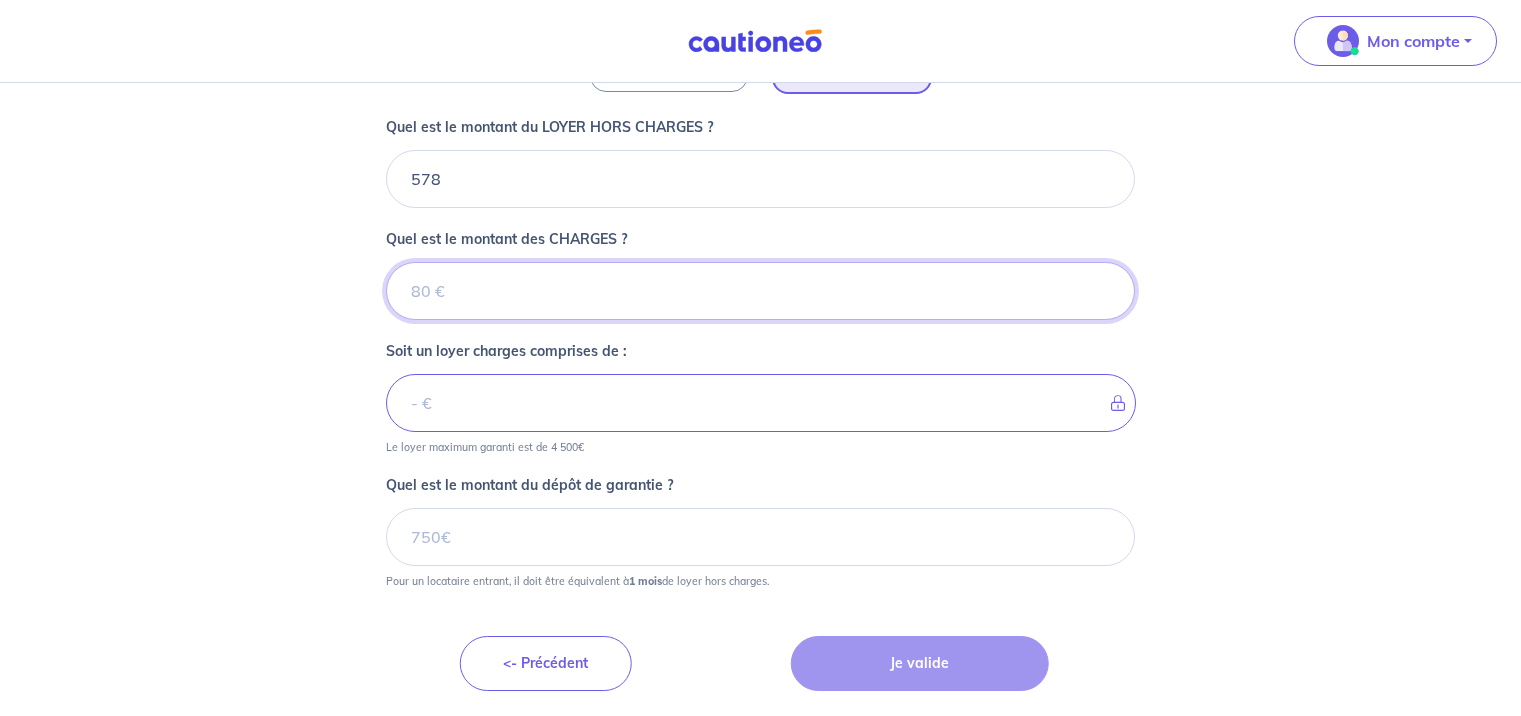 click on "Quel est le montant des CHARGES ?" at bounding box center [760, 291] 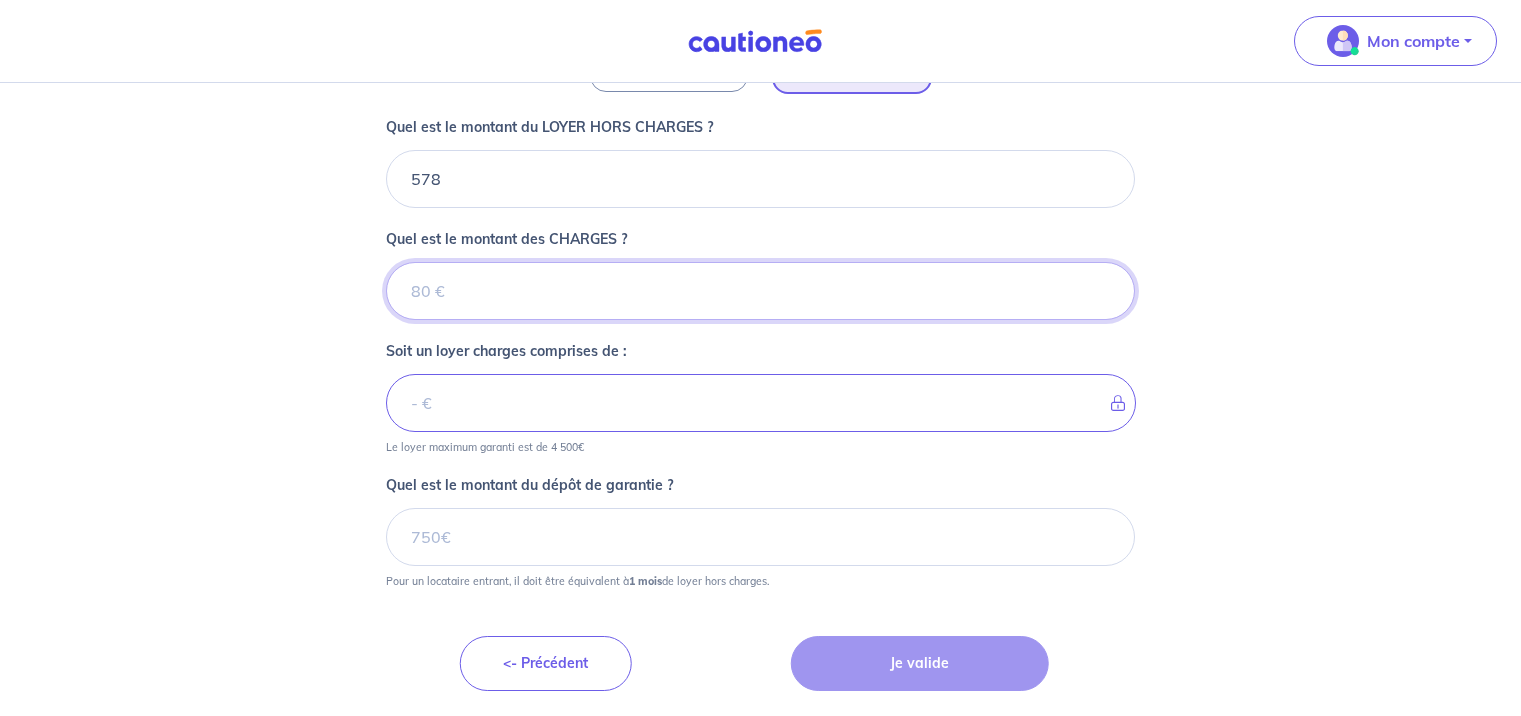 type on "0" 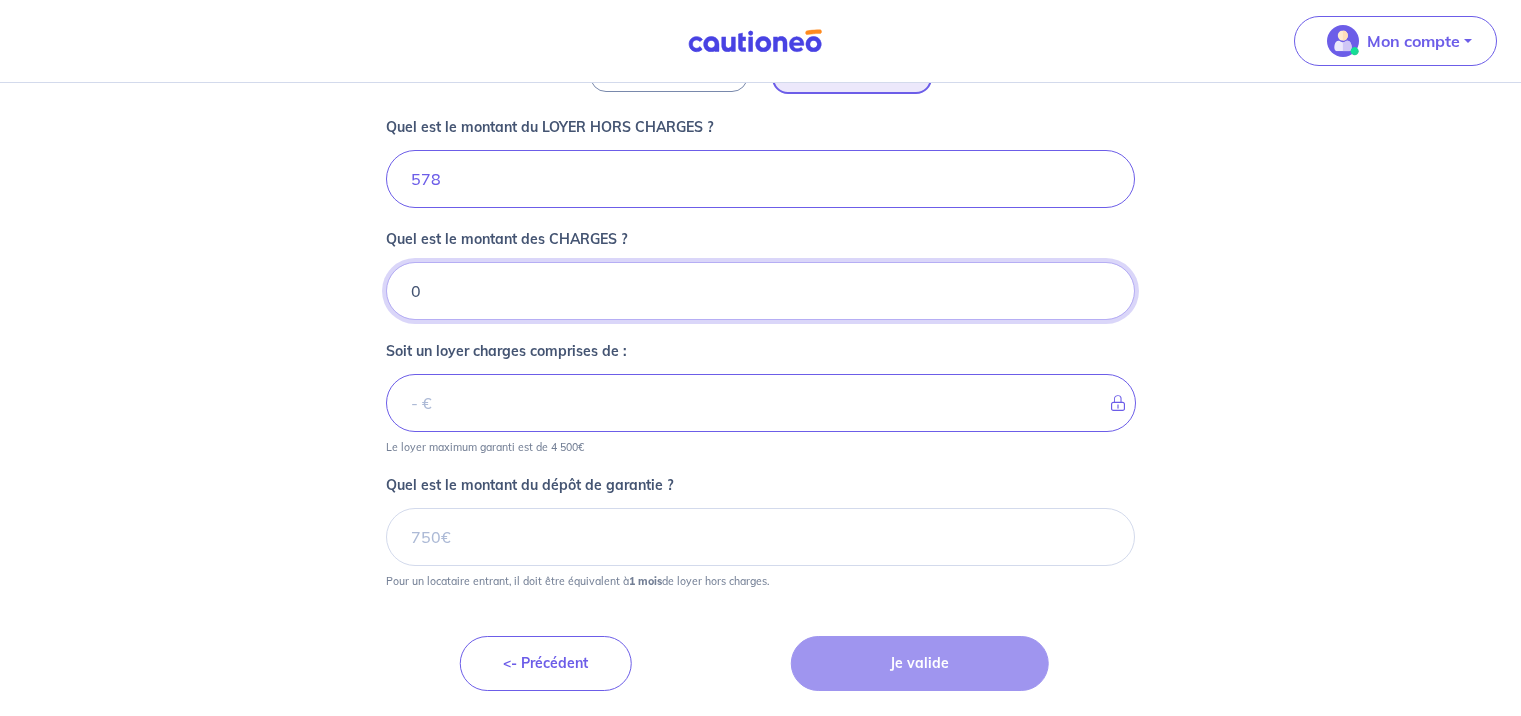 type on "578" 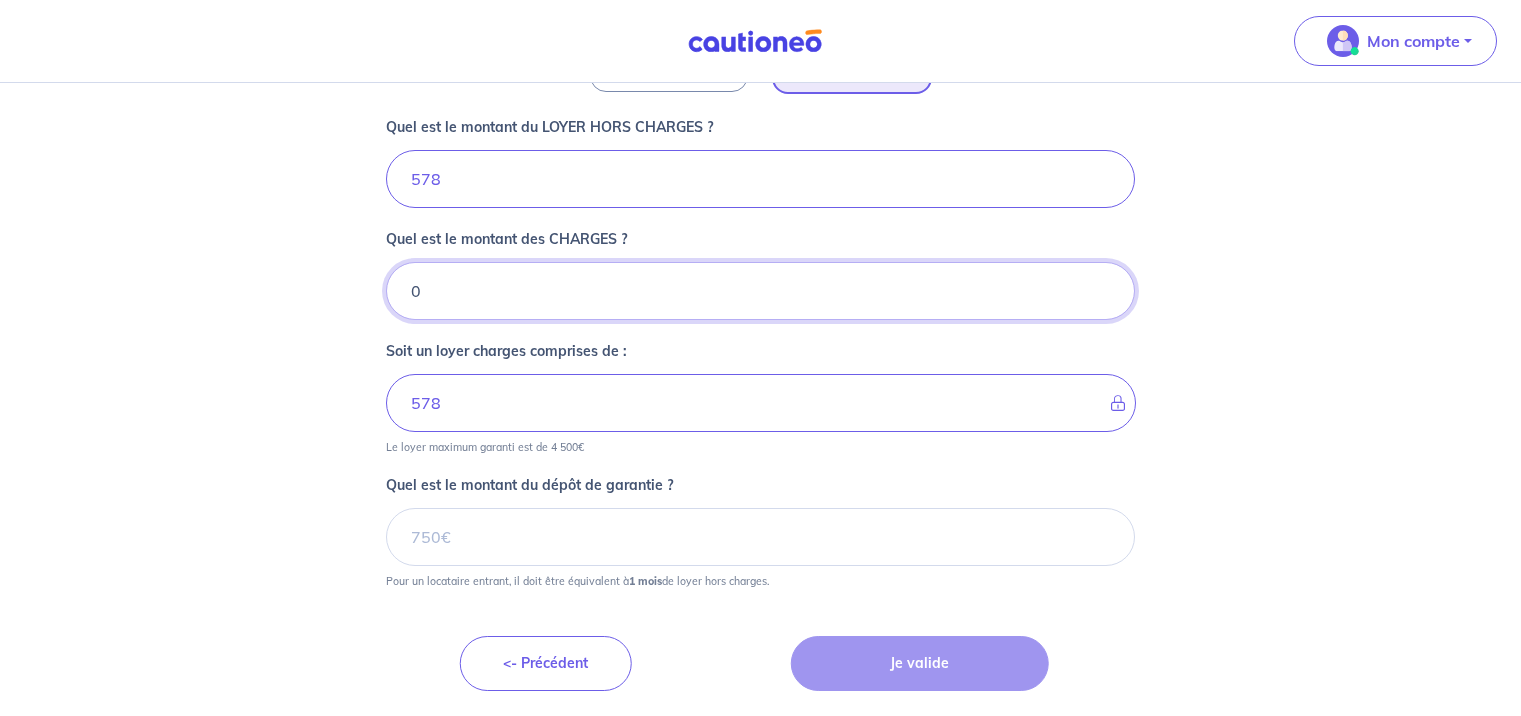 type on "0" 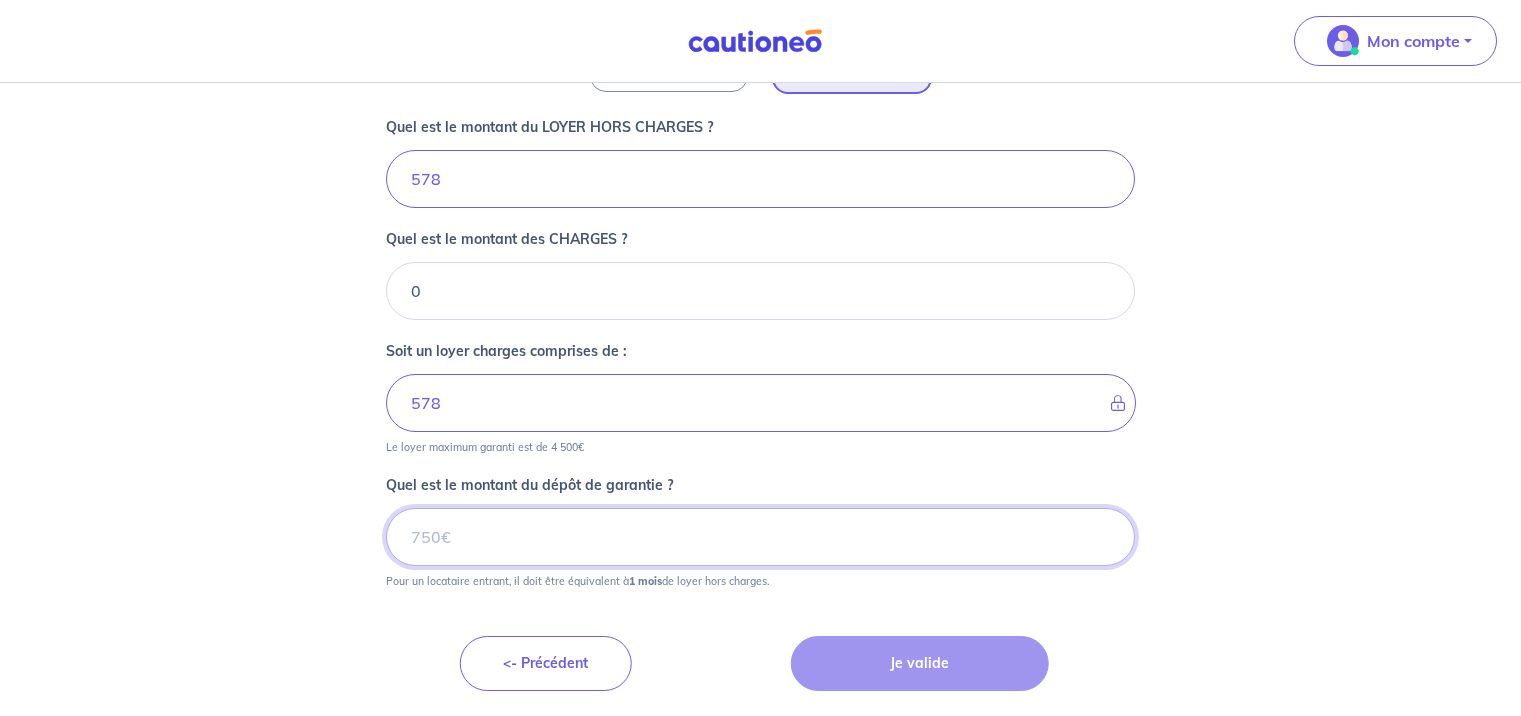 click on "Quel est le montant du dépôt de garantie ?" at bounding box center [760, 537] 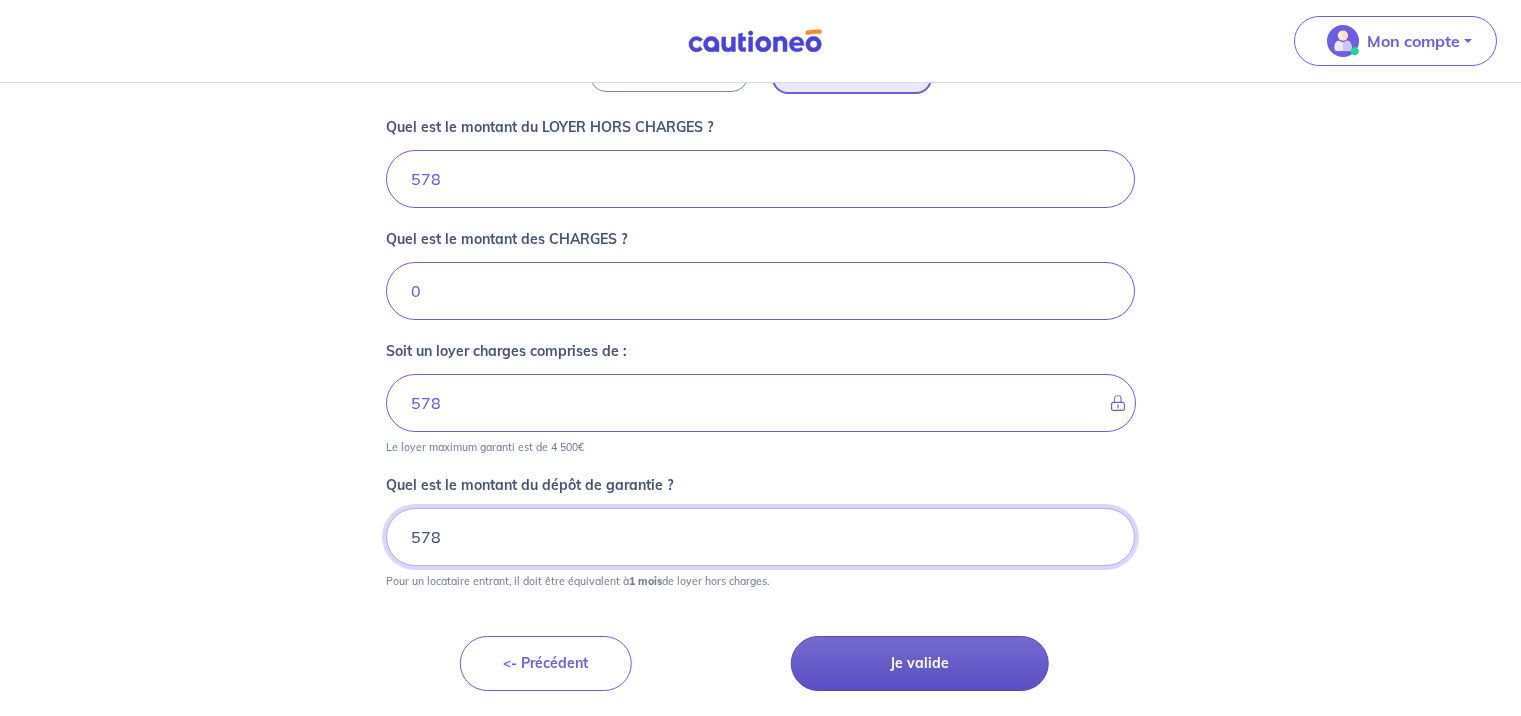type on "578" 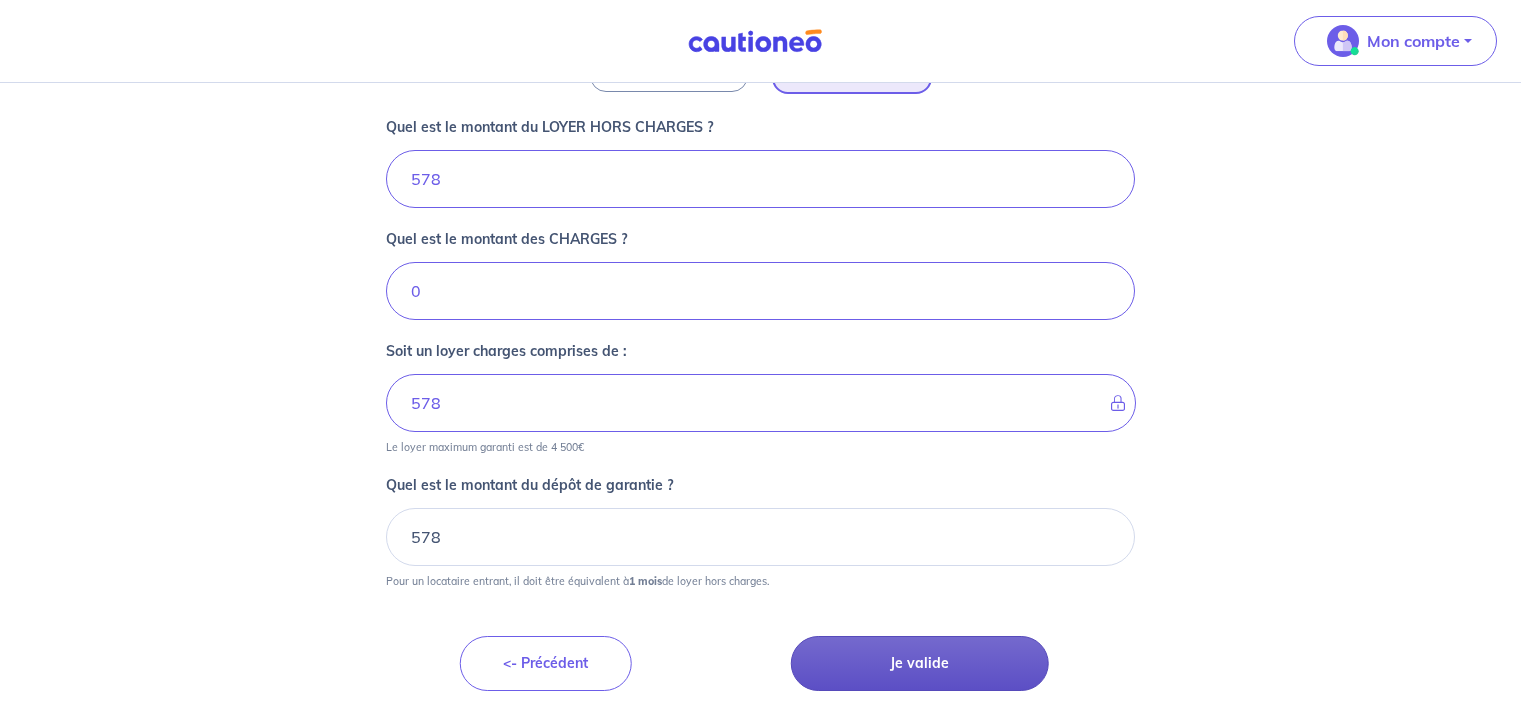 click on "Je valide" at bounding box center (920, 663) 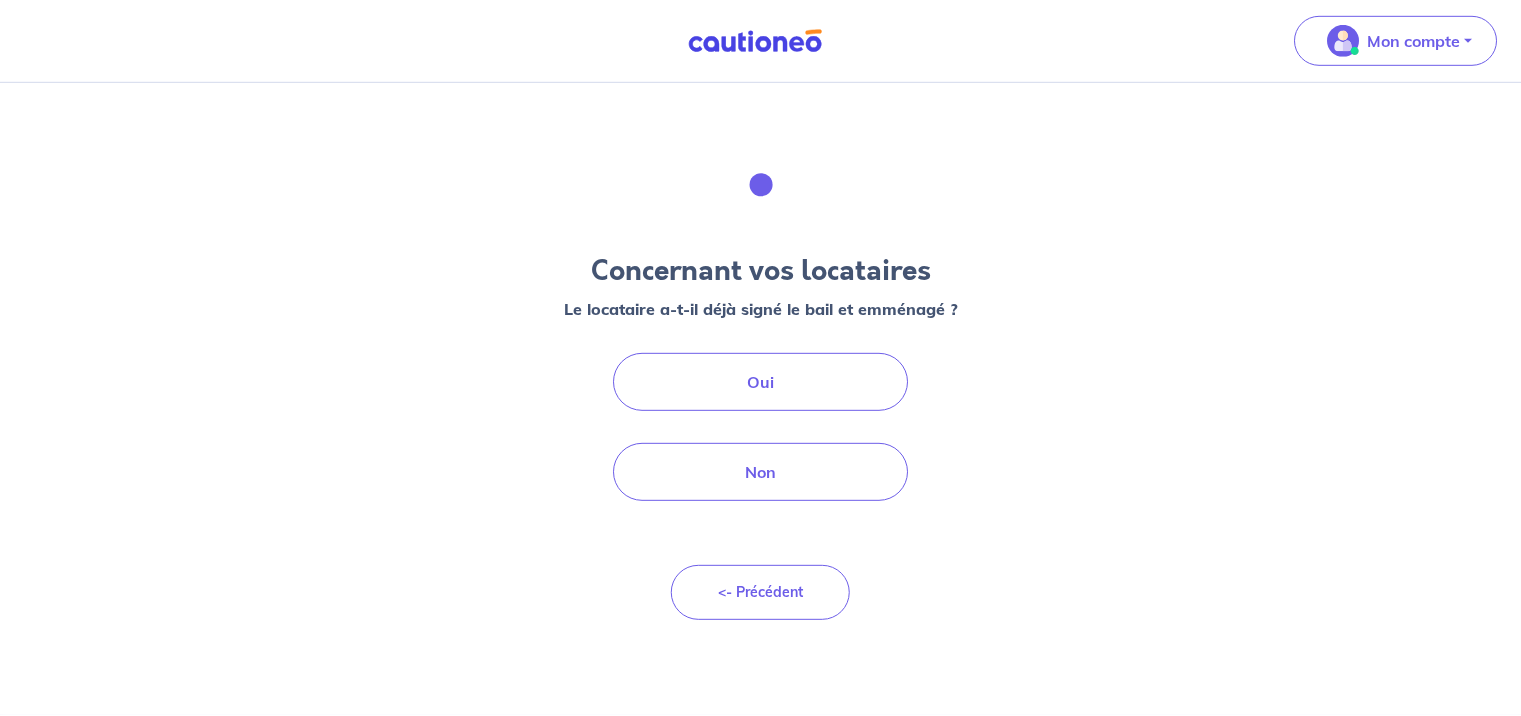 scroll, scrollTop: 0, scrollLeft: 0, axis: both 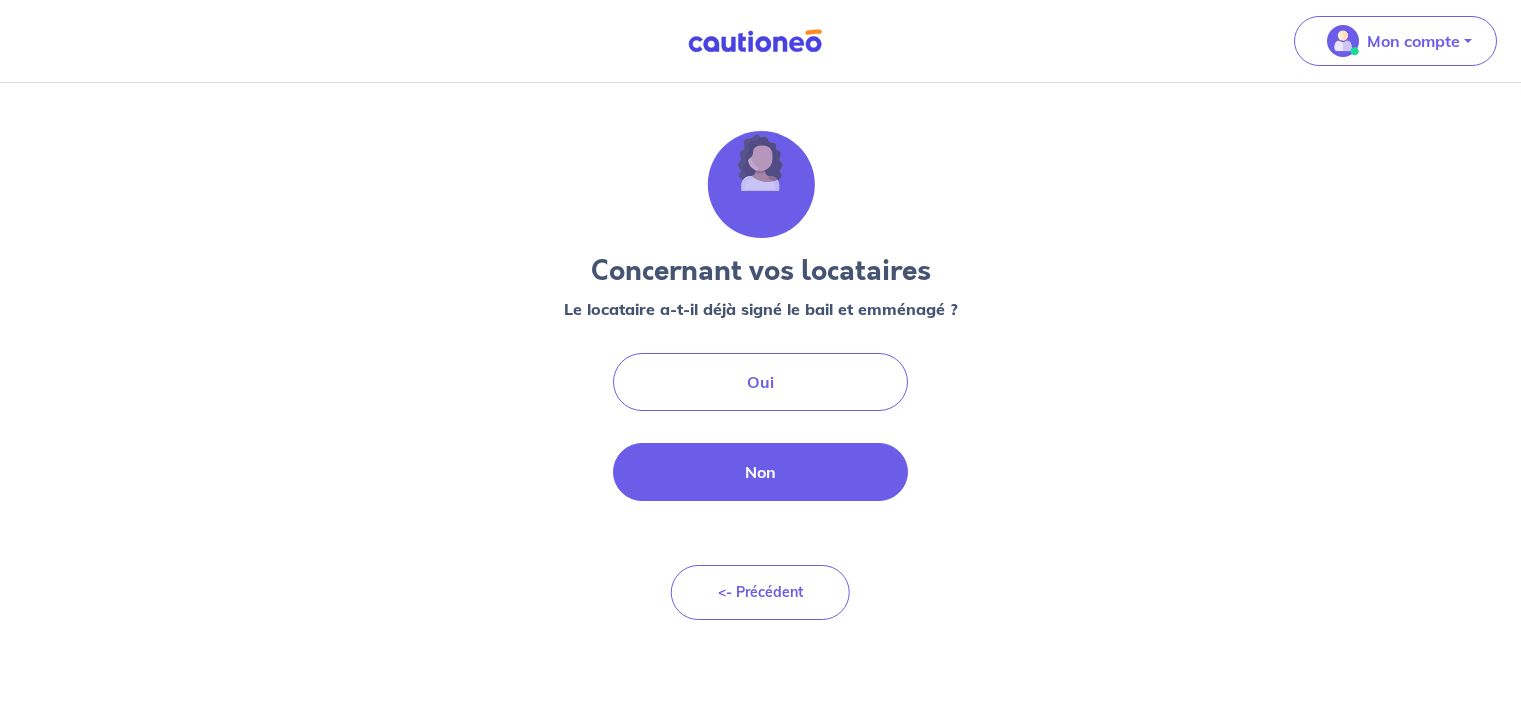 click on "Non" at bounding box center [761, 472] 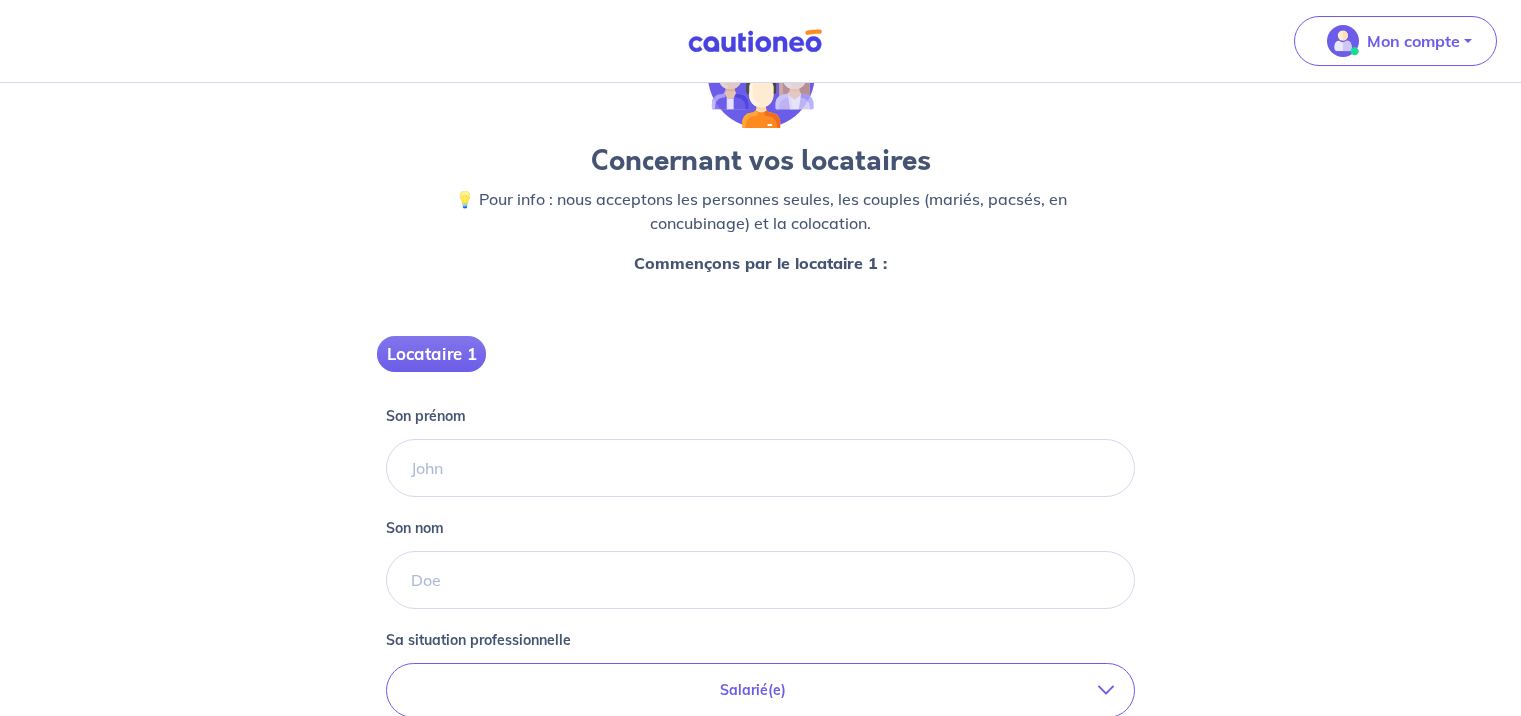 scroll, scrollTop: 107, scrollLeft: 0, axis: vertical 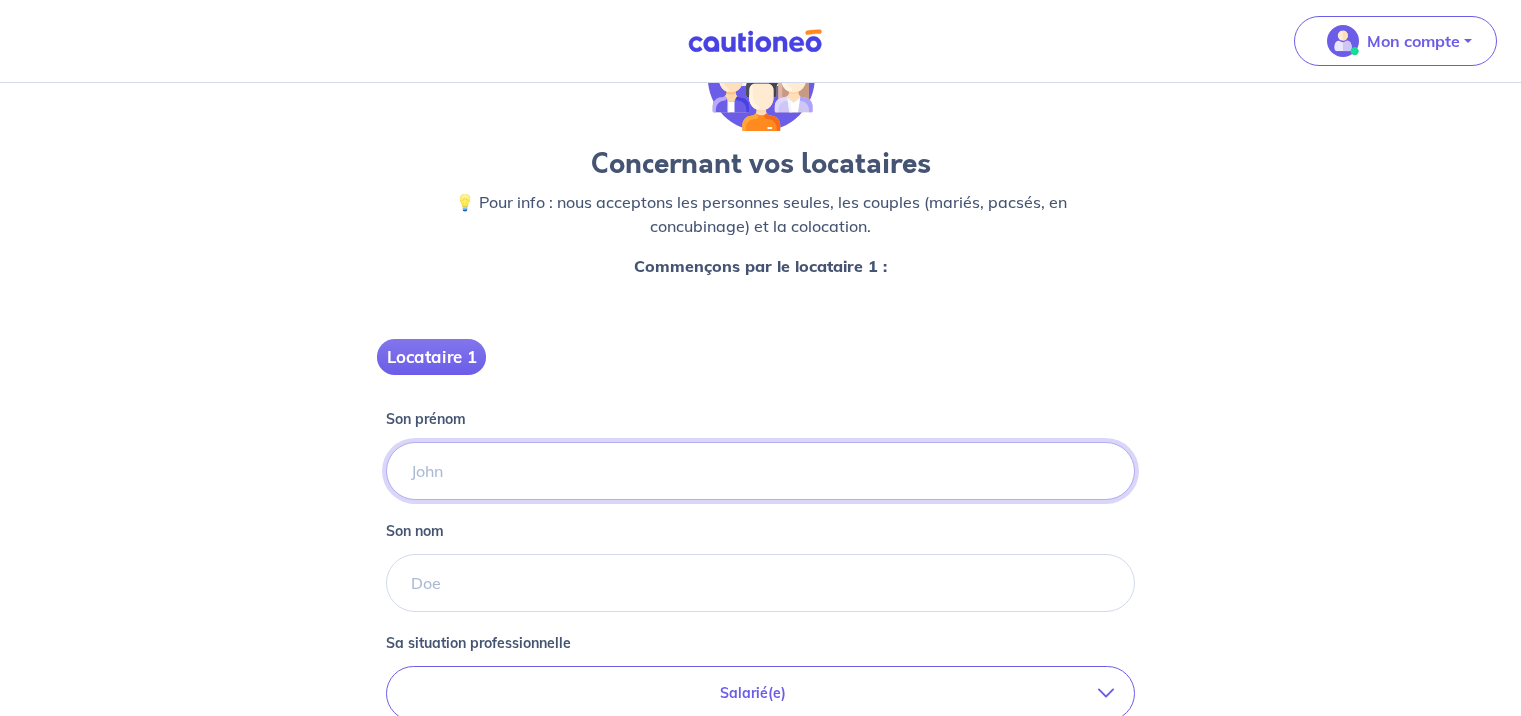 click on "Son prénom" at bounding box center [760, 471] 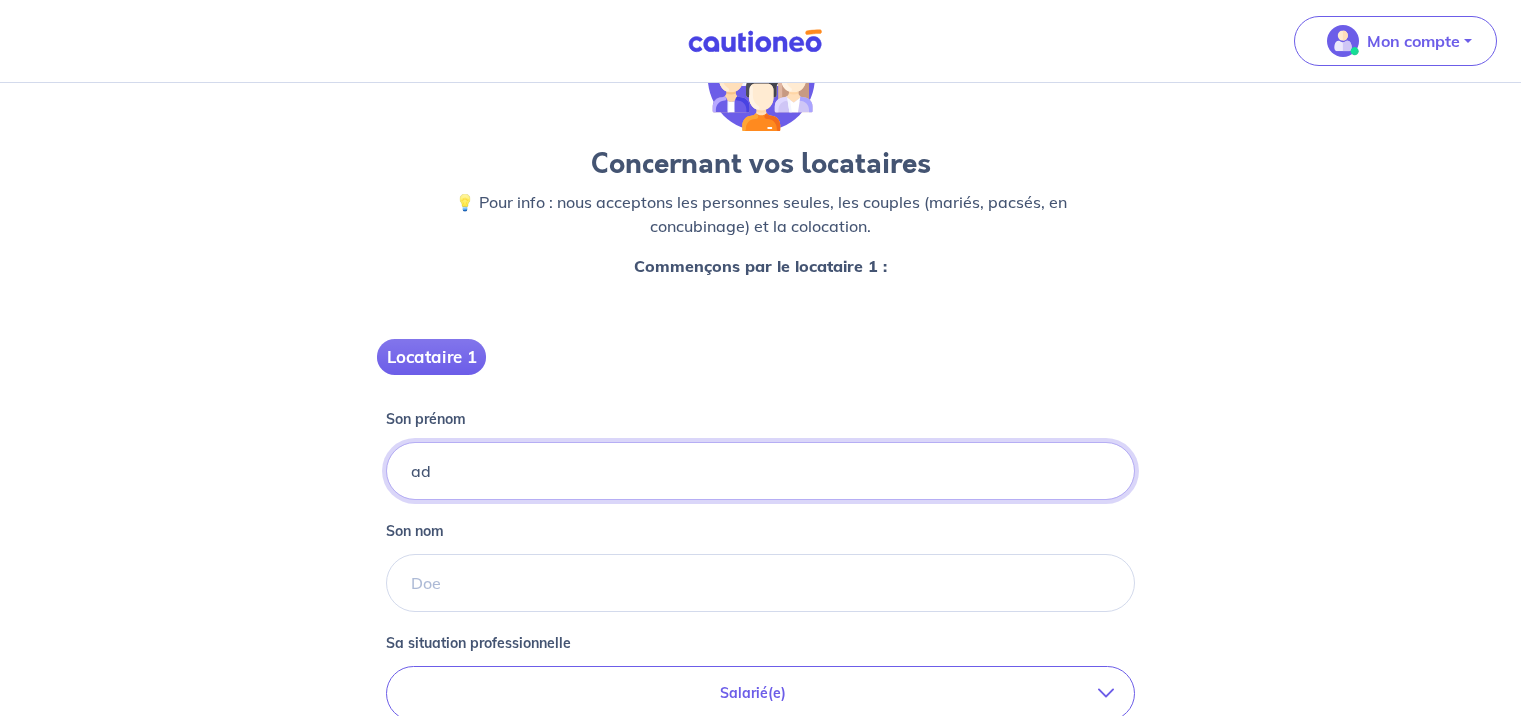 type on "a" 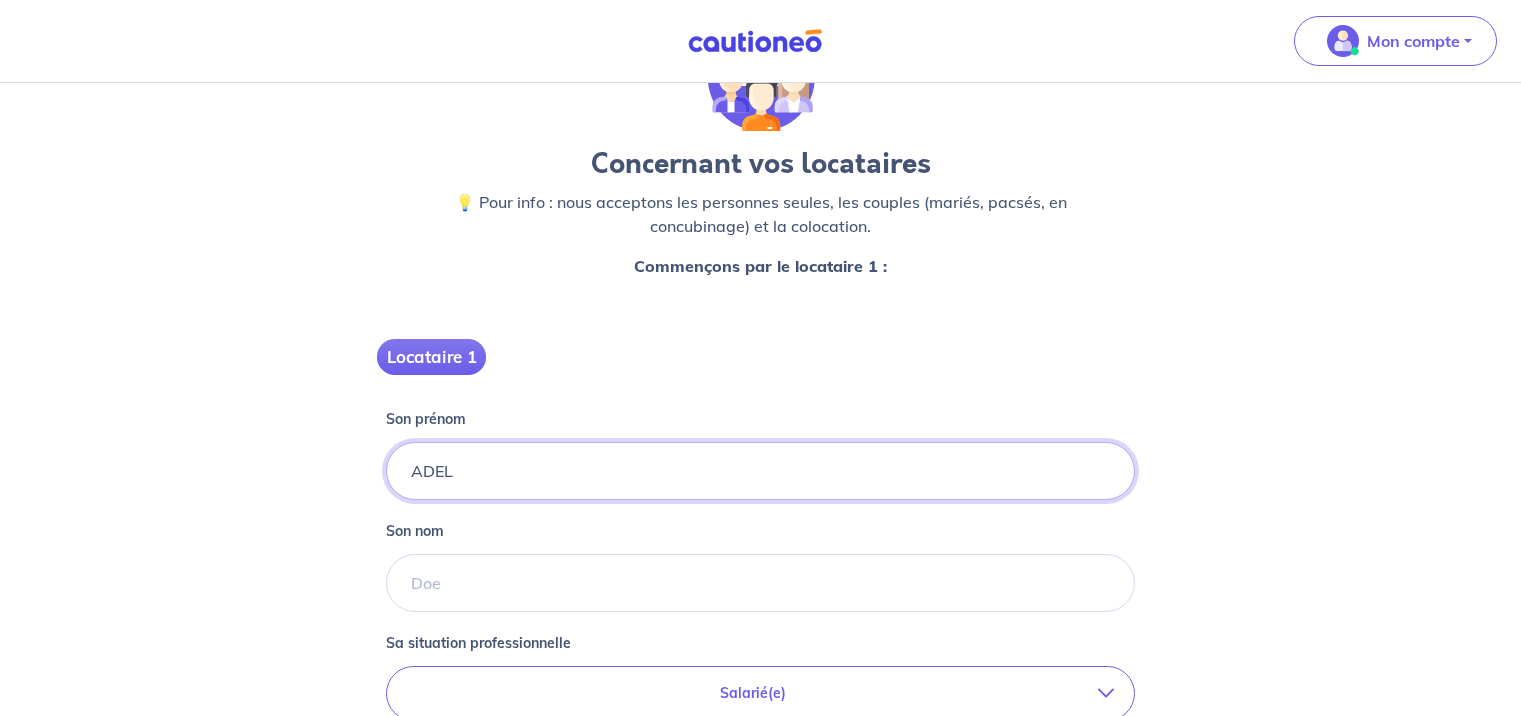 type on "ADEL" 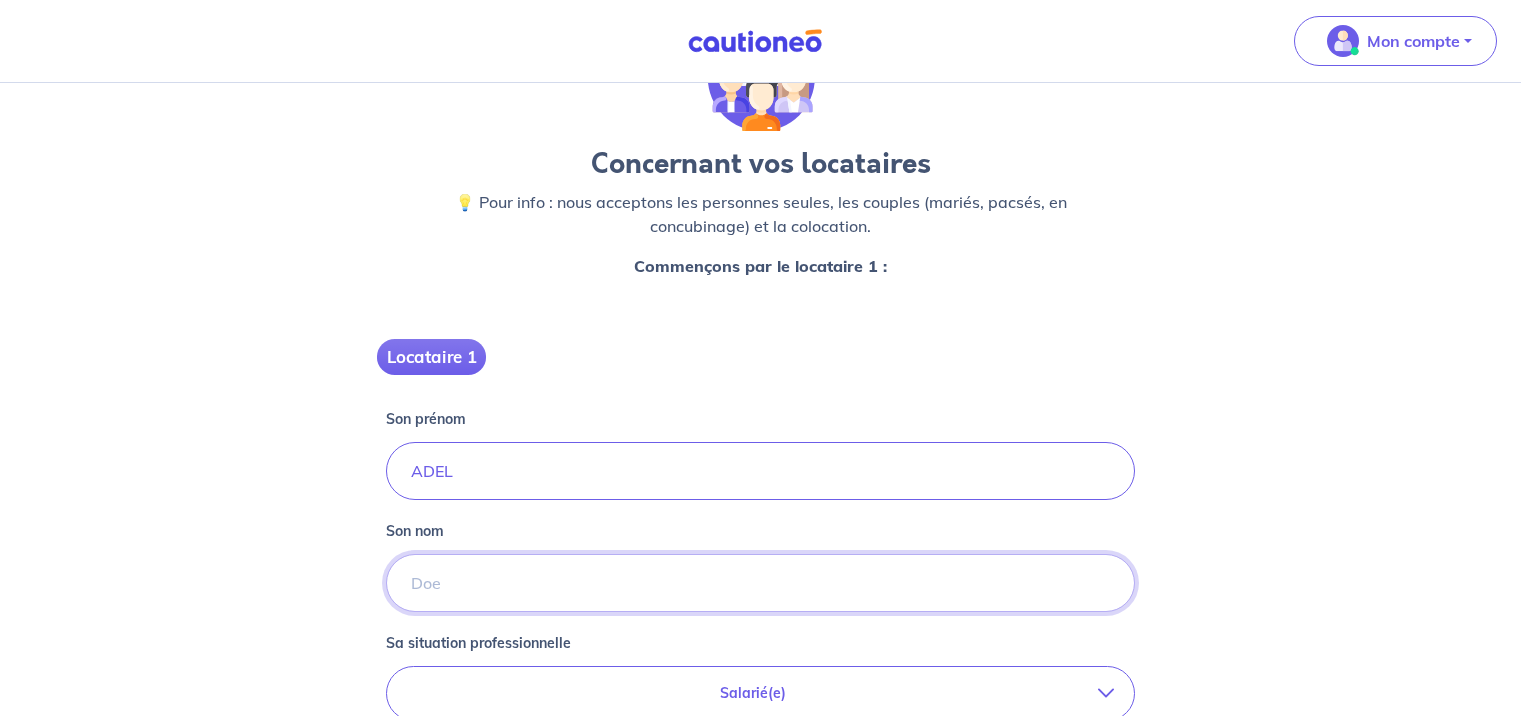 click on "Son nom" at bounding box center [760, 583] 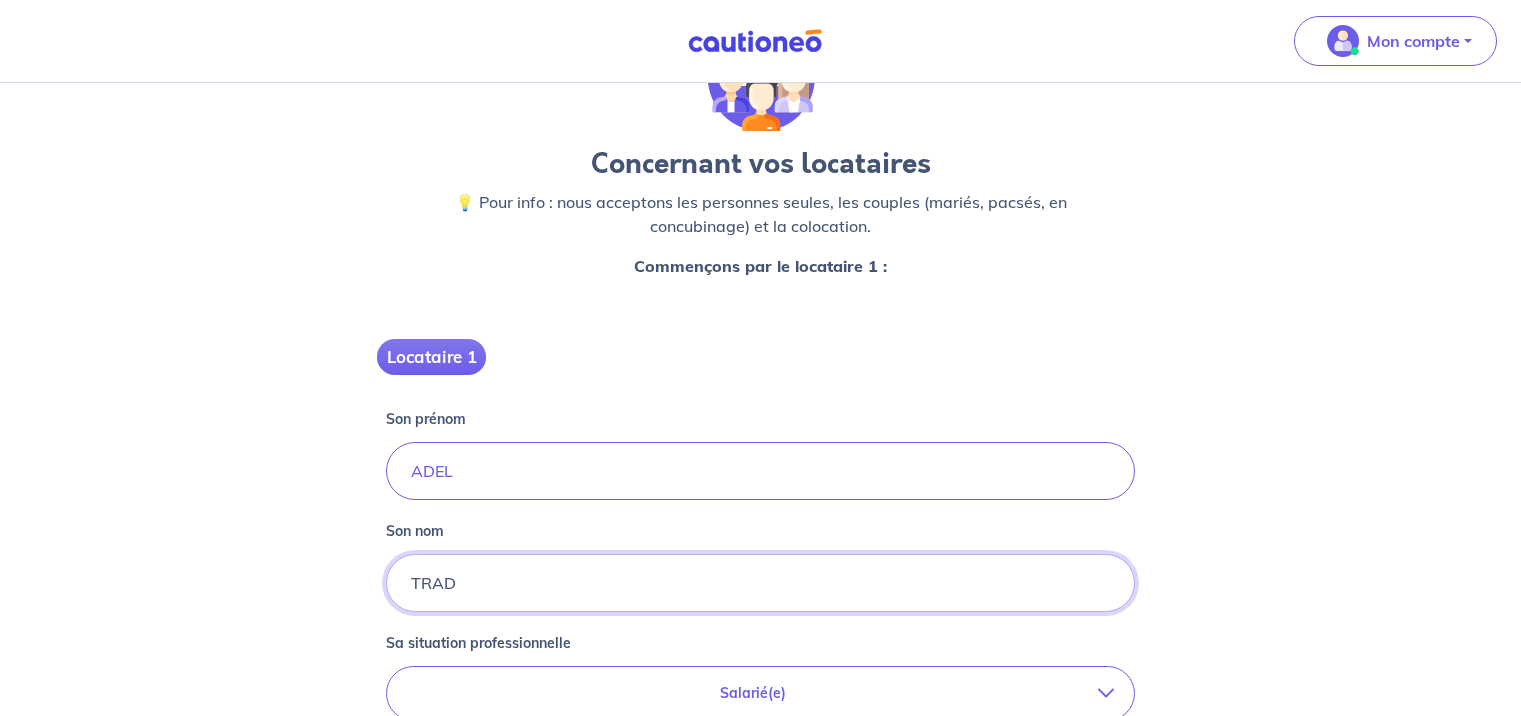 type on "TRAD" 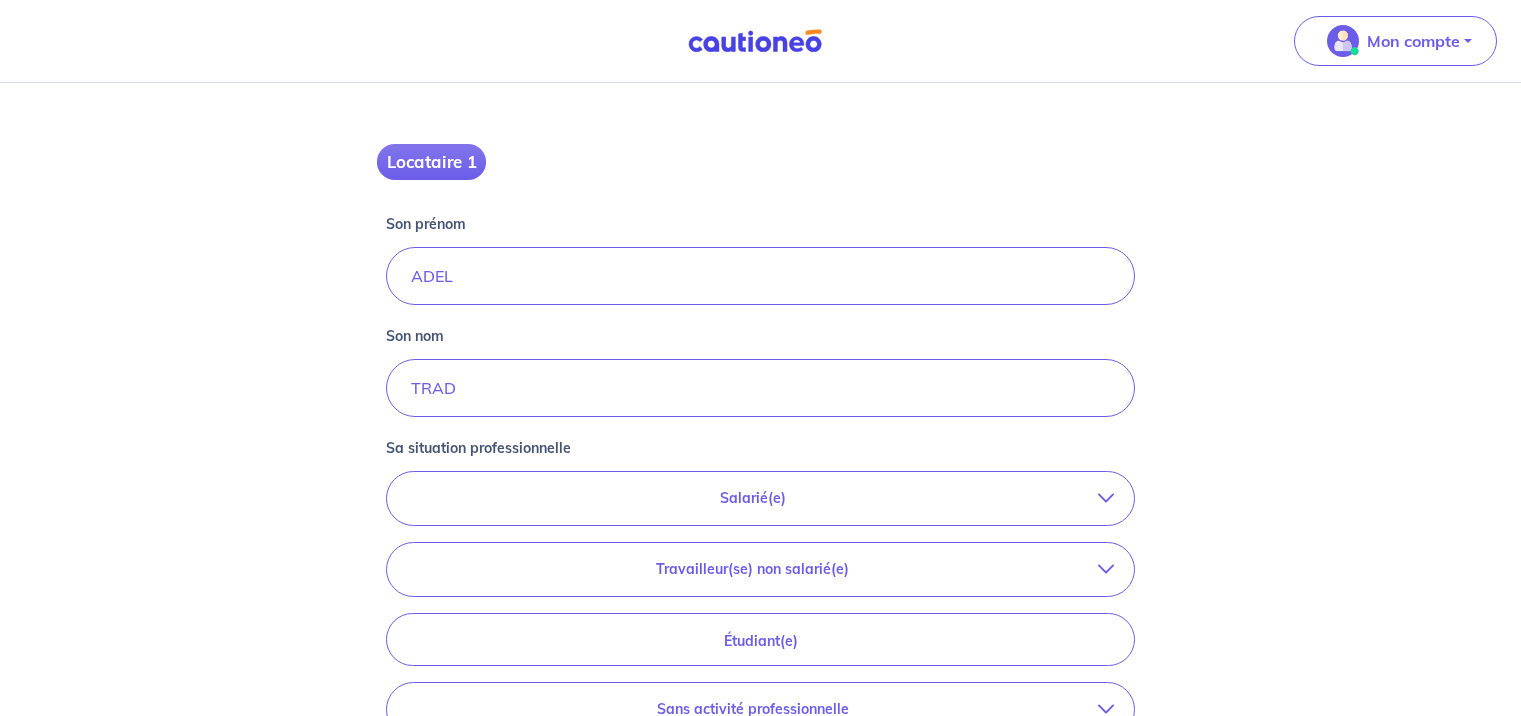 scroll, scrollTop: 311, scrollLeft: 0, axis: vertical 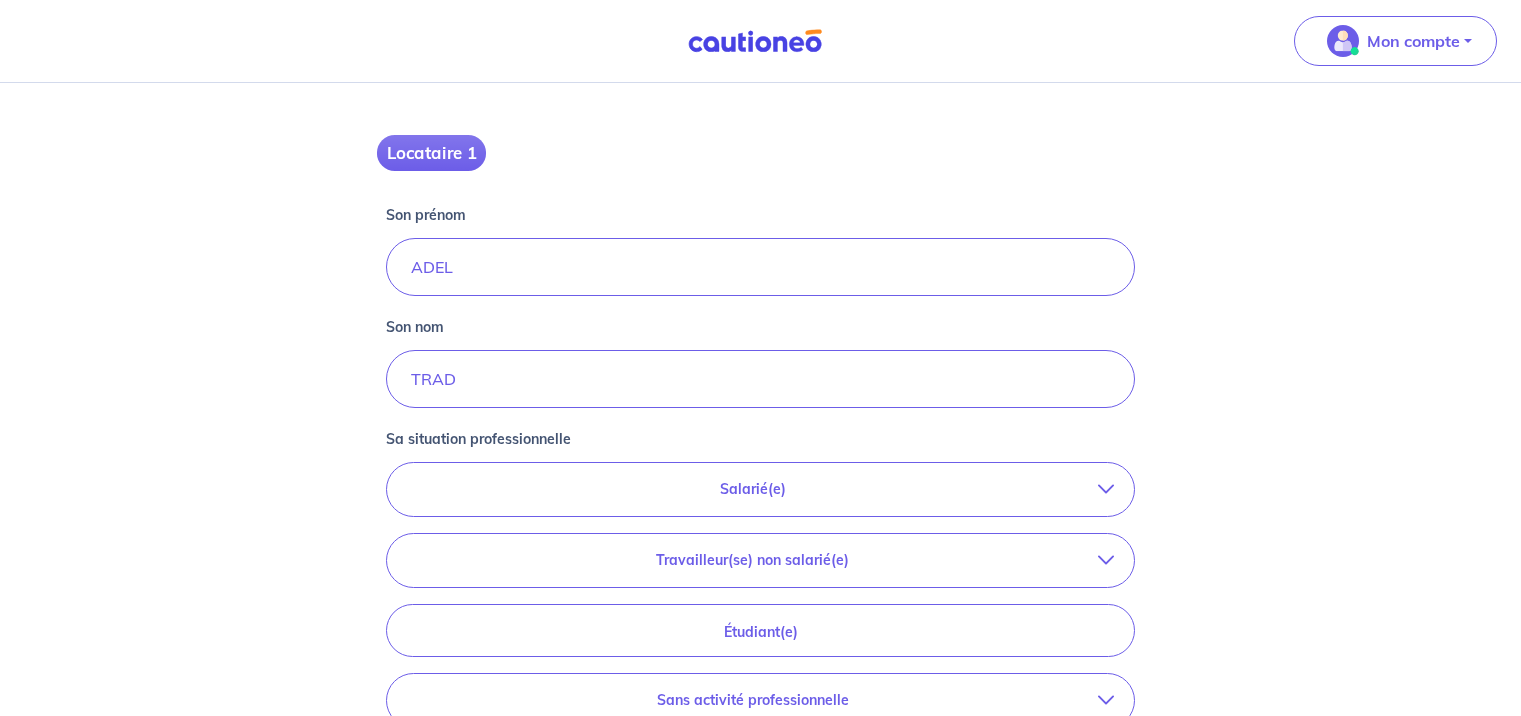 click at bounding box center (1106, 489) 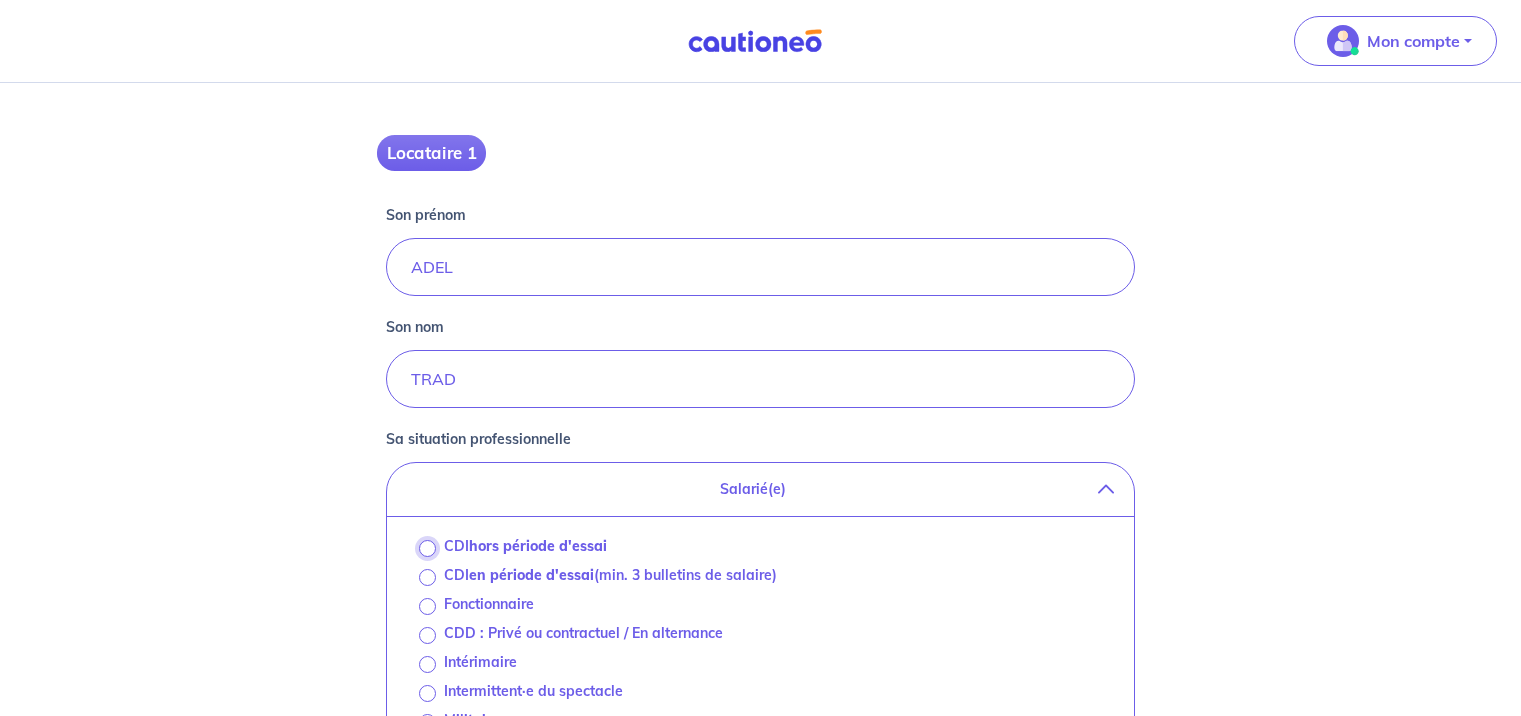 click on "CDI  hors période d'essai" at bounding box center [427, 548] 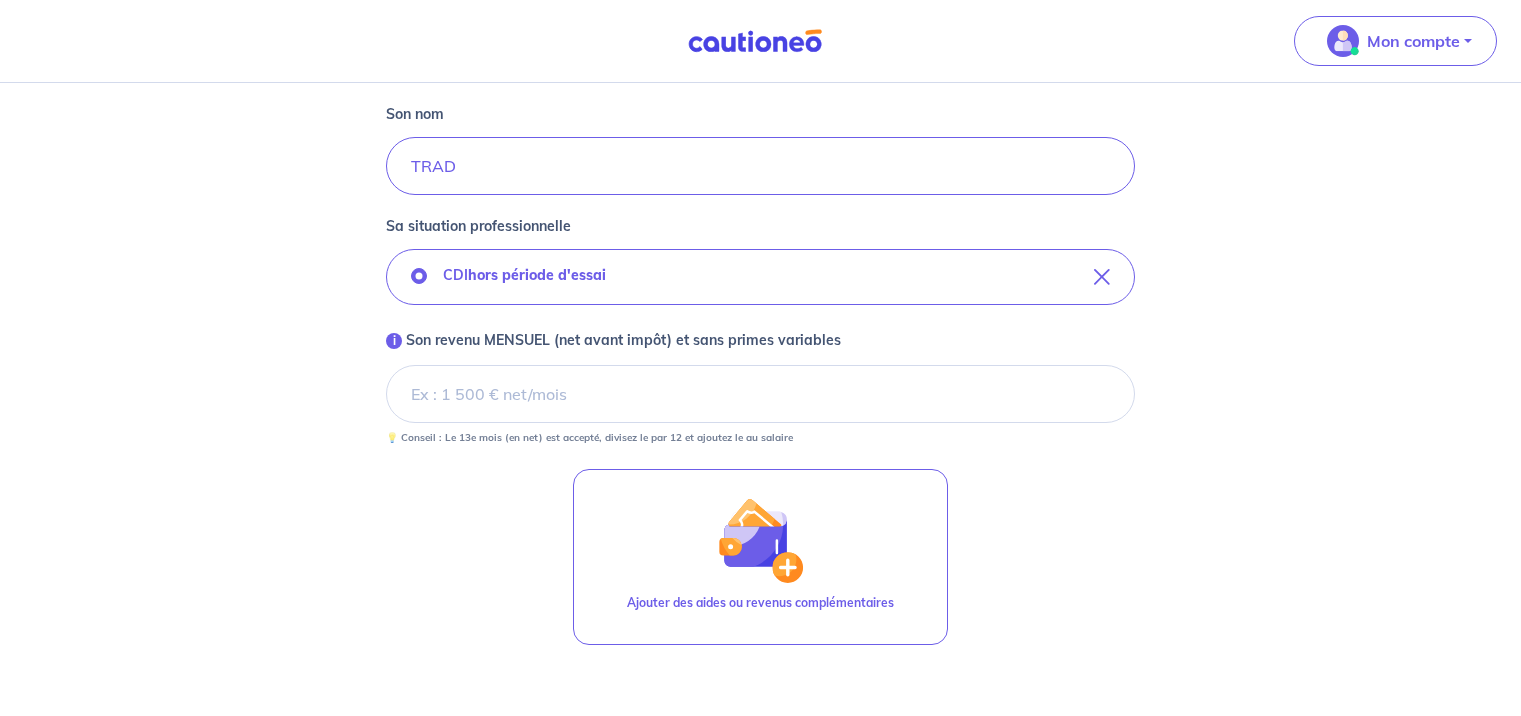 scroll, scrollTop: 617, scrollLeft: 0, axis: vertical 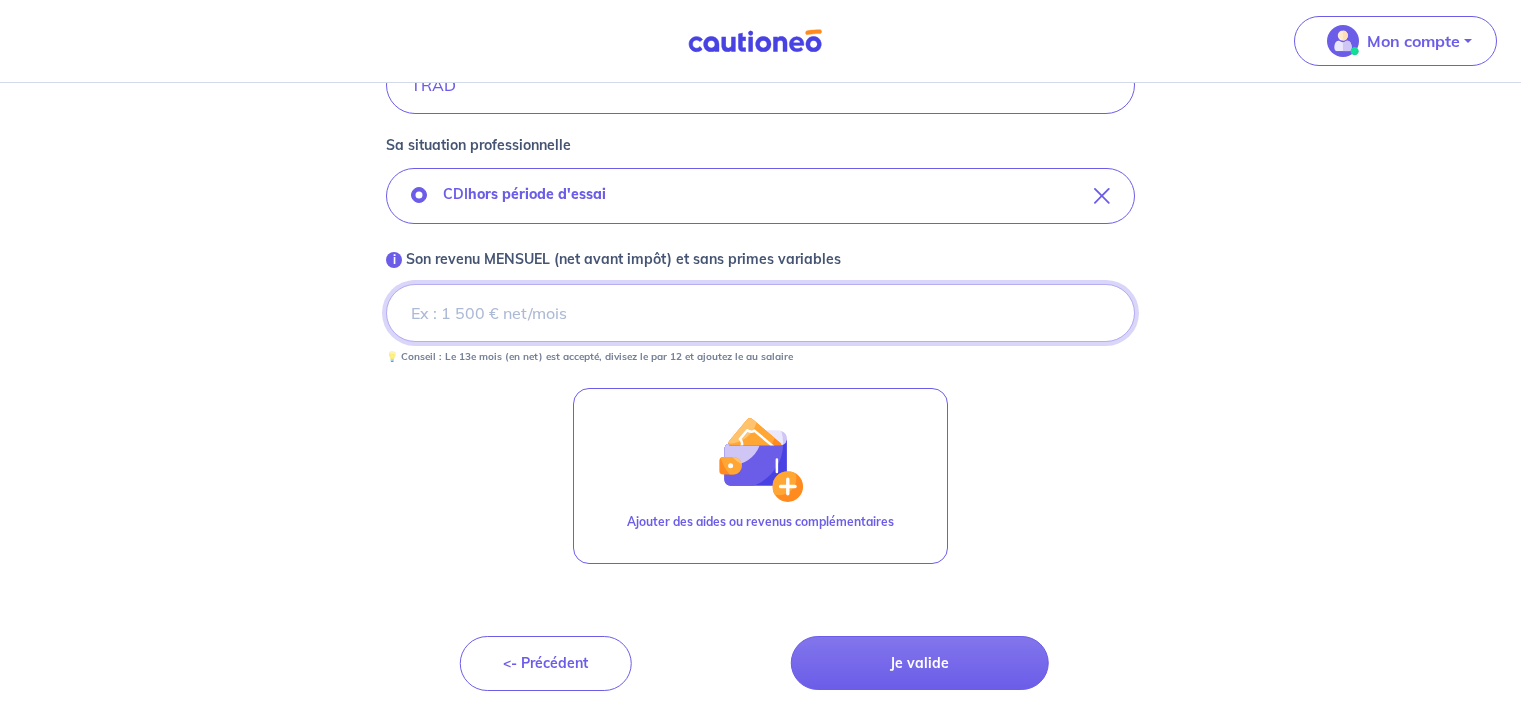 click on "i Son revenu MENSUEL (net avant impôt) et sans primes variables" at bounding box center [760, 313] 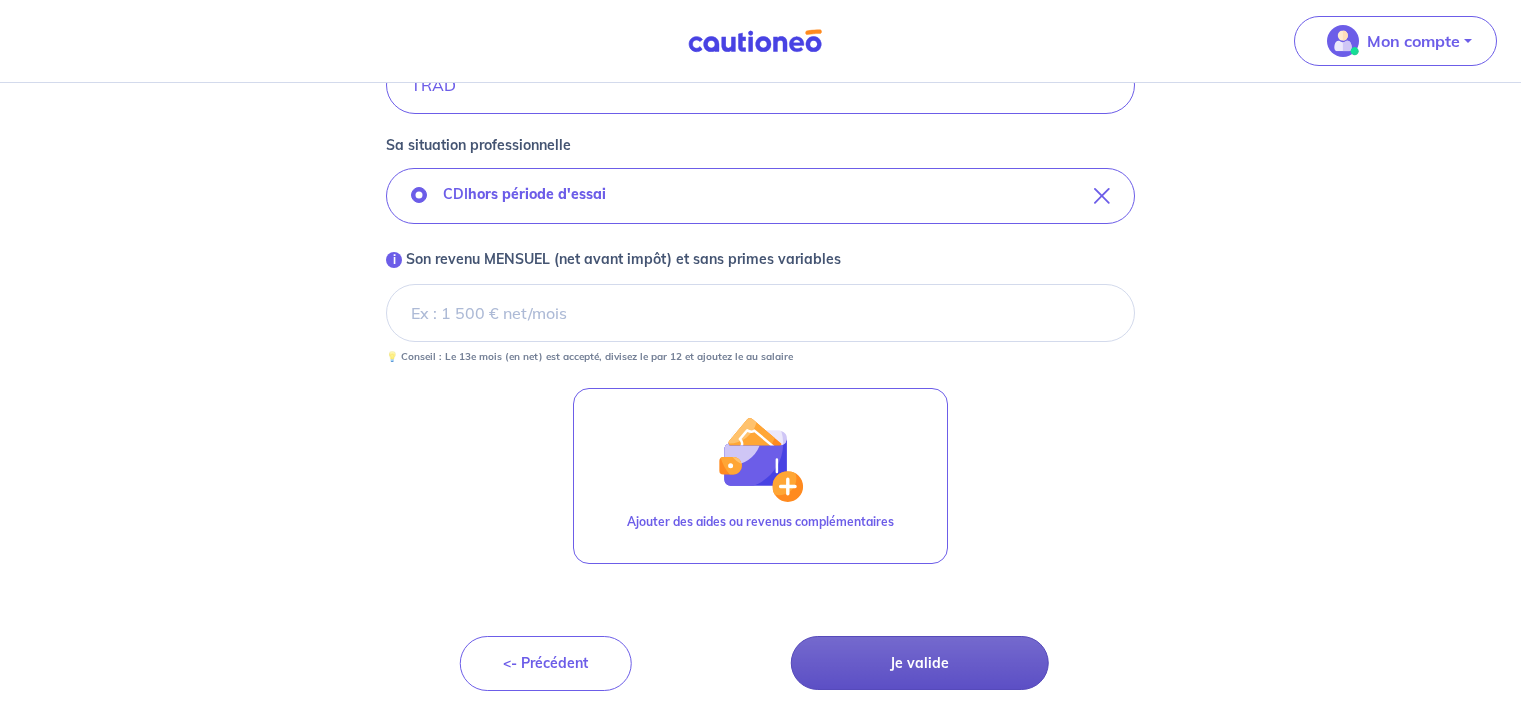 click on "Je valide" at bounding box center [920, 663] 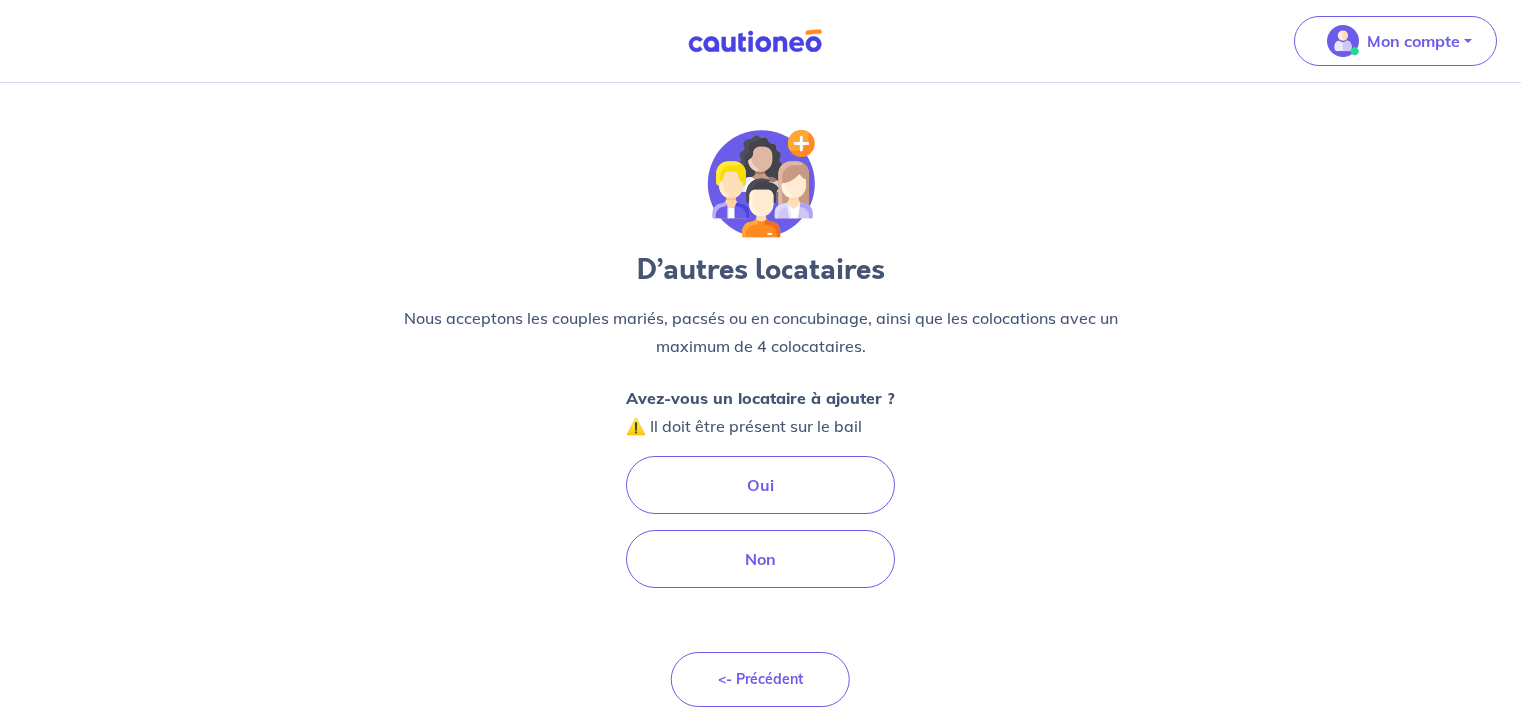 scroll, scrollTop: 0, scrollLeft: 0, axis: both 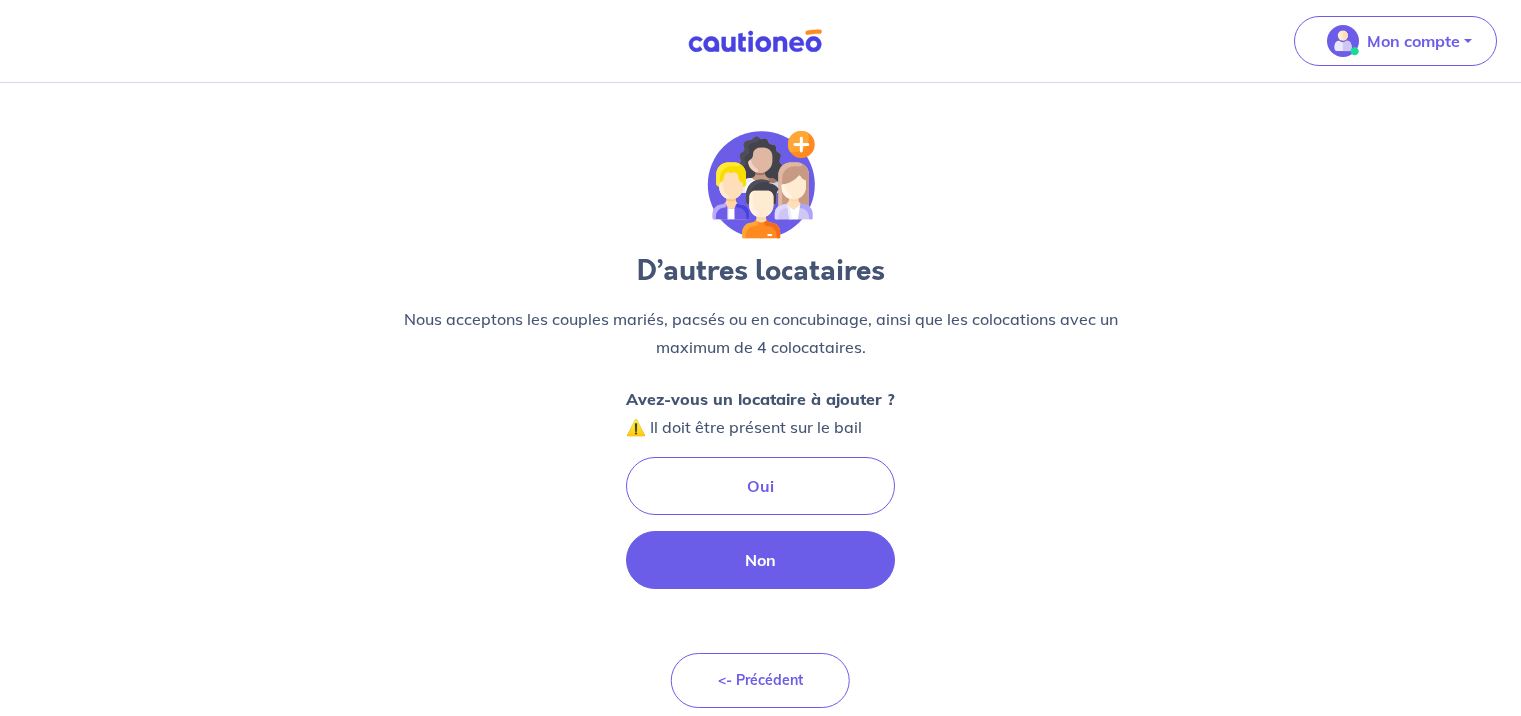 click on "Non" at bounding box center (760, 560) 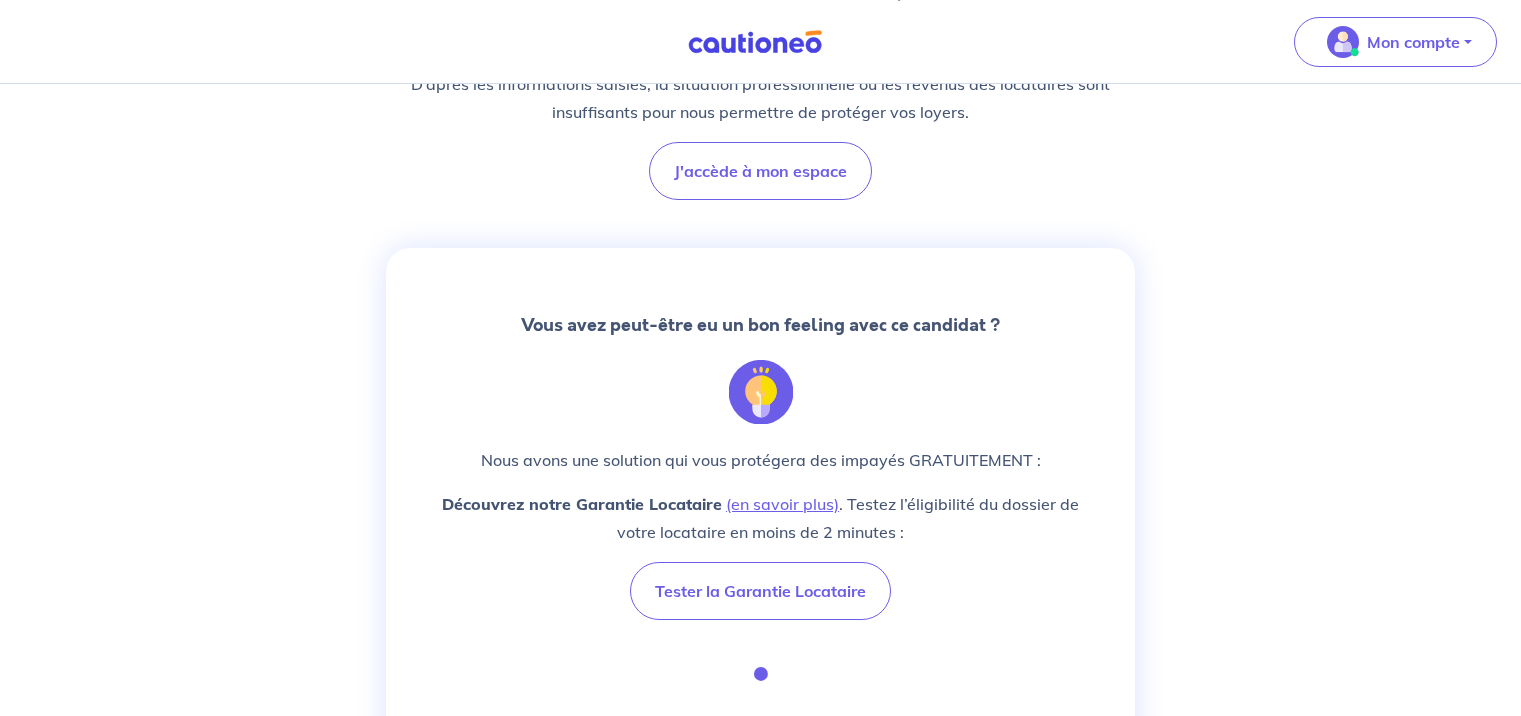 scroll, scrollTop: 306, scrollLeft: 0, axis: vertical 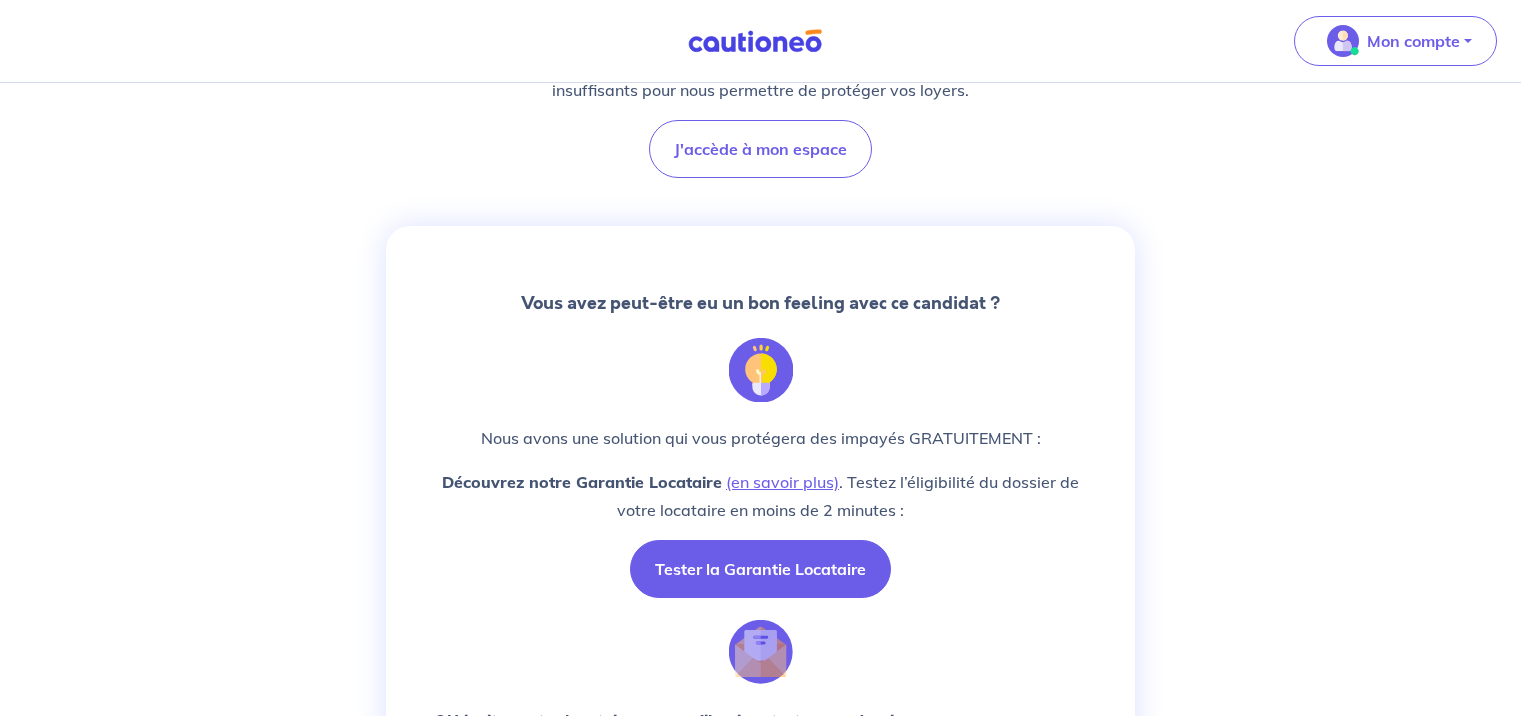 click on "Tester la Garantie Locataire" at bounding box center [760, 569] 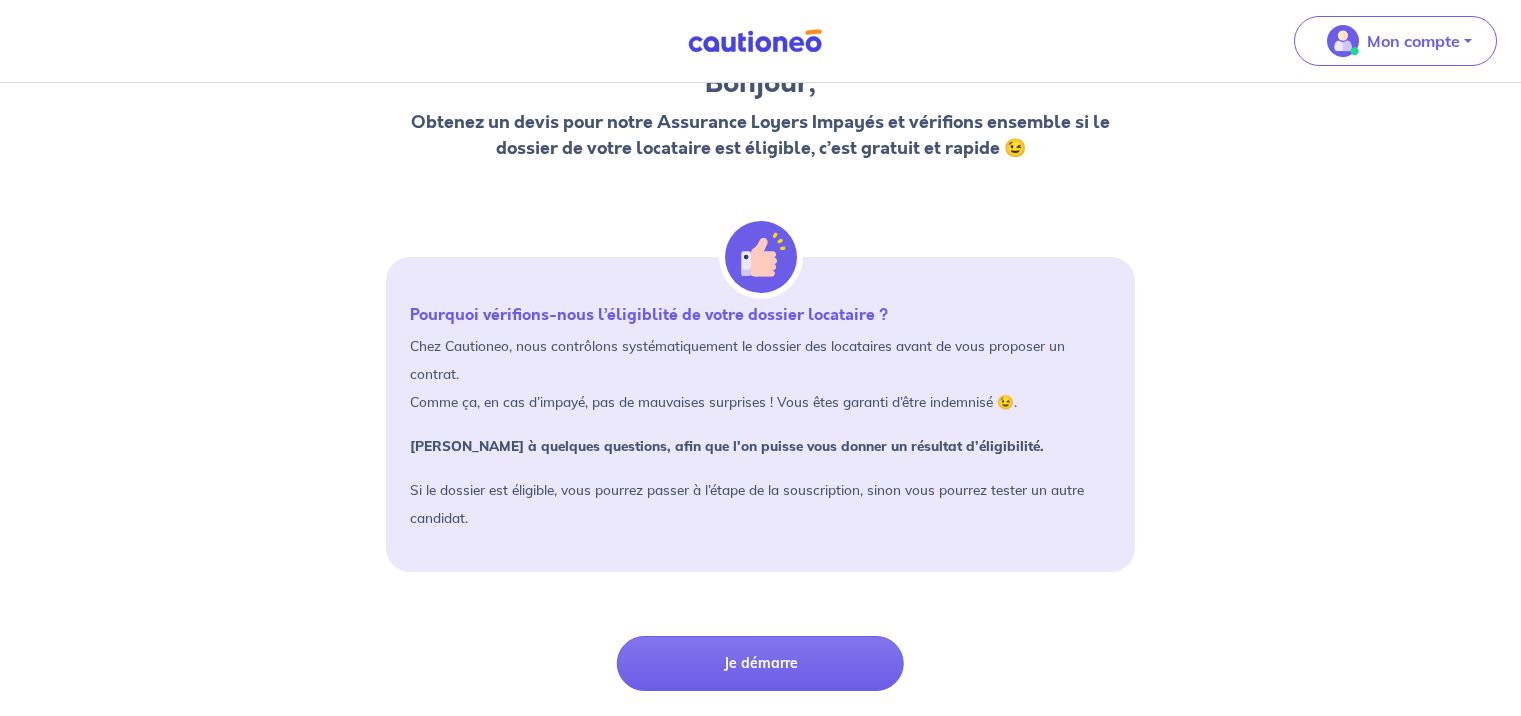 scroll, scrollTop: 128, scrollLeft: 0, axis: vertical 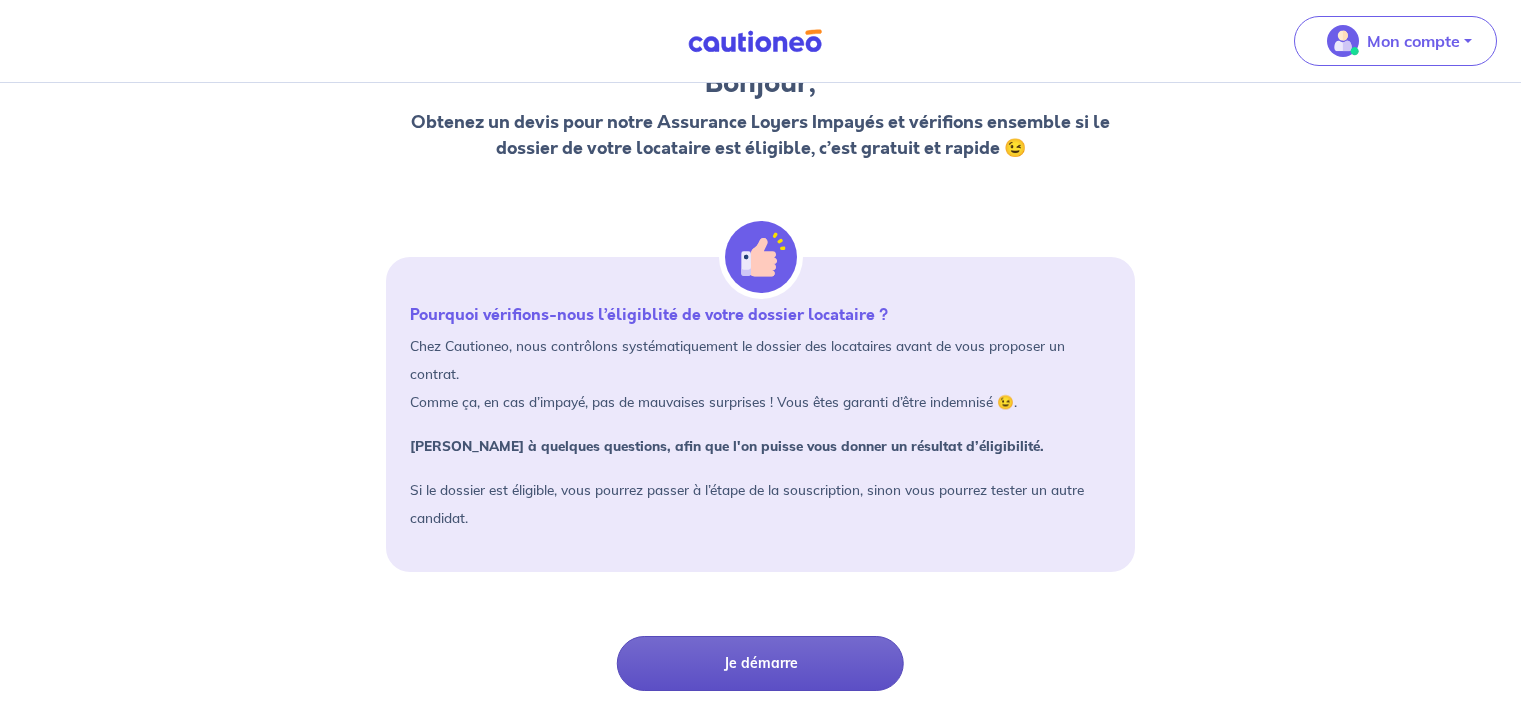 click on "Je démarre" at bounding box center [760, 663] 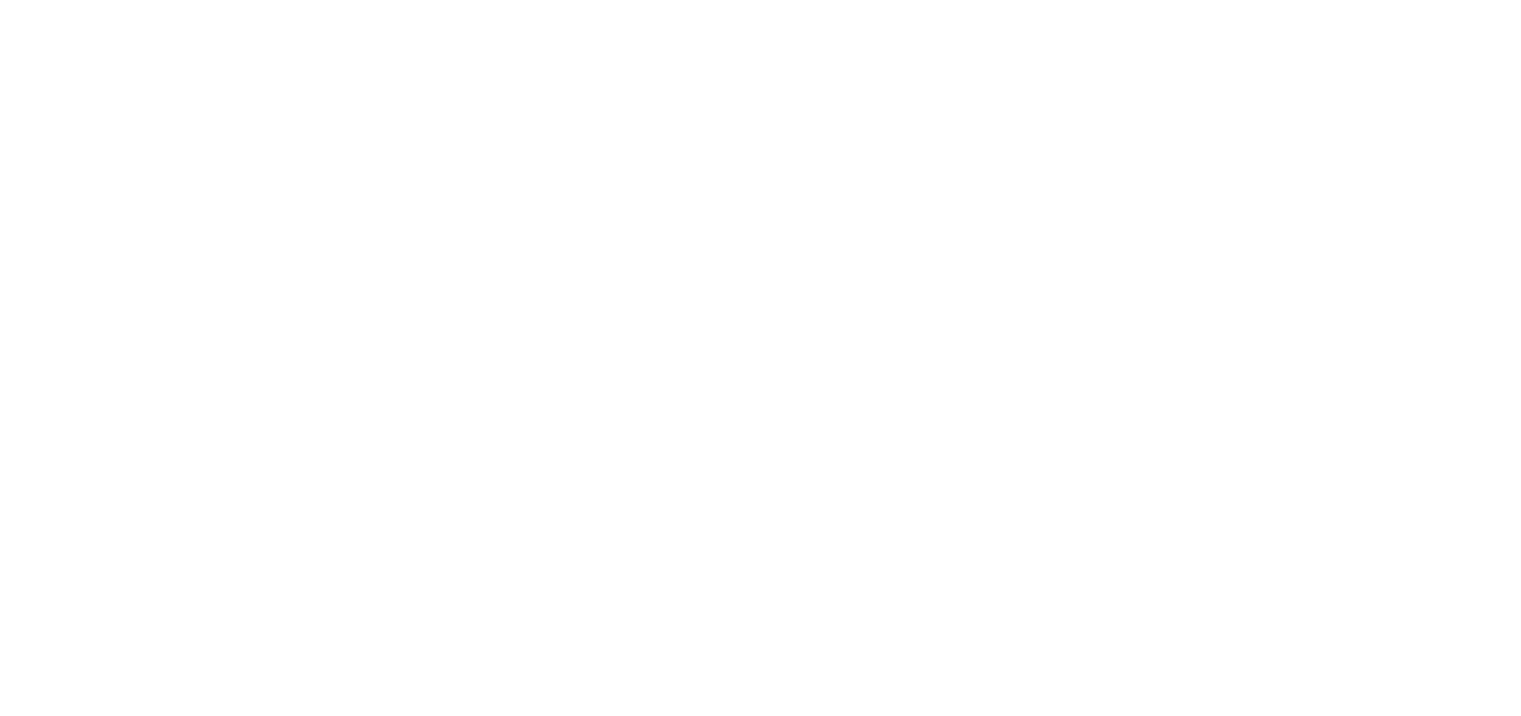 scroll, scrollTop: 0, scrollLeft: 0, axis: both 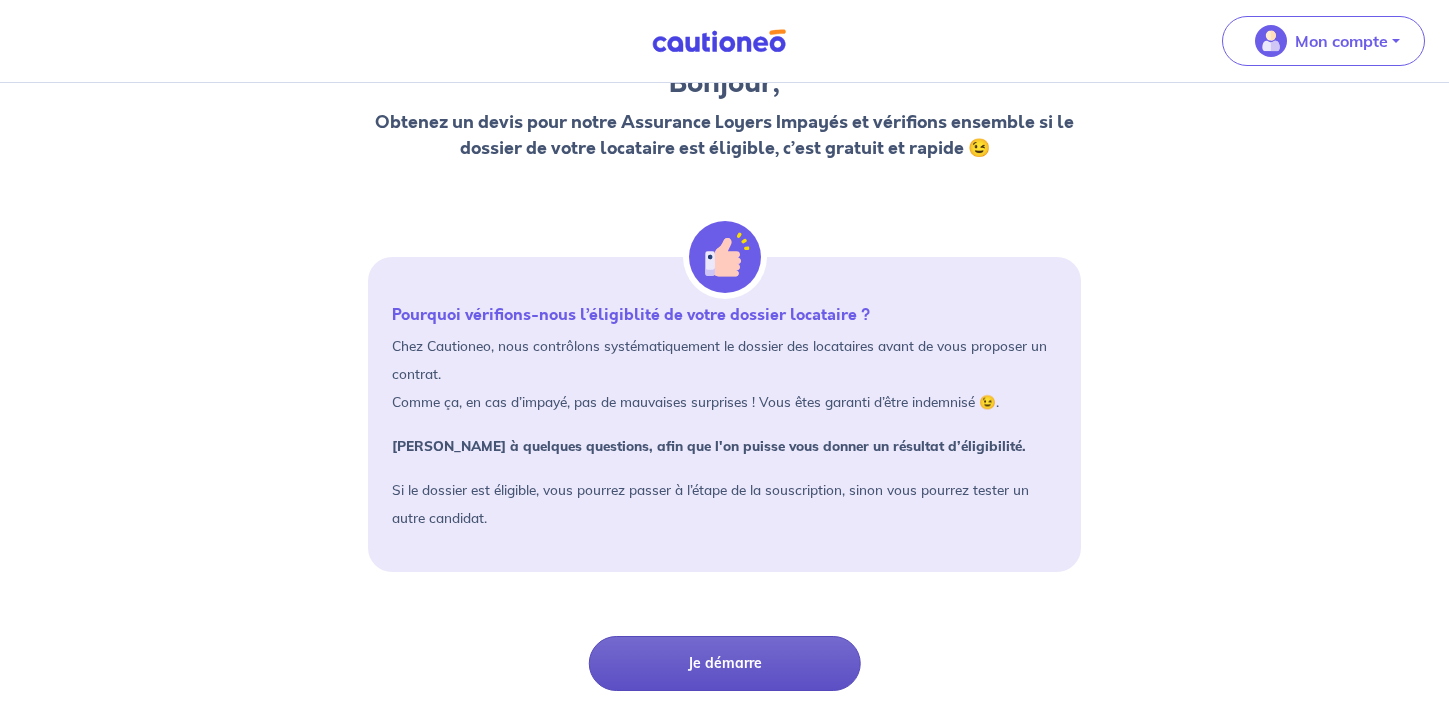 click on "Je démarre" at bounding box center [724, 663] 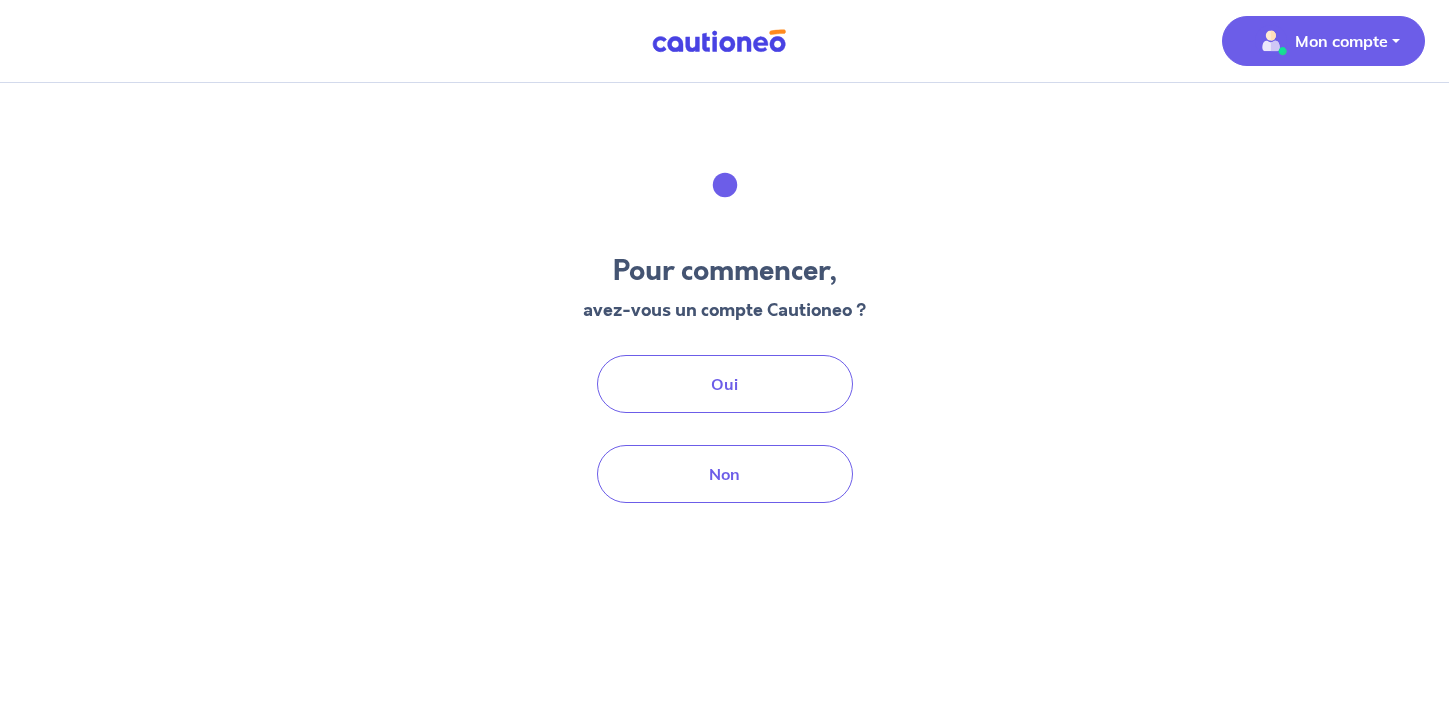 scroll, scrollTop: 47, scrollLeft: 0, axis: vertical 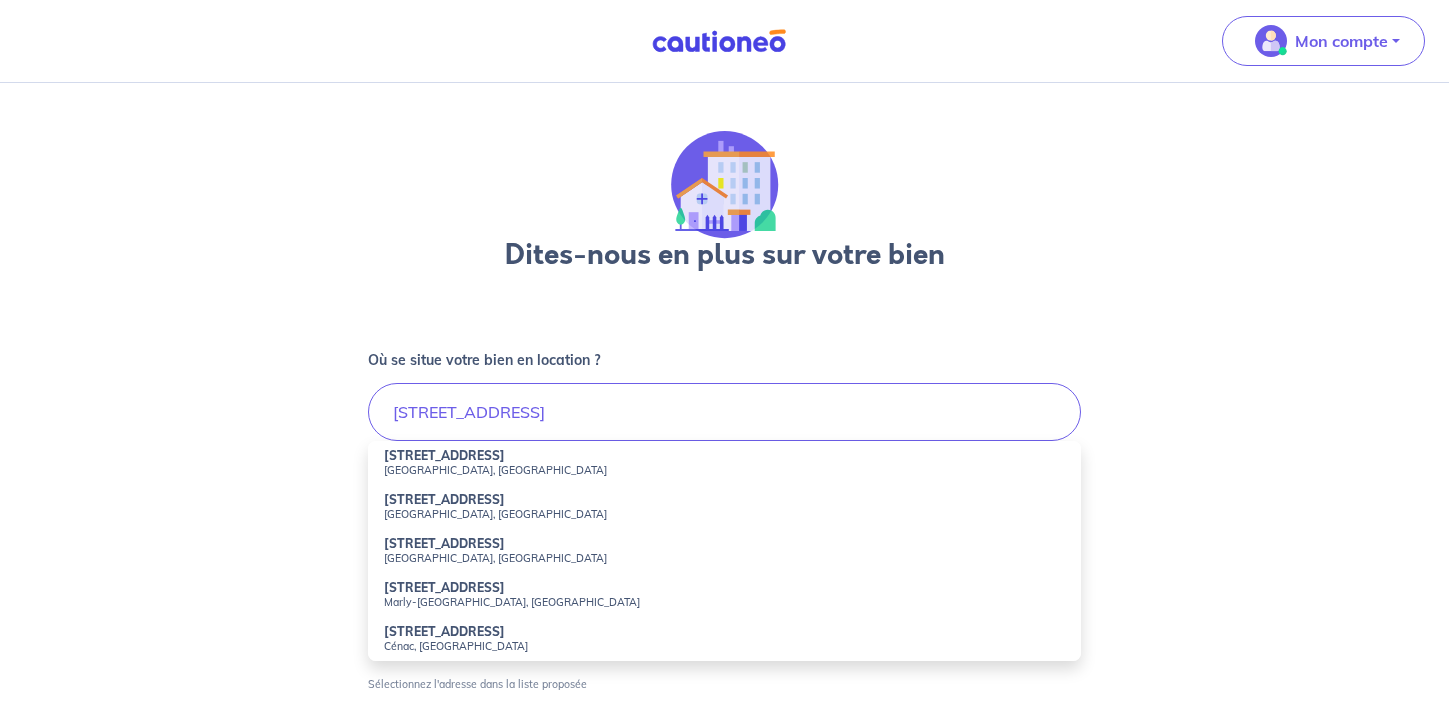 click on "[GEOGRAPHIC_DATA], [GEOGRAPHIC_DATA]" at bounding box center (724, 470) 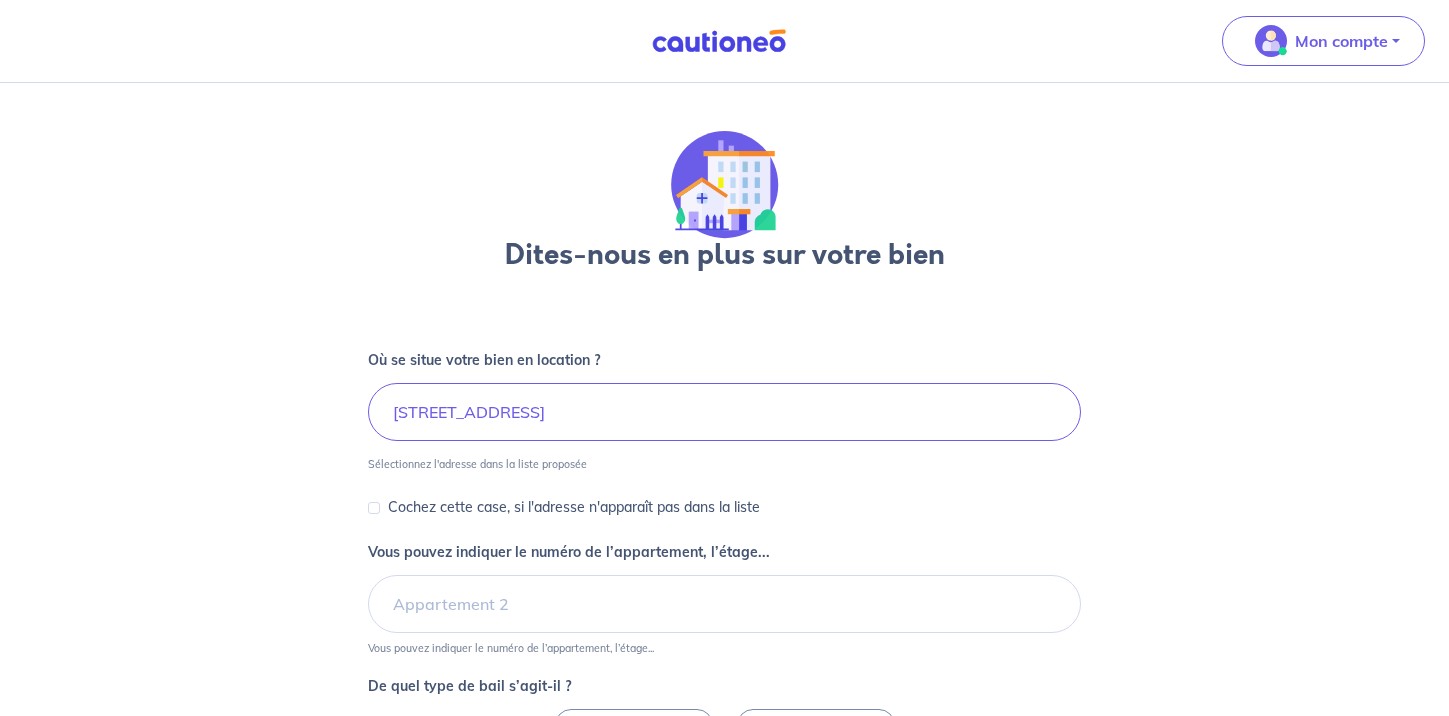 type on "[STREET_ADDRESS]" 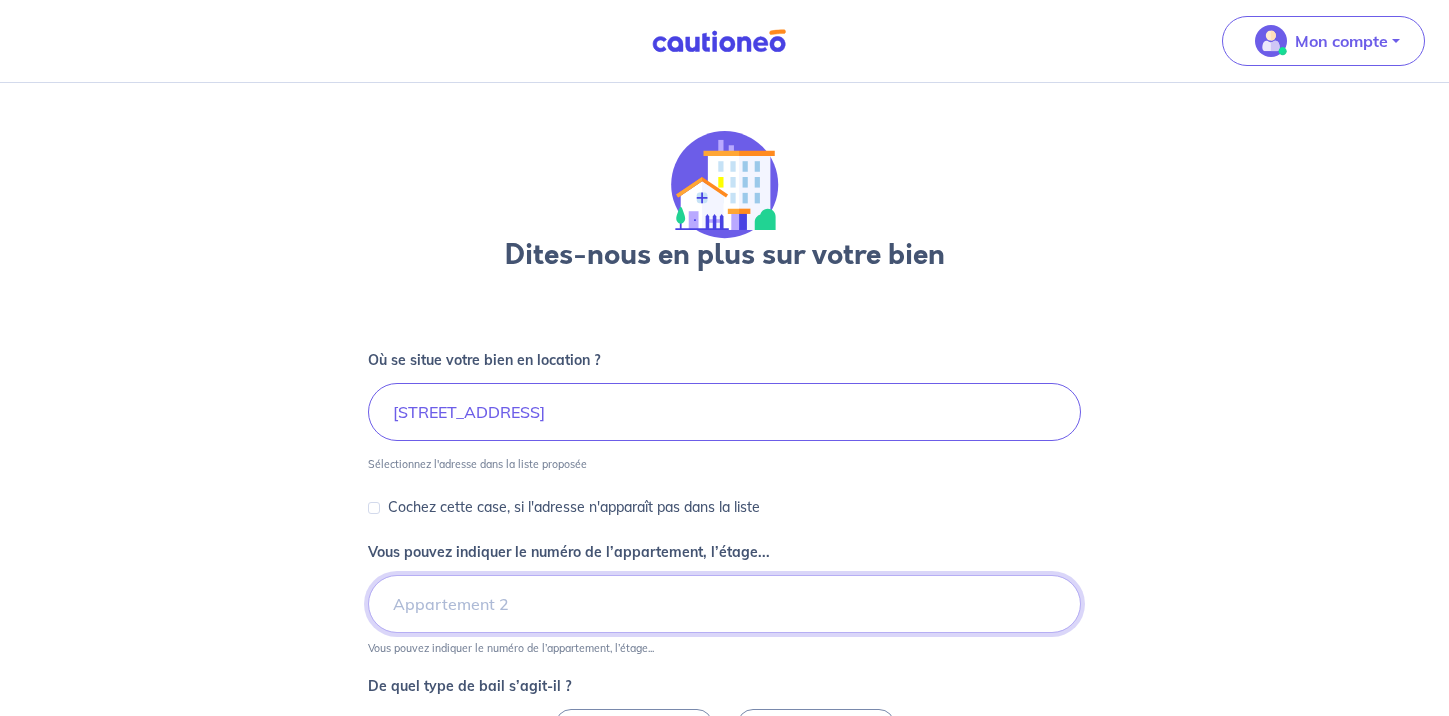 click on "Vous pouvez indiquer le numéro de l’appartement, l’étage..." at bounding box center [724, 604] 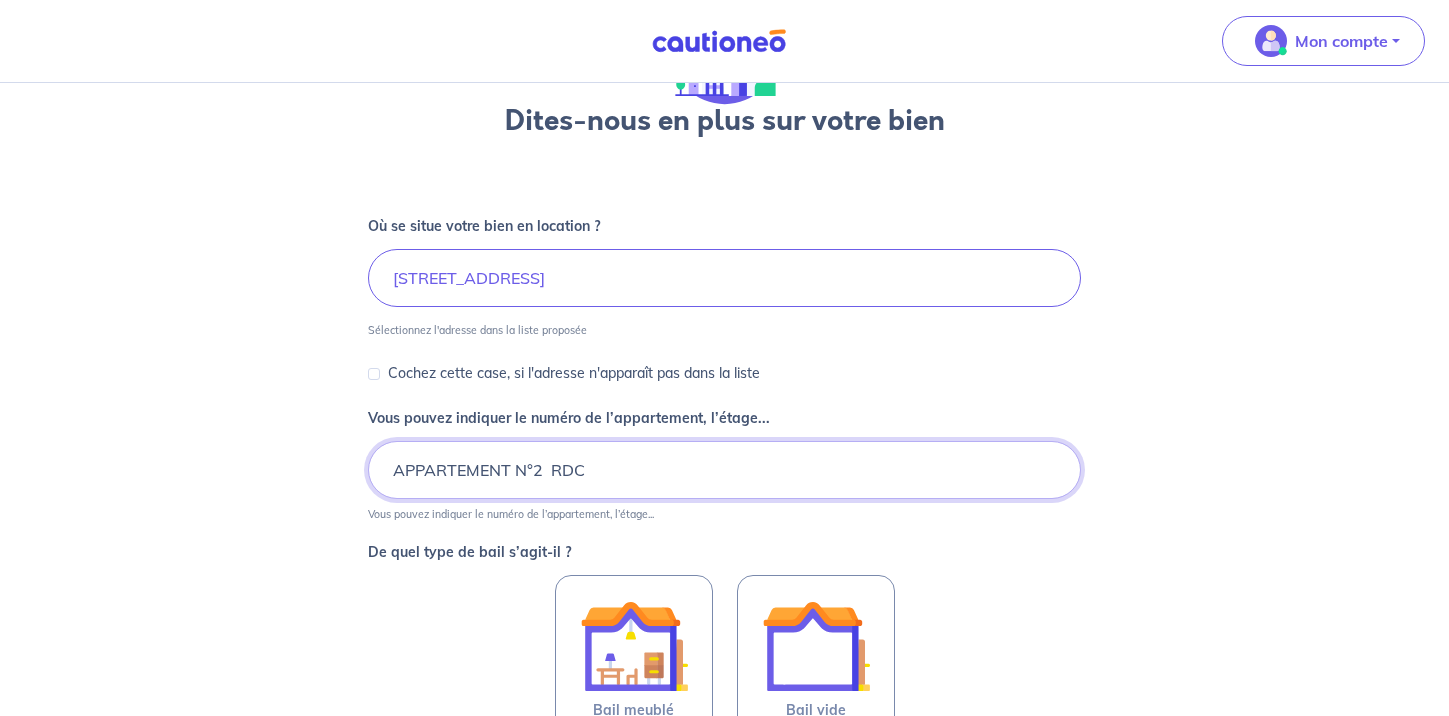 scroll, scrollTop: 204, scrollLeft: 0, axis: vertical 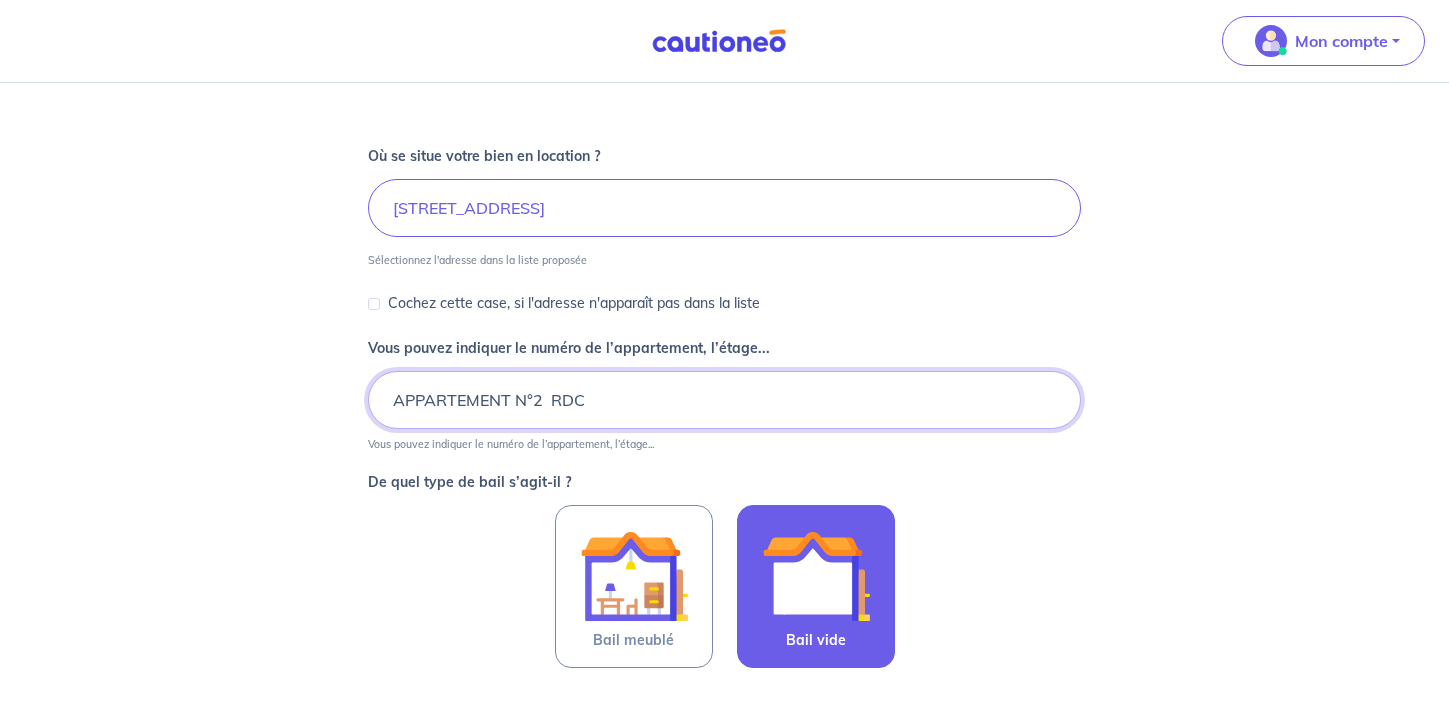 type on "APPARTEMENT N°2  RDC" 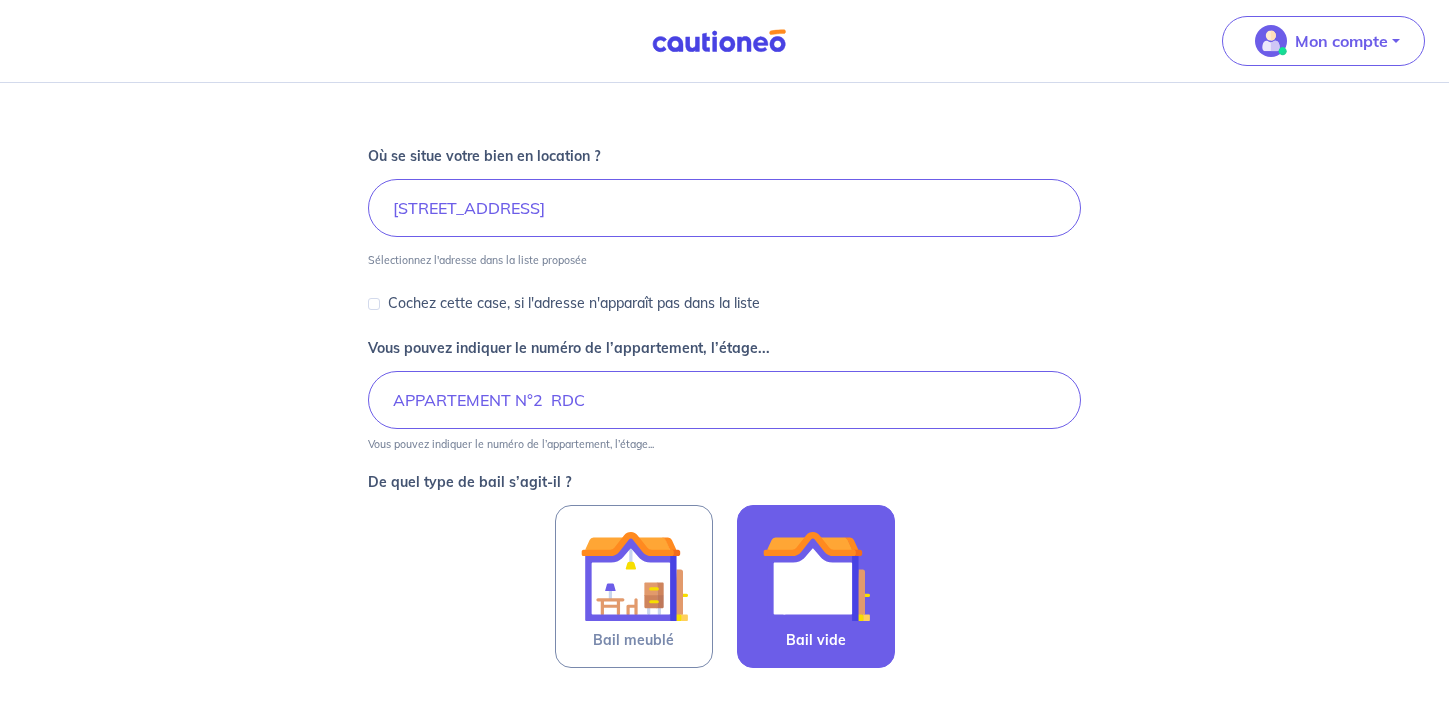 click at bounding box center [816, 576] 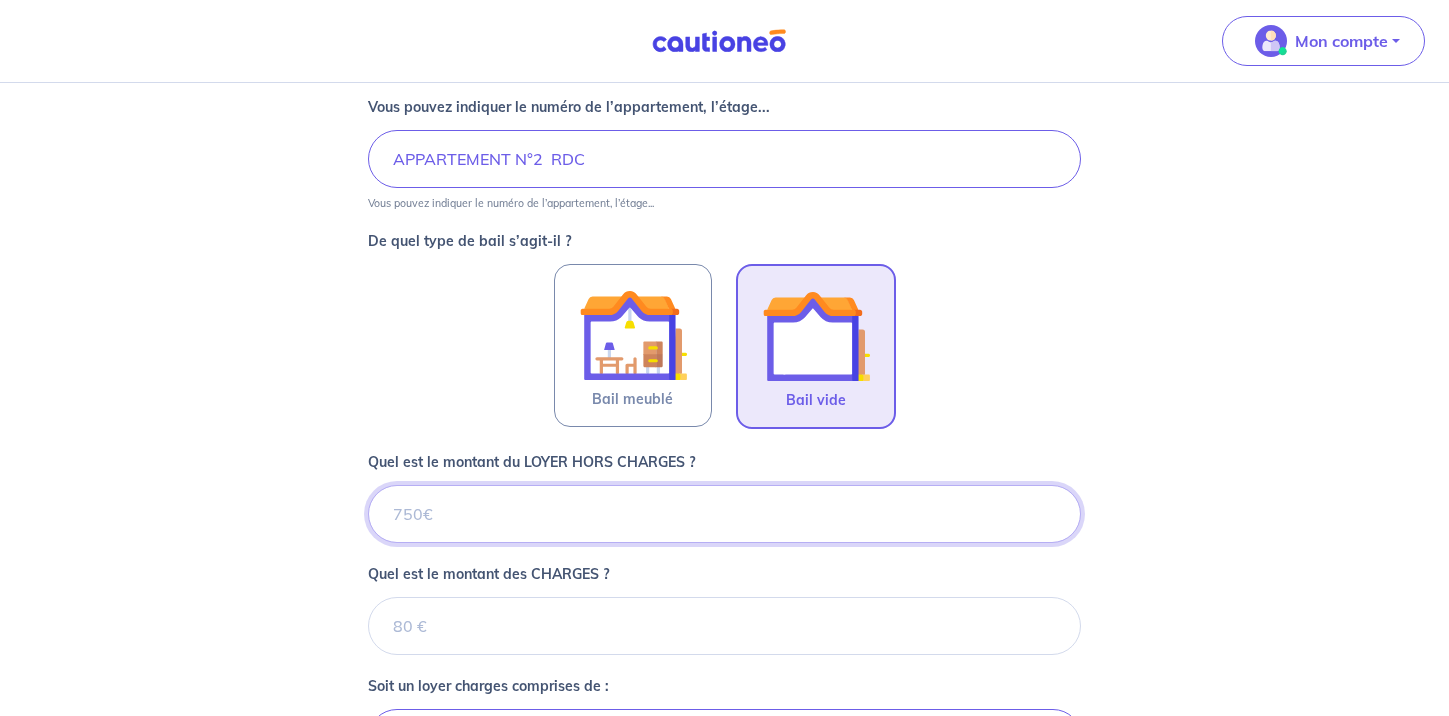 scroll, scrollTop: 476, scrollLeft: 0, axis: vertical 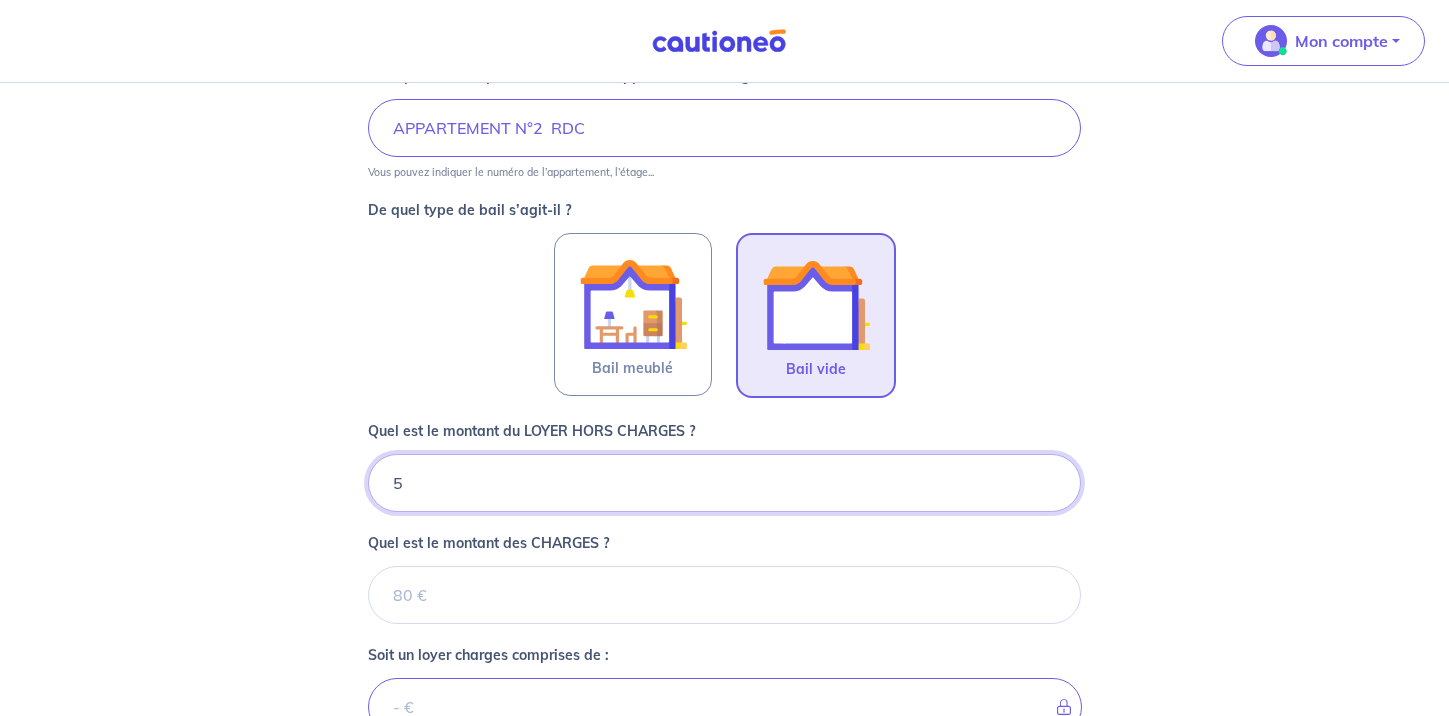 type on "57" 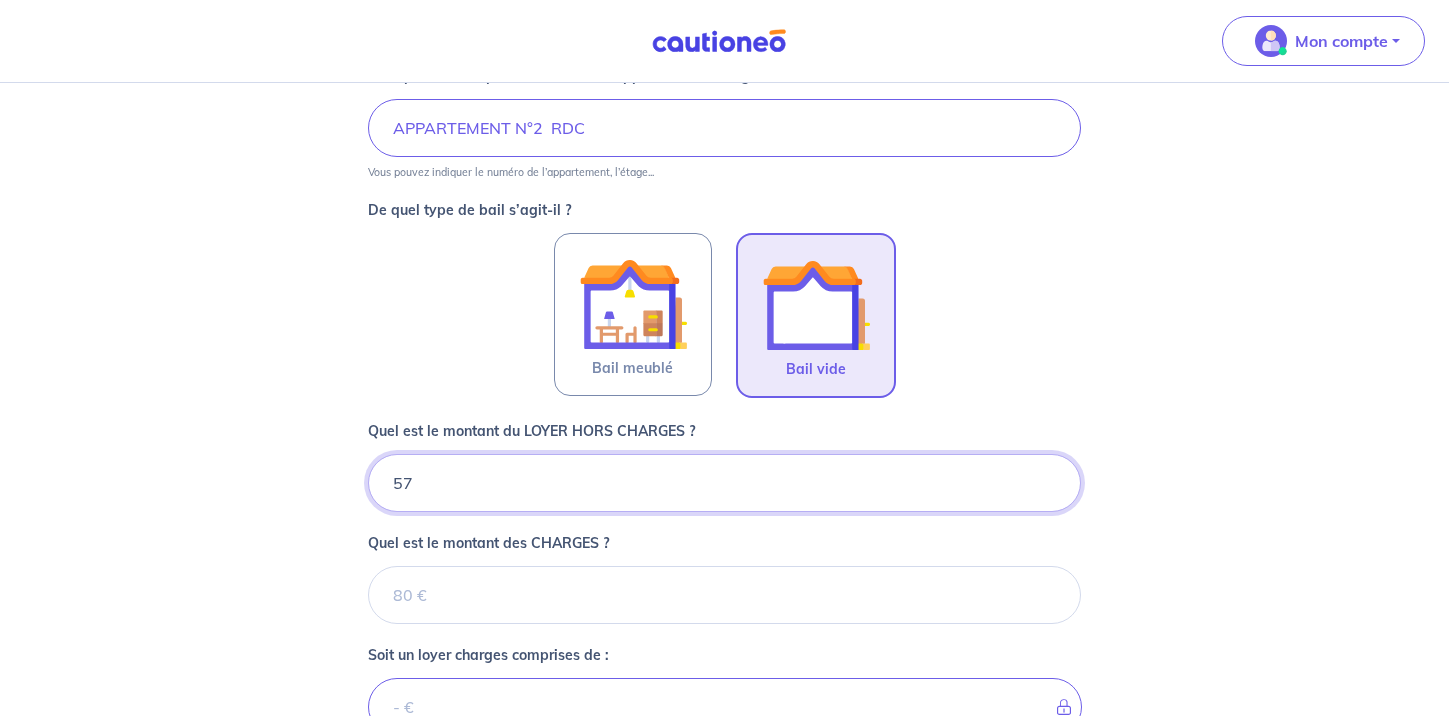 type 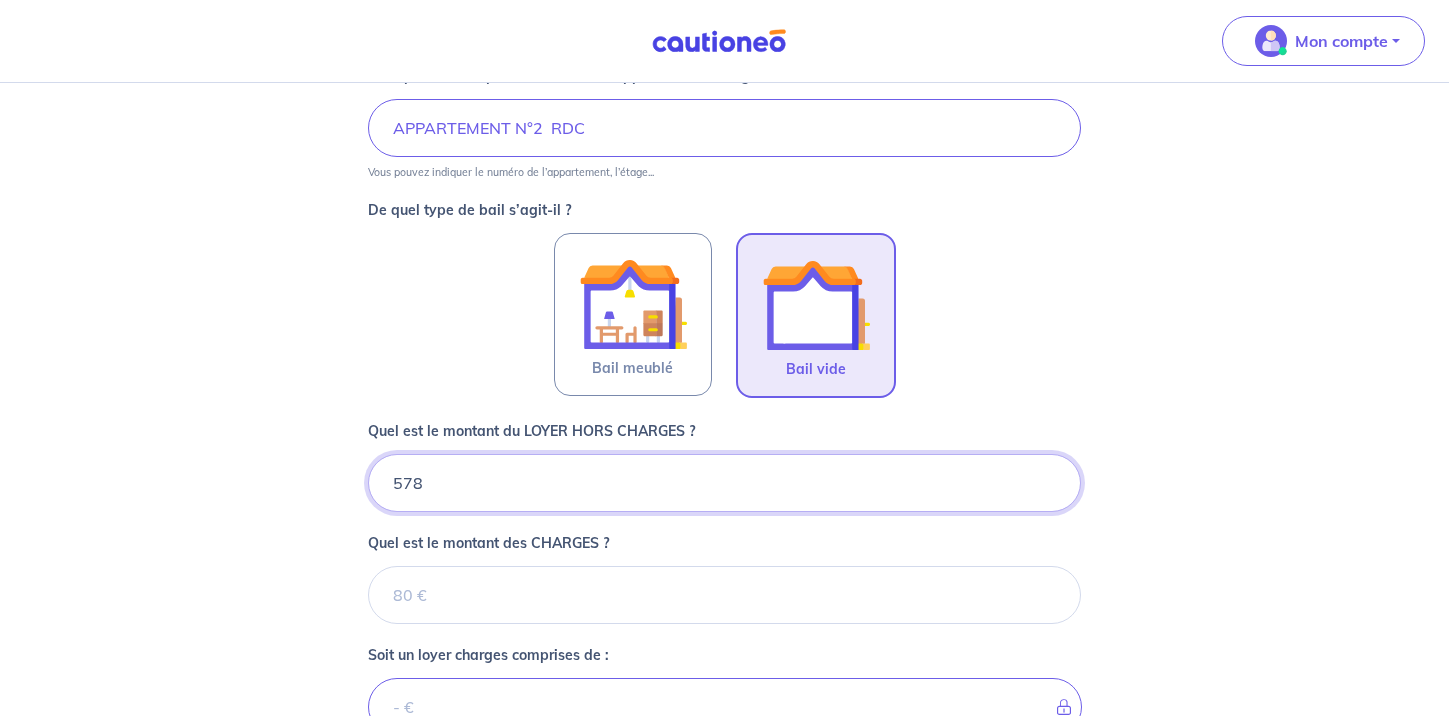 type 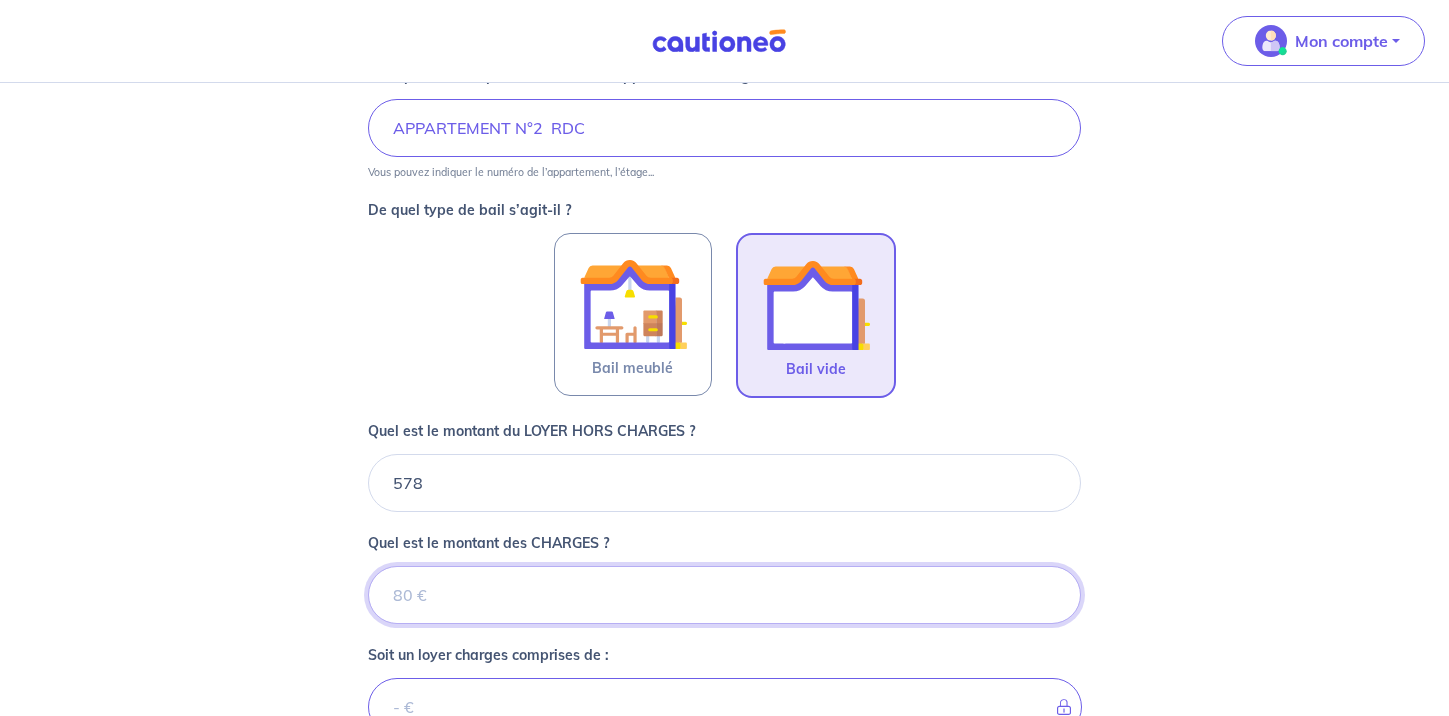 click on "Quel est le montant des CHARGES ?" at bounding box center (724, 595) 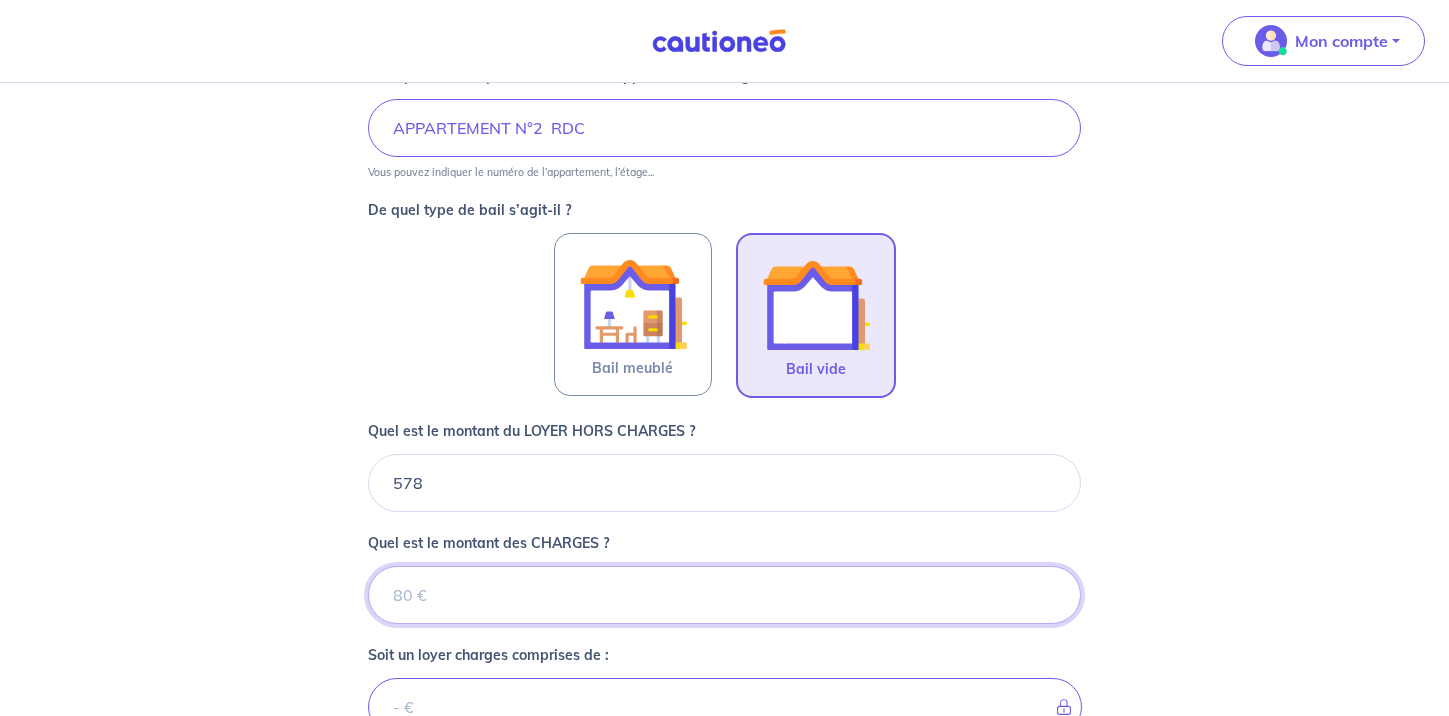 type on "6" 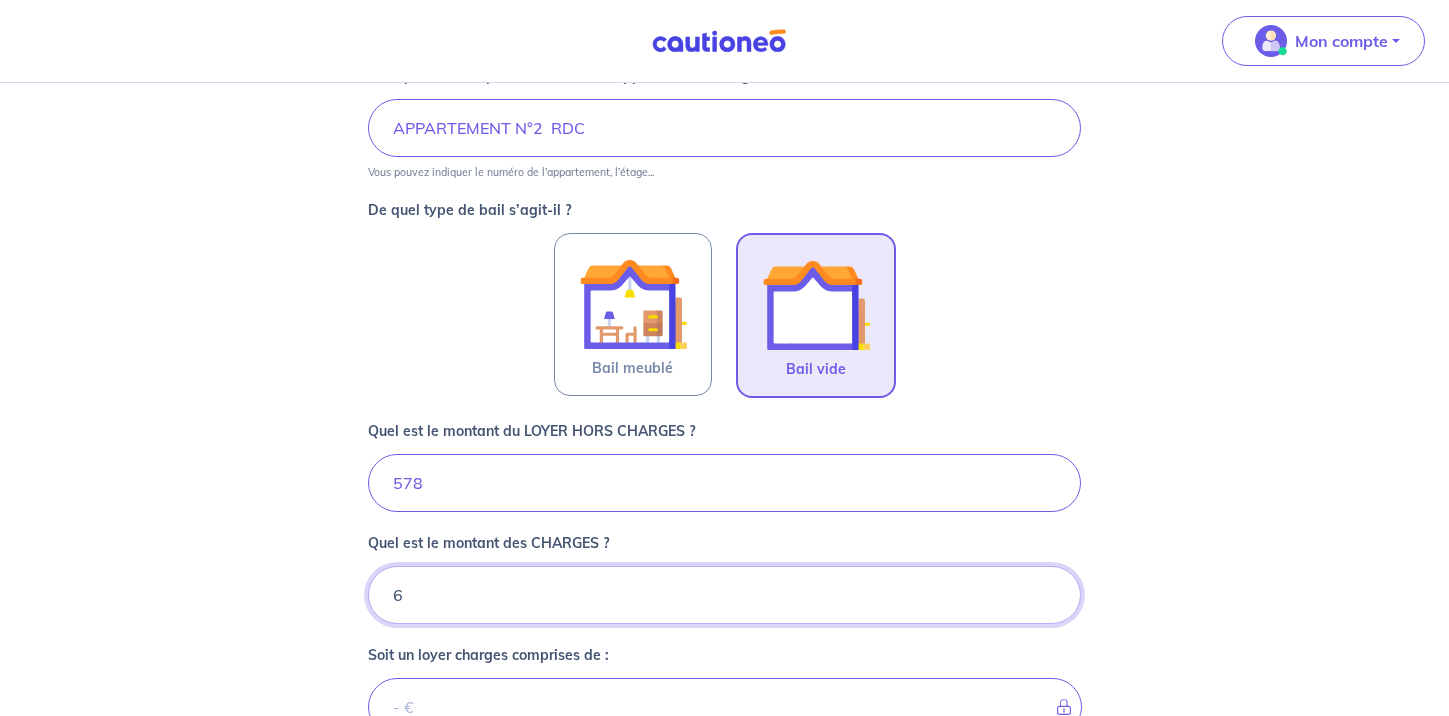 type on "584" 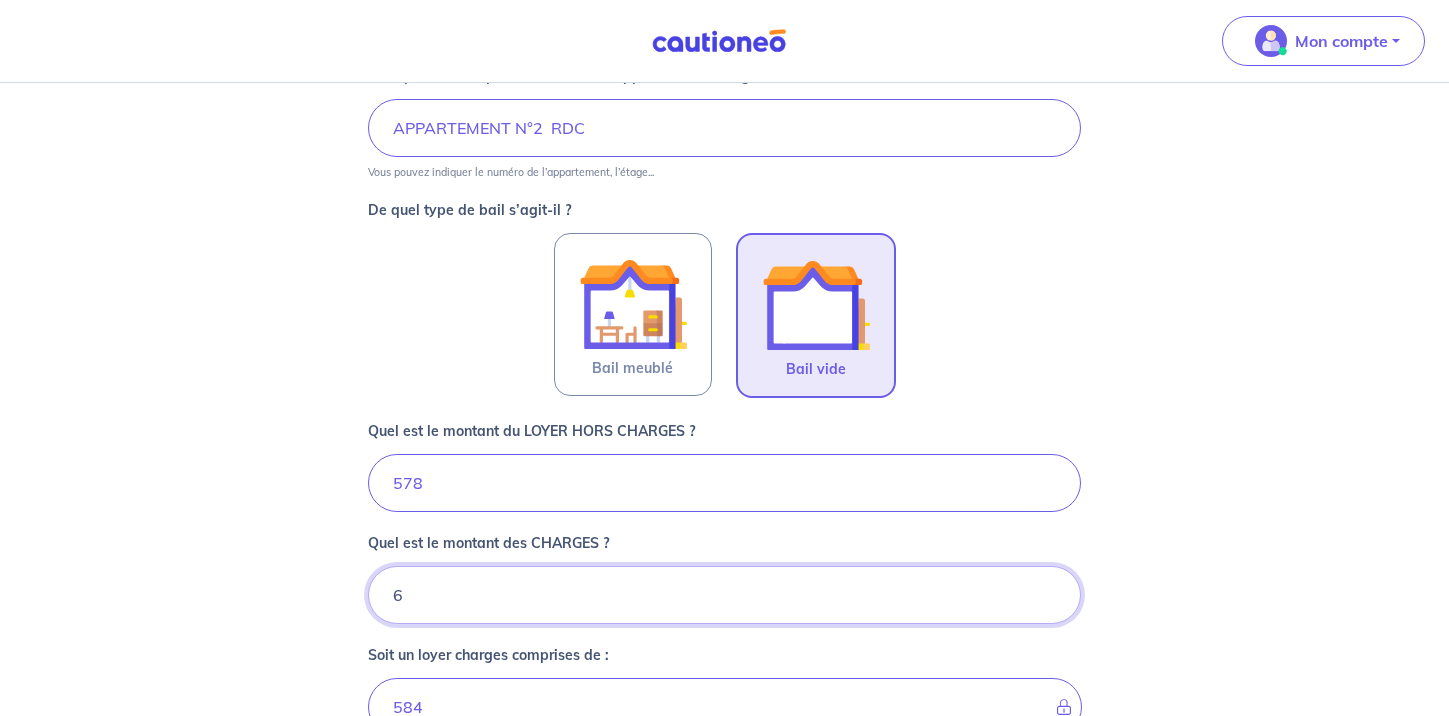 type on "6" 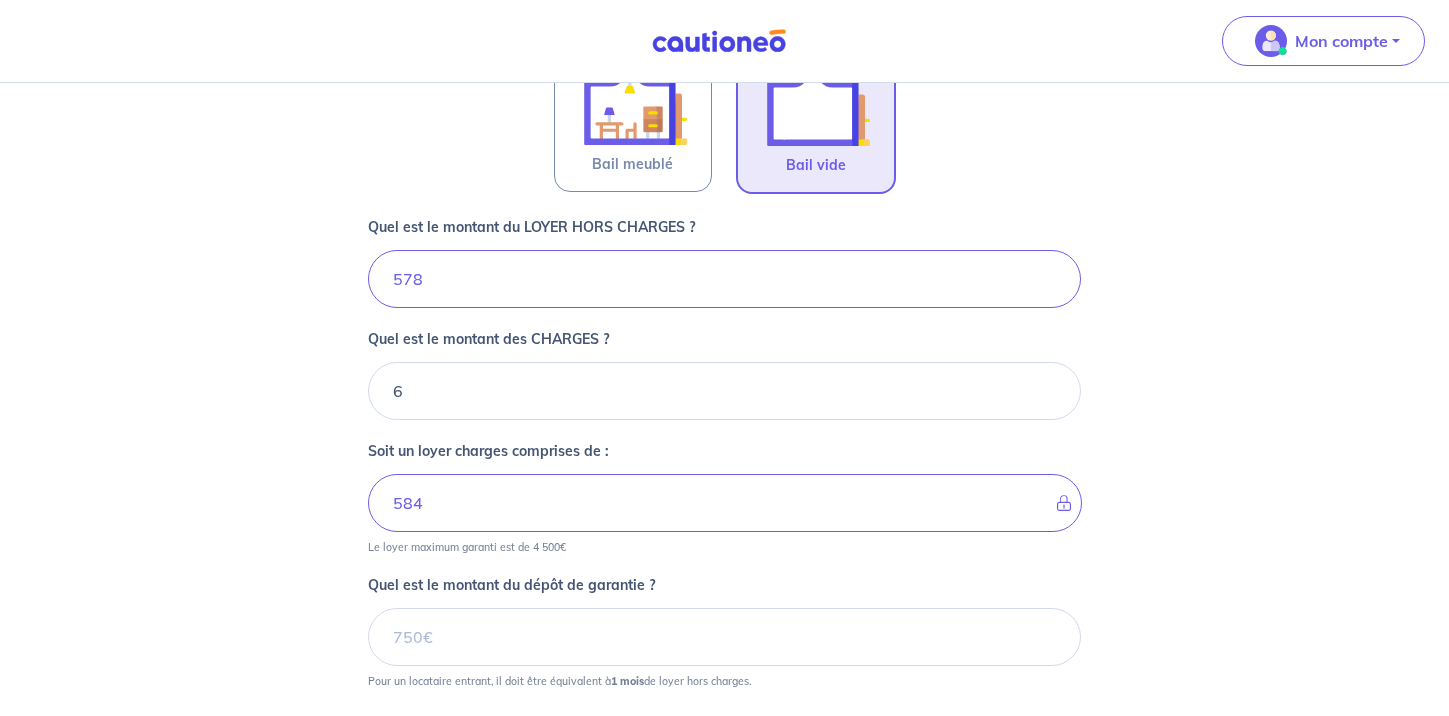 scroll, scrollTop: 782, scrollLeft: 0, axis: vertical 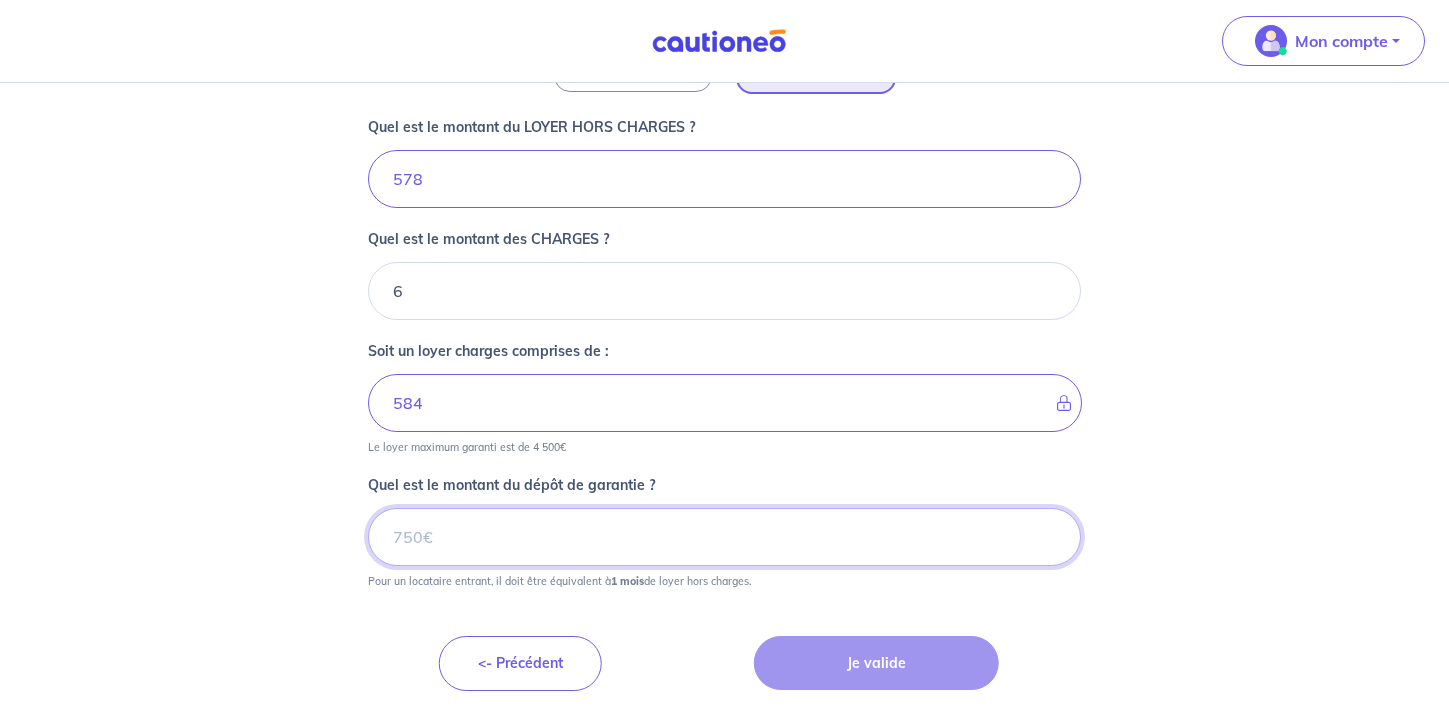 click on "Quel est le montant du dépôt de garantie ?" at bounding box center [724, 537] 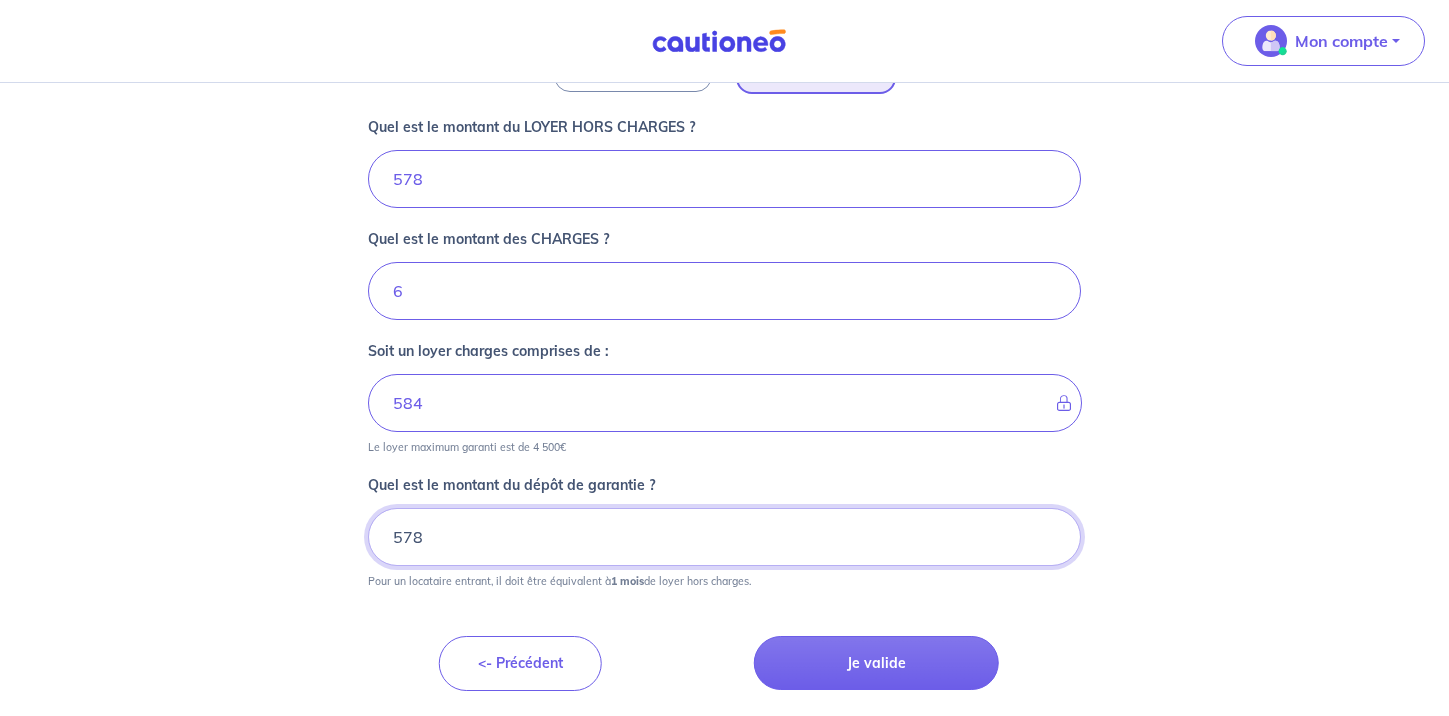 type on "578" 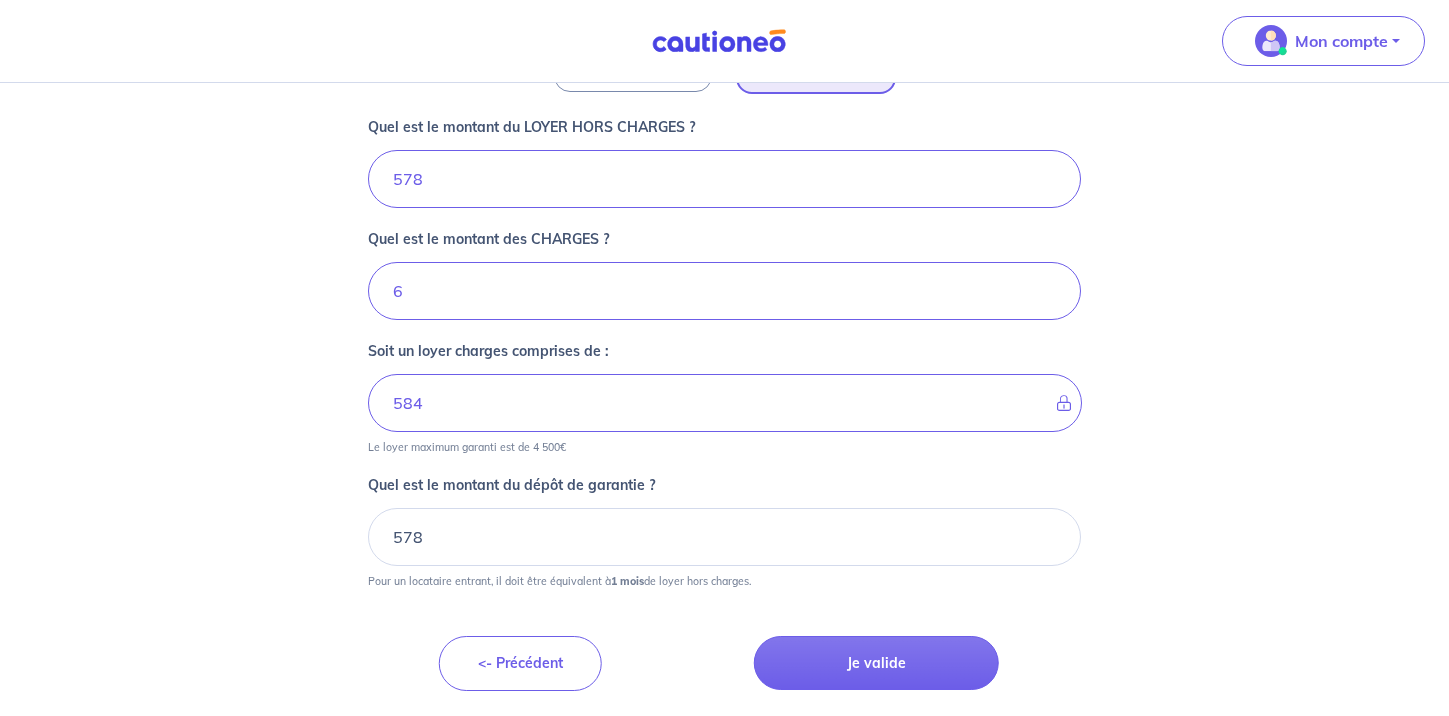 scroll, scrollTop: 828, scrollLeft: 0, axis: vertical 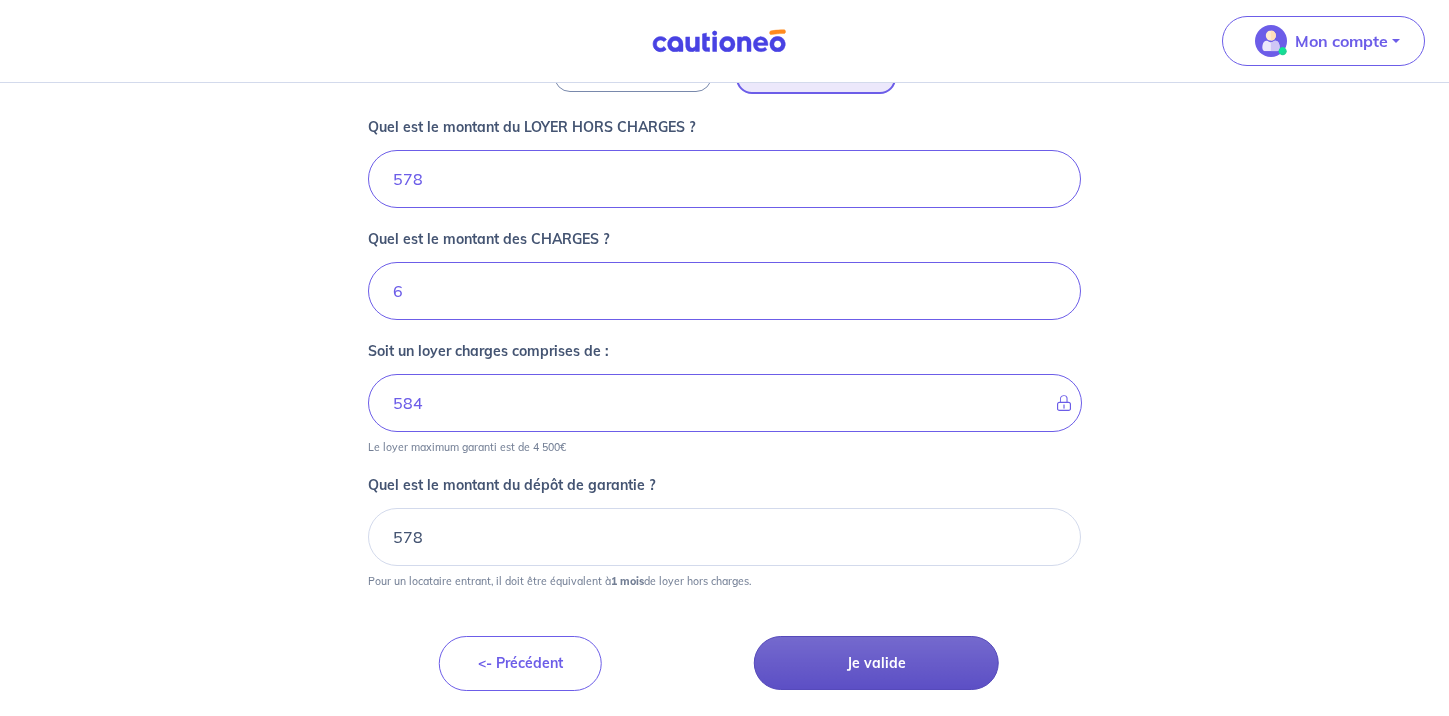 click on "Je valide" at bounding box center (876, 663) 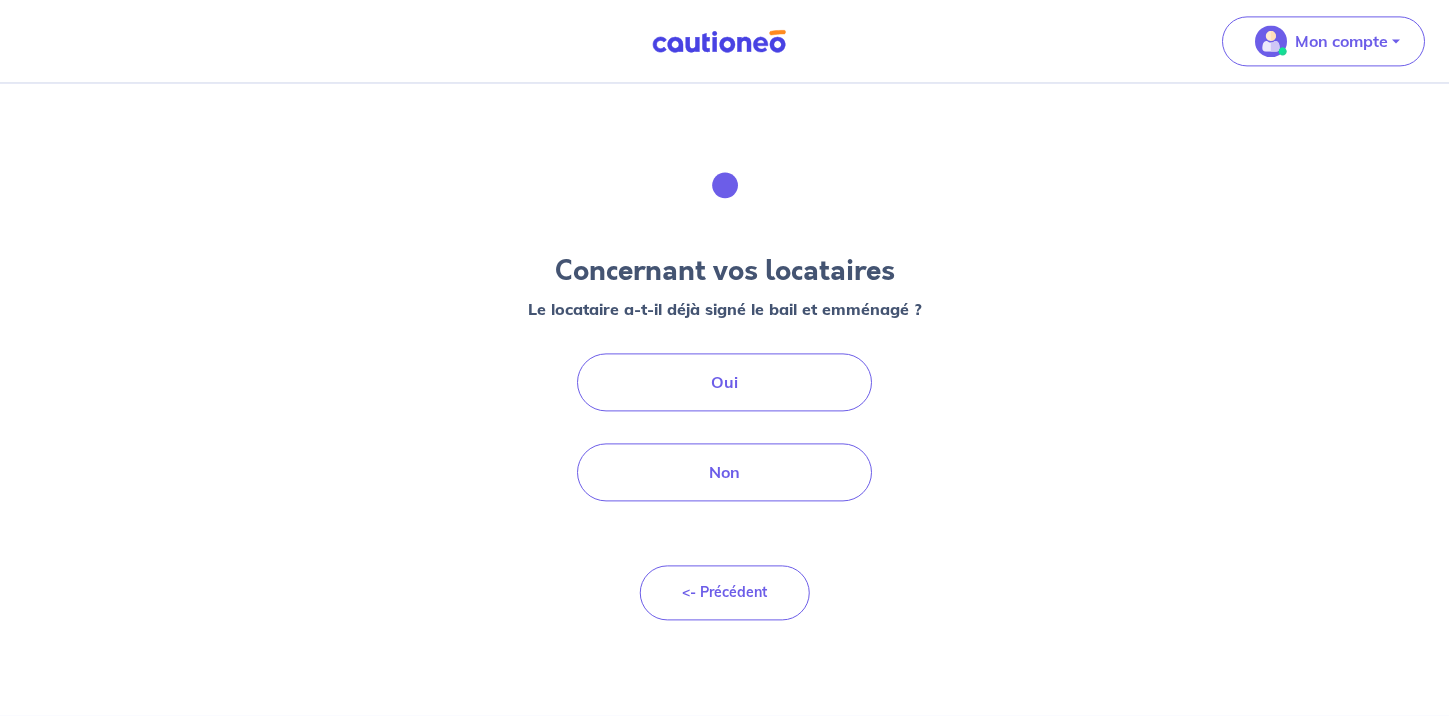 scroll, scrollTop: 0, scrollLeft: 0, axis: both 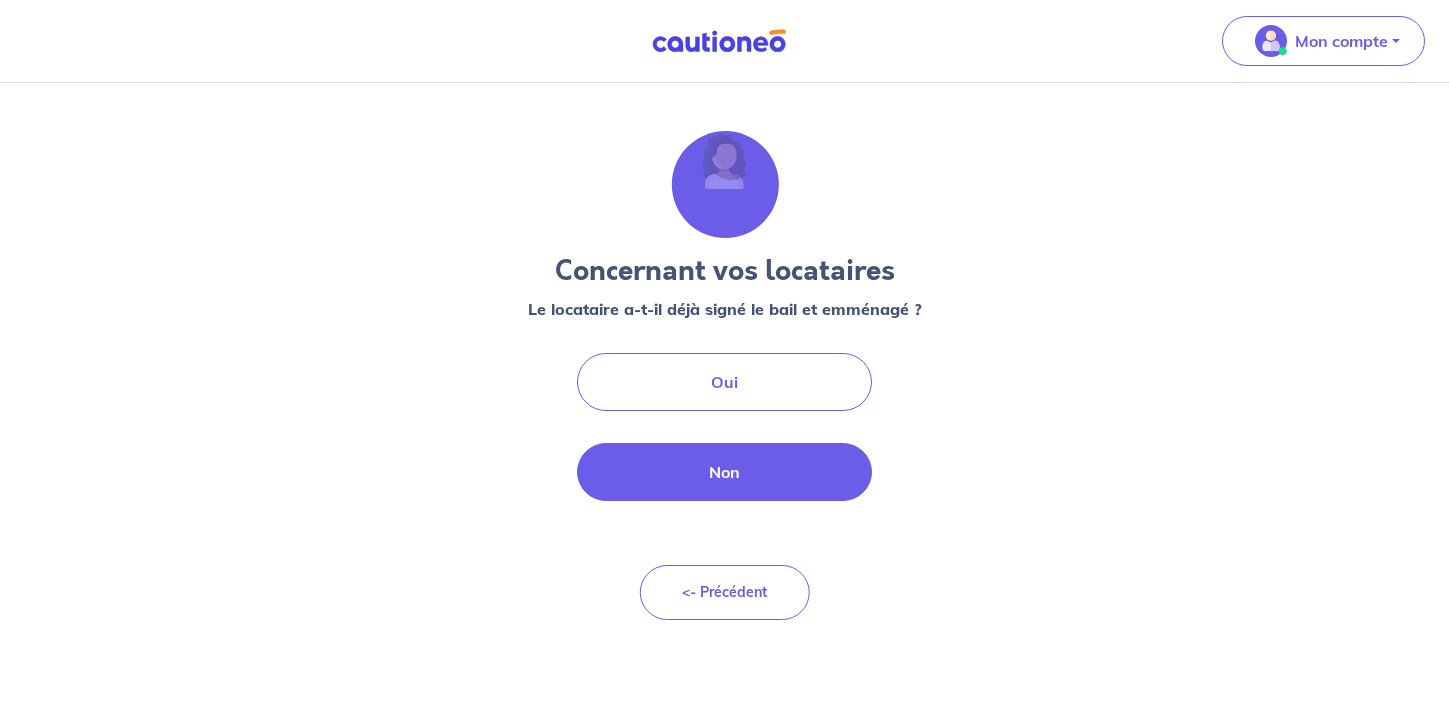 click on "Non" at bounding box center (725, 472) 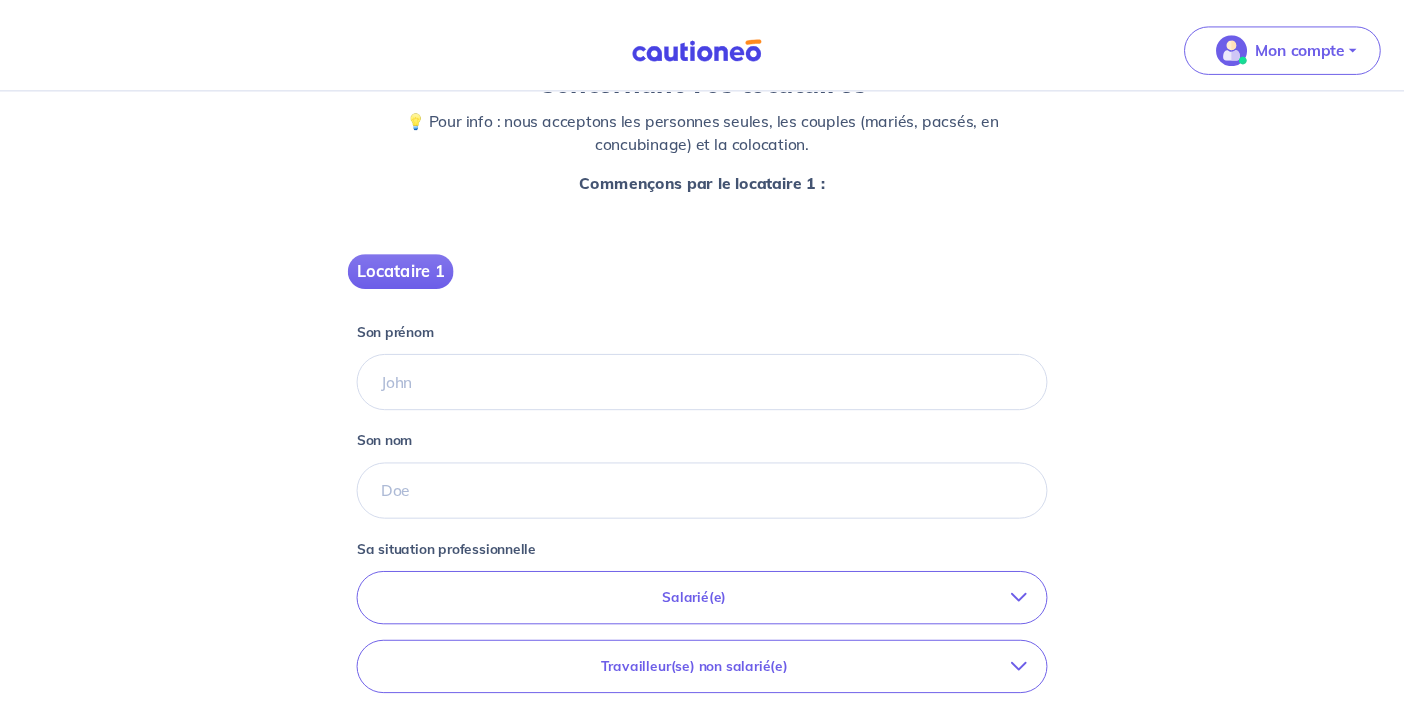 scroll, scrollTop: 204, scrollLeft: 0, axis: vertical 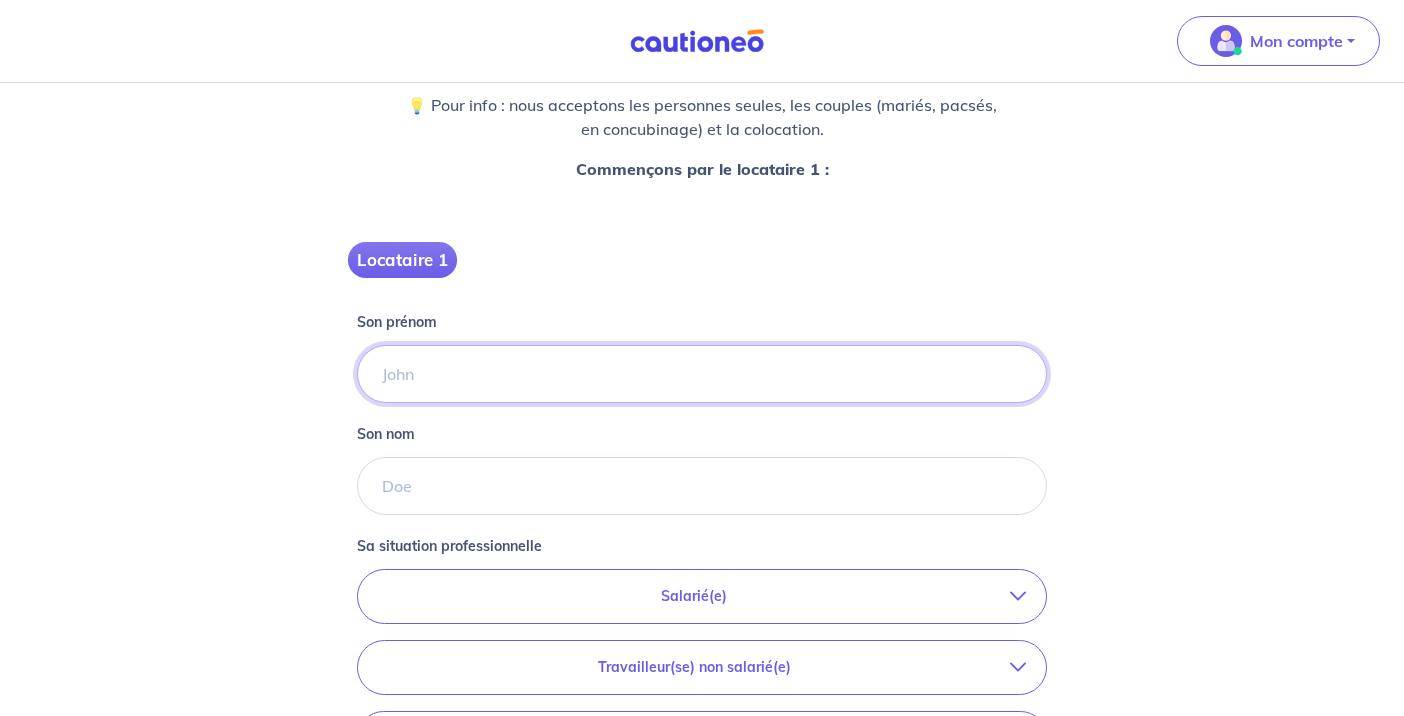 click on "Son prénom" at bounding box center [702, 374] 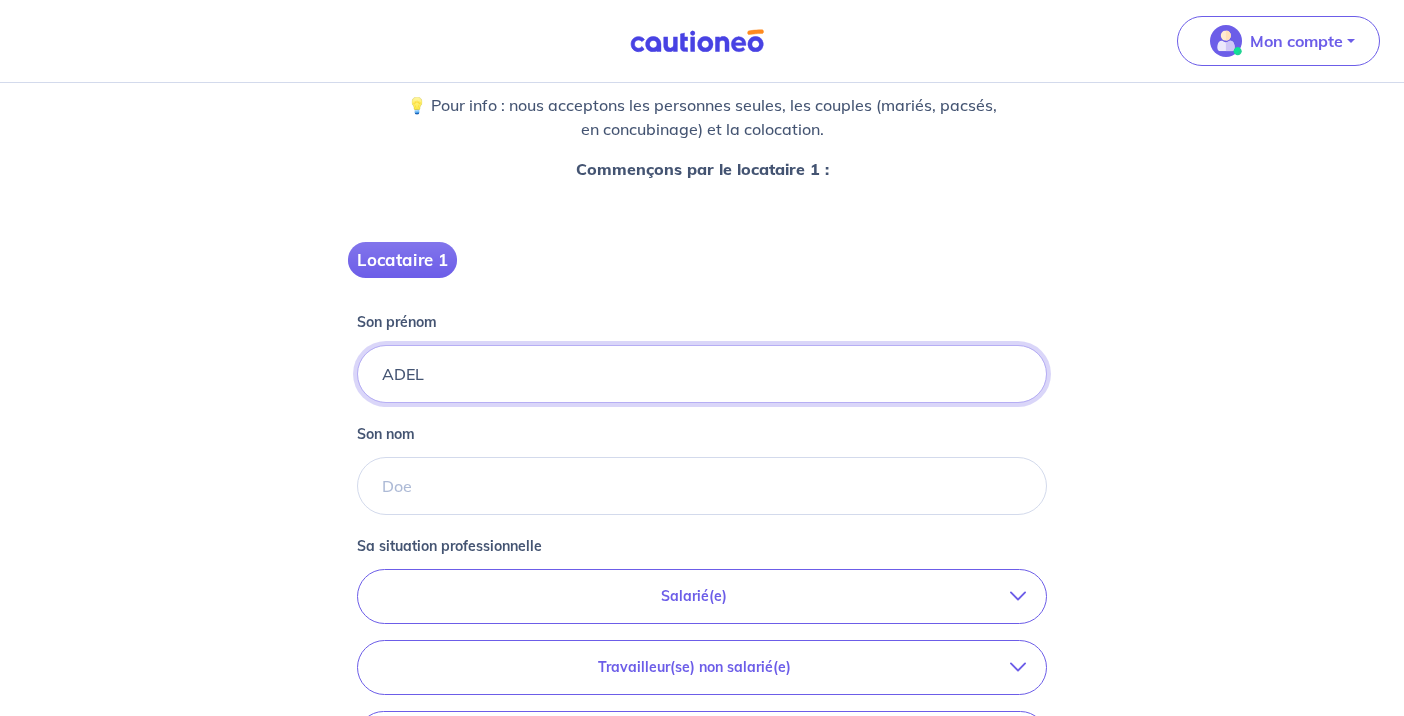 type on "ADEL" 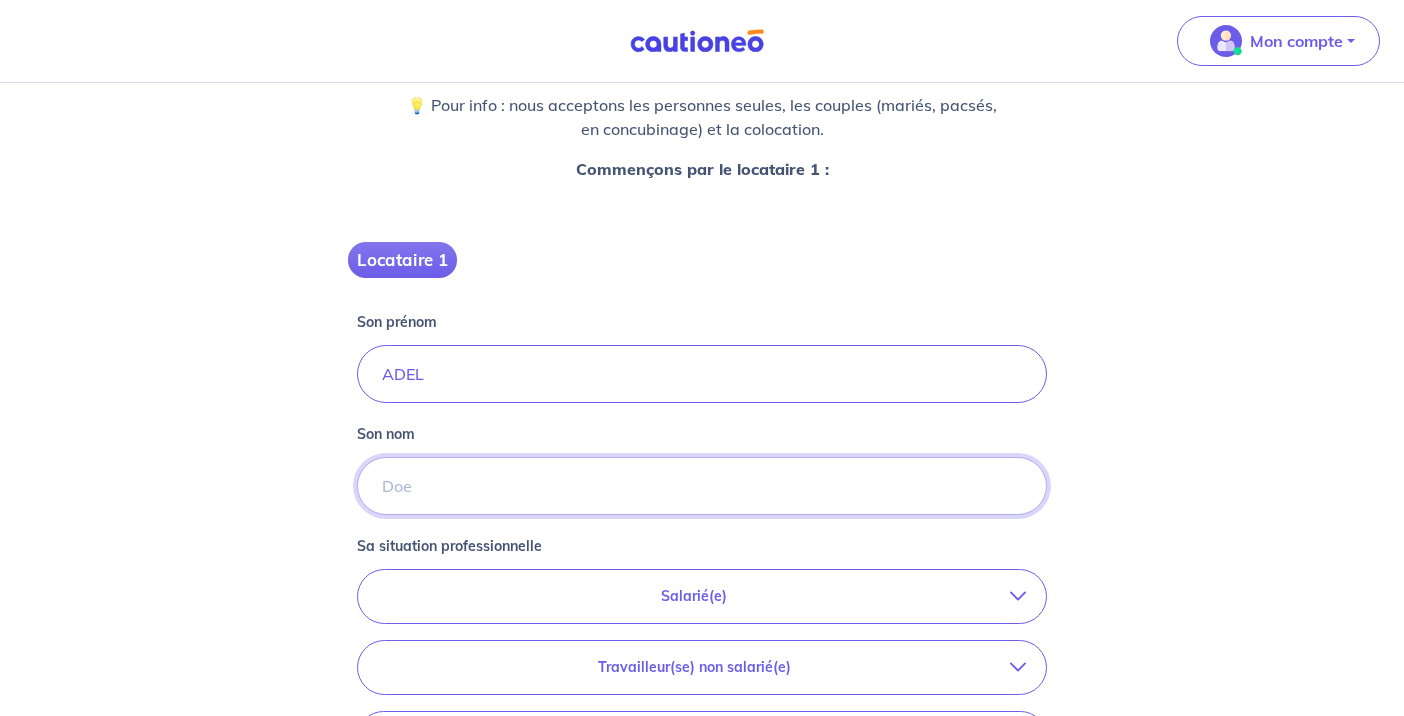 click on "Son nom" at bounding box center (702, 486) 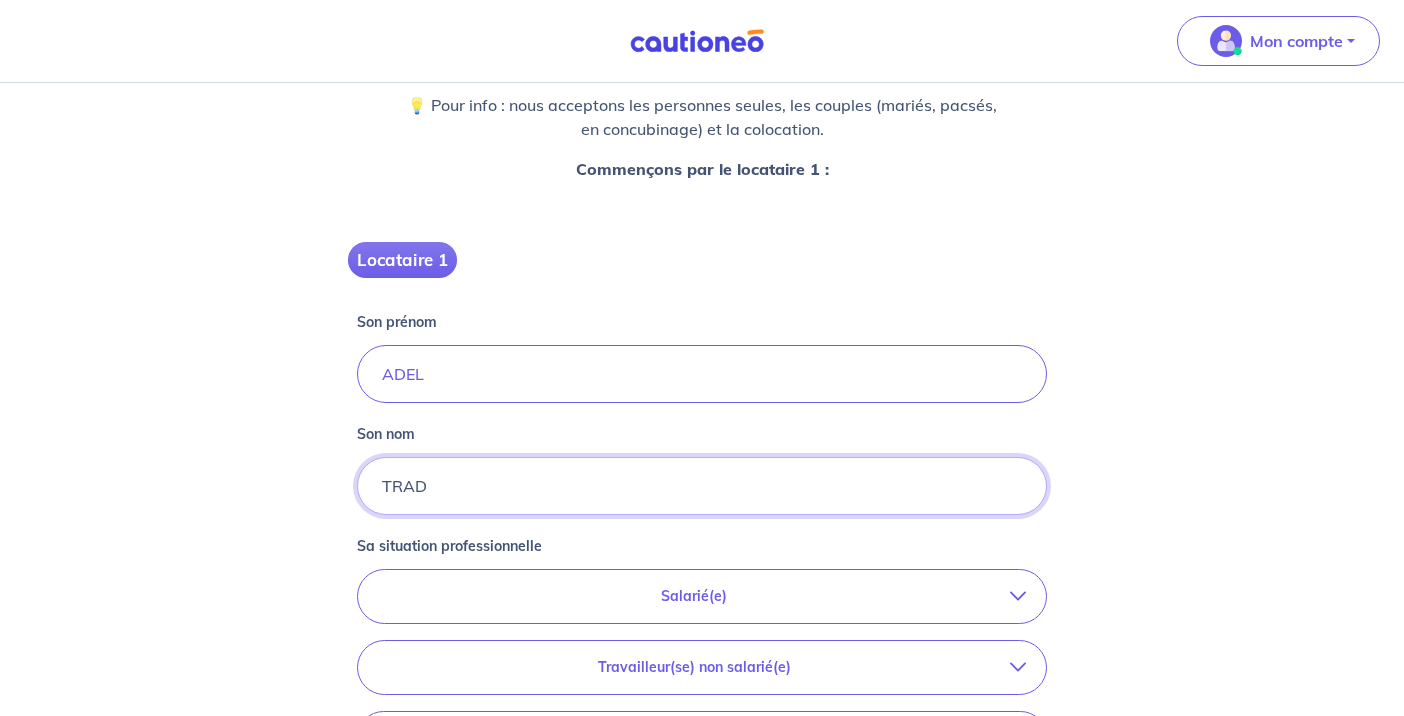 type on "TRAD" 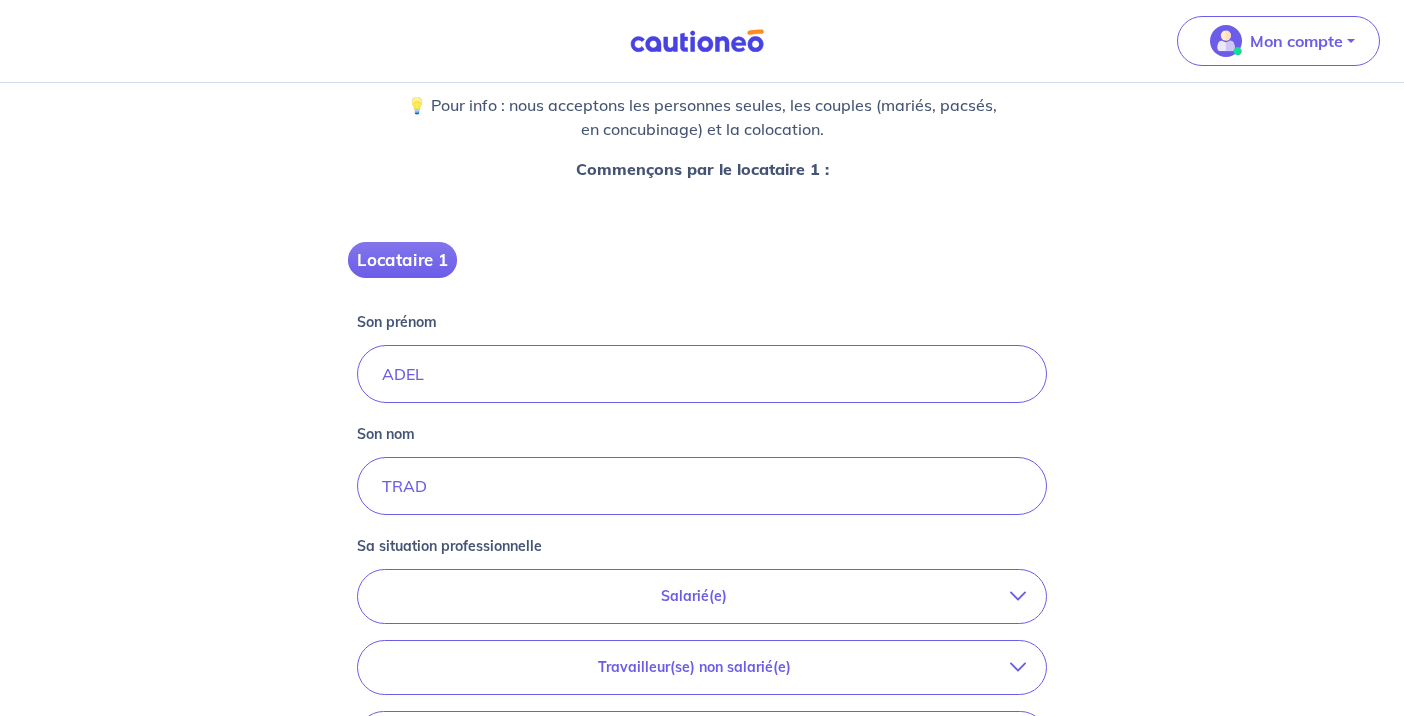 click at bounding box center [1018, 596] 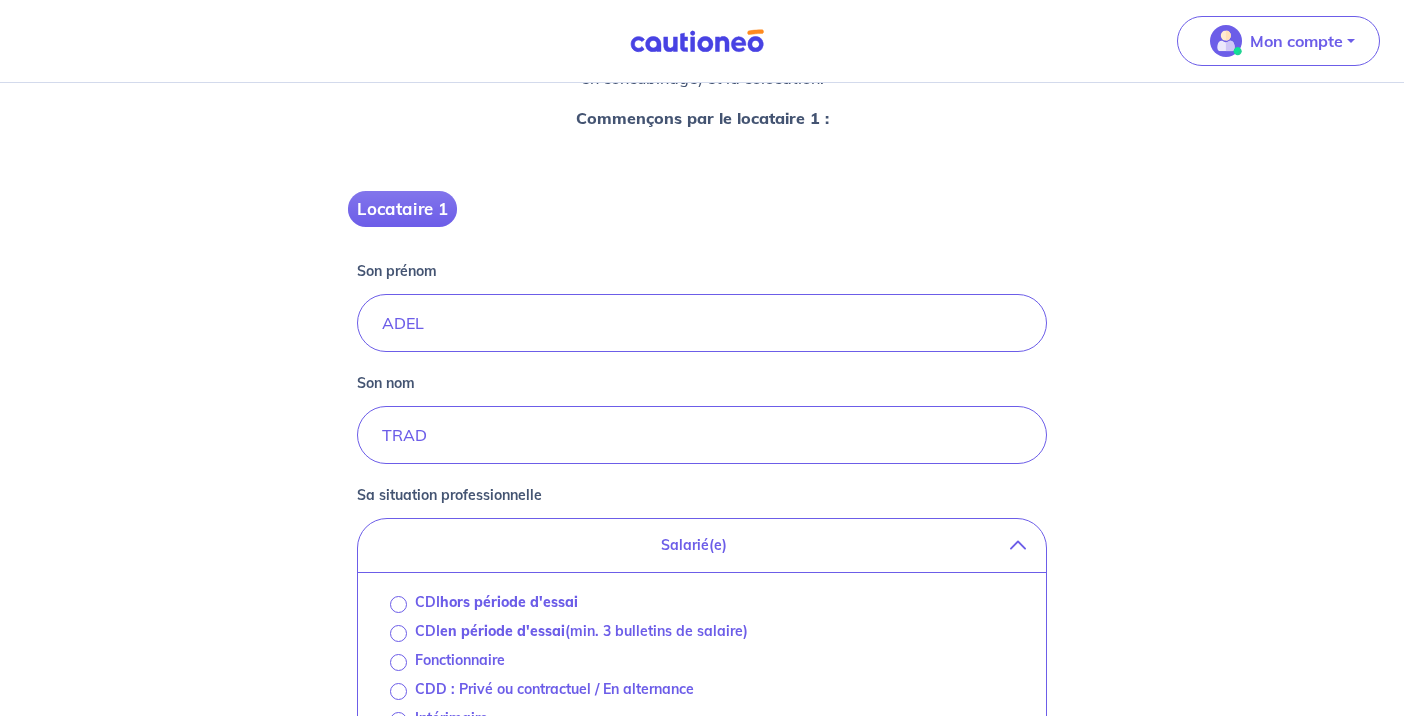 scroll, scrollTop: 306, scrollLeft: 0, axis: vertical 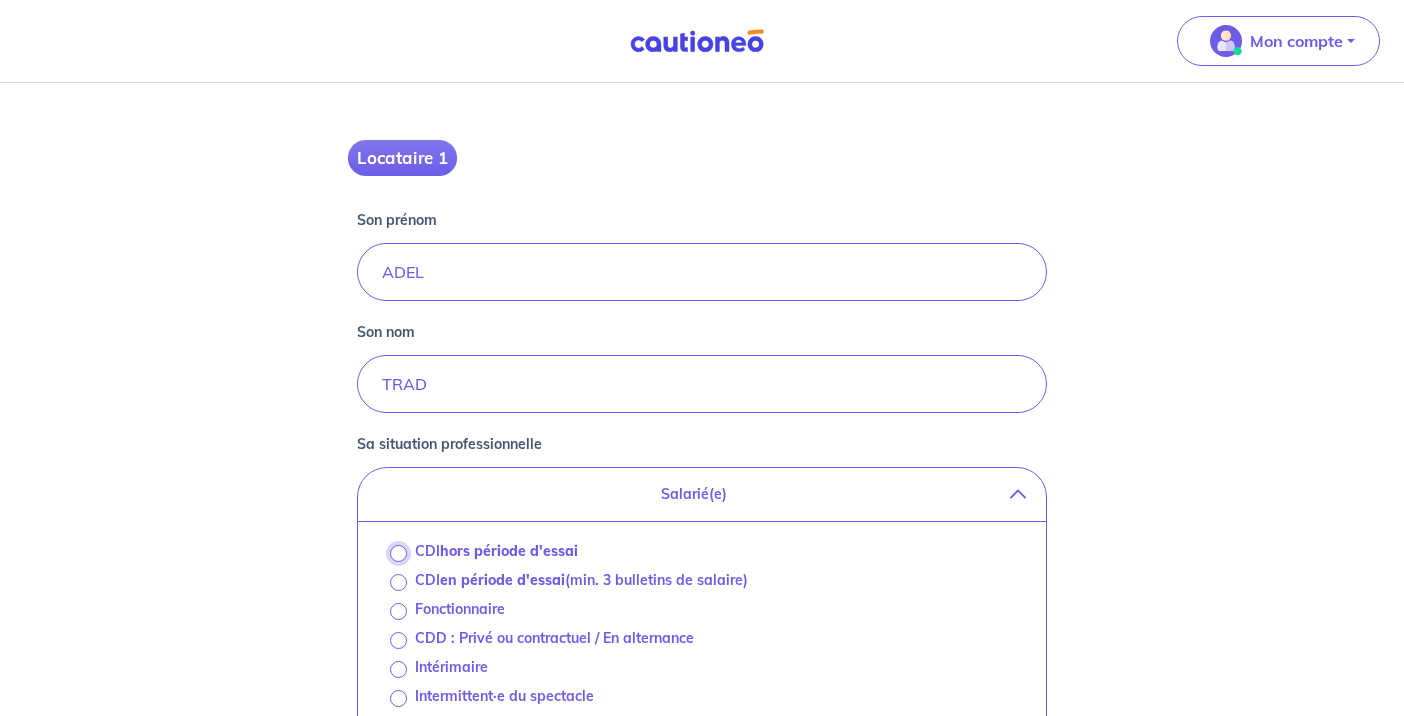 click on "CDI  hors période d'essai" at bounding box center (398, 553) 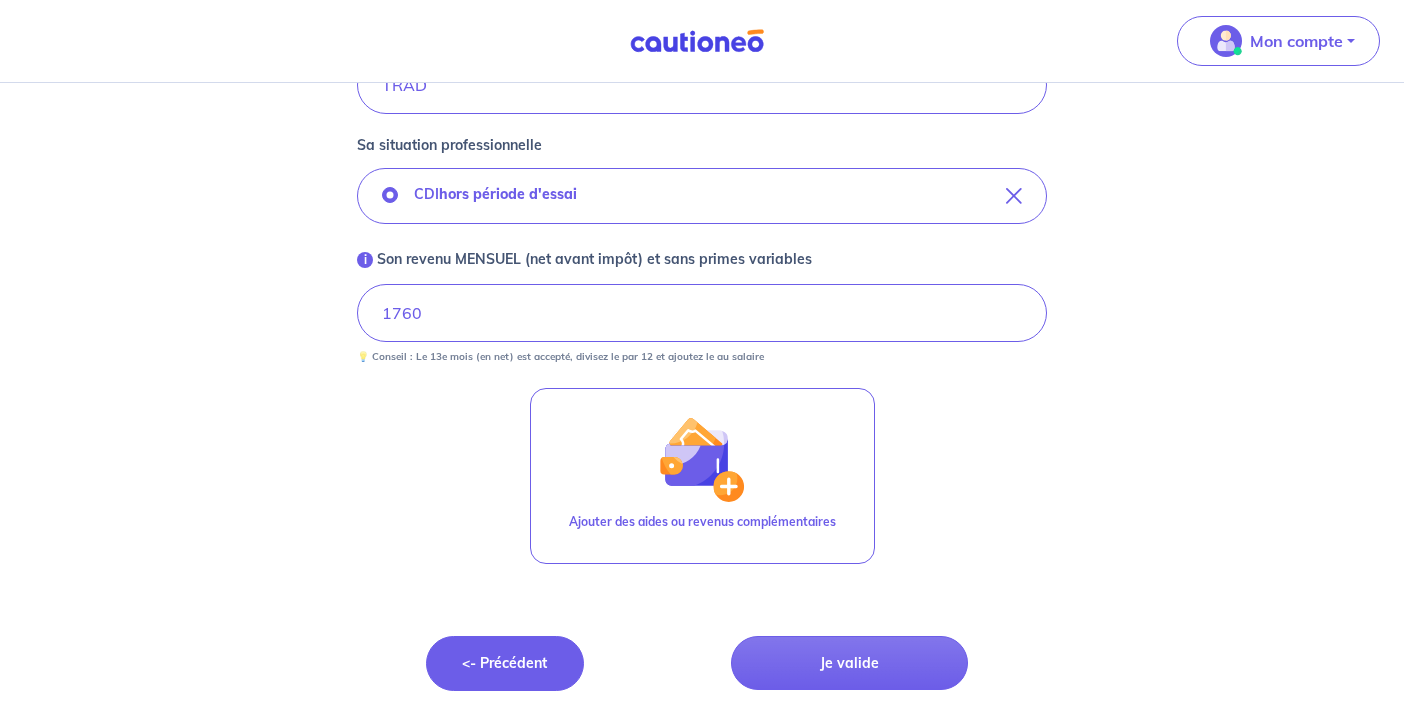 scroll, scrollTop: 653, scrollLeft: 0, axis: vertical 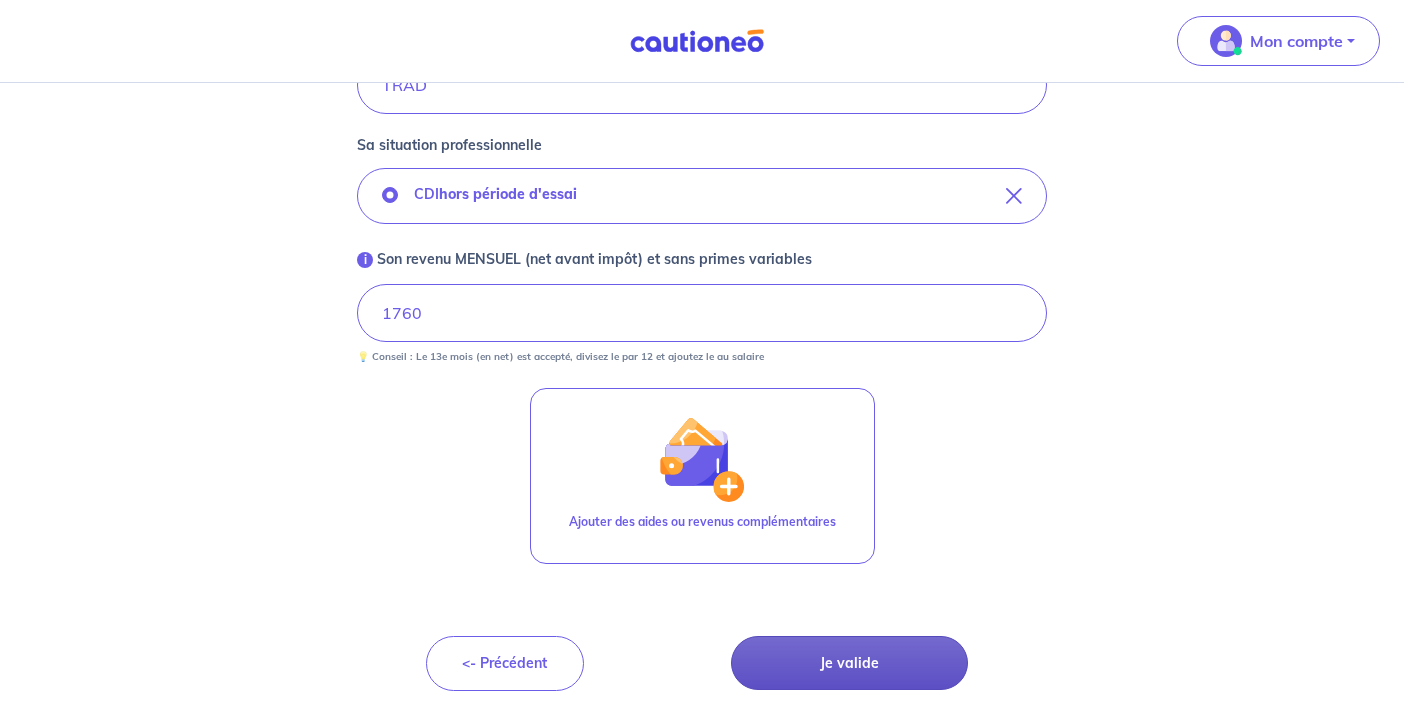 click on "Je valide" at bounding box center [849, 663] 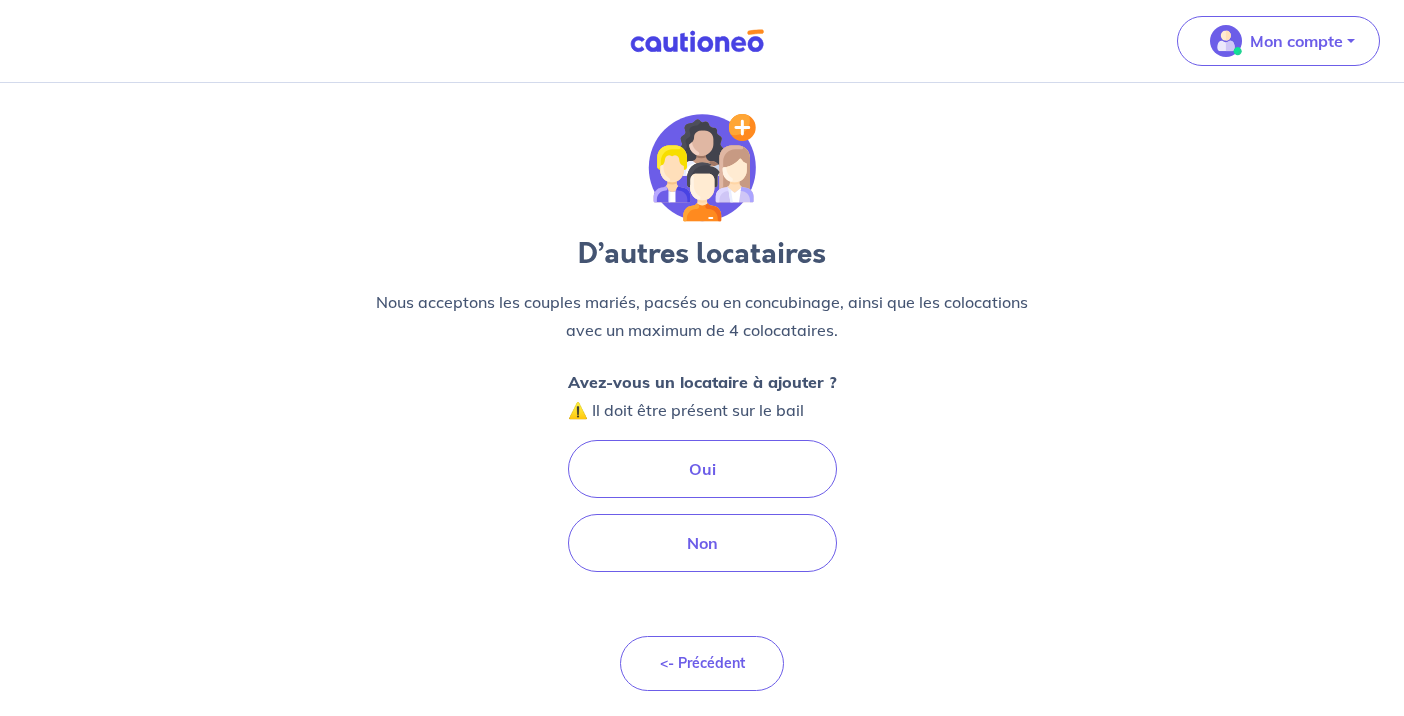 scroll, scrollTop: 0, scrollLeft: 0, axis: both 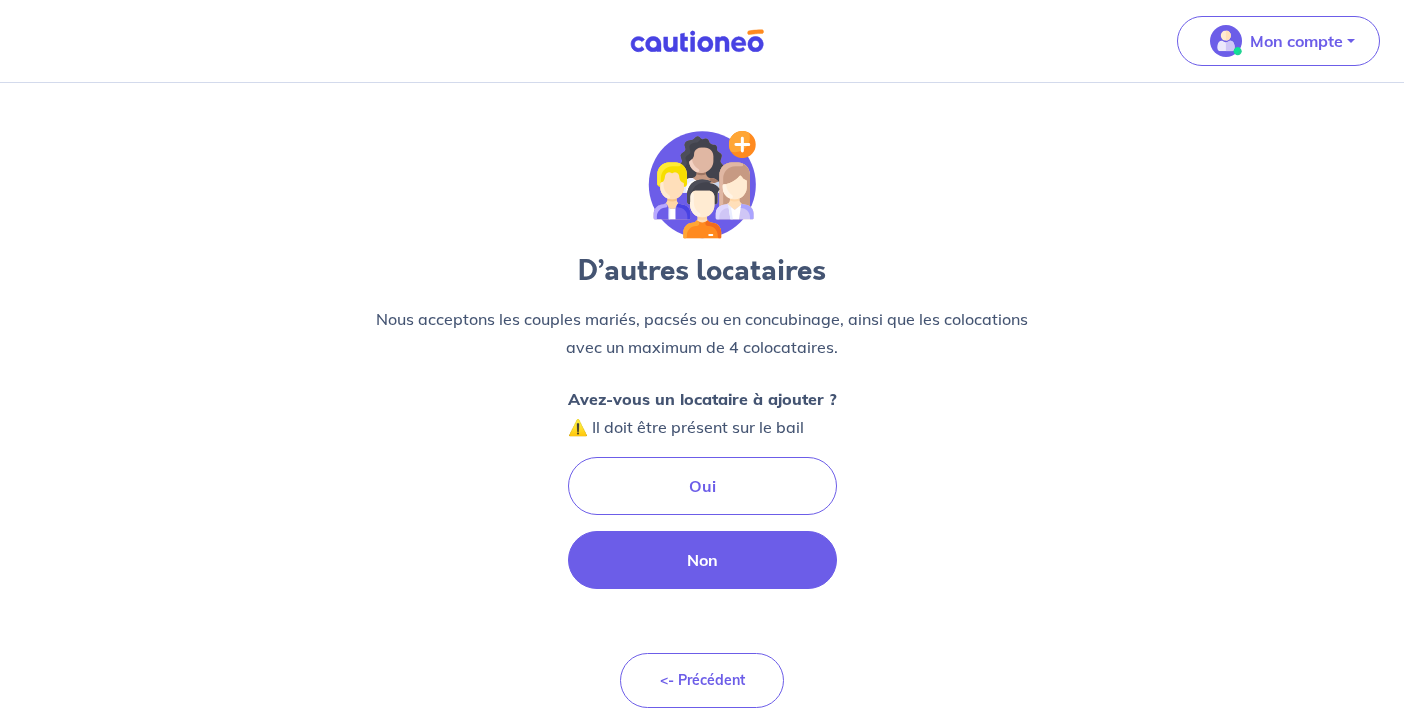 click on "Non" at bounding box center (702, 560) 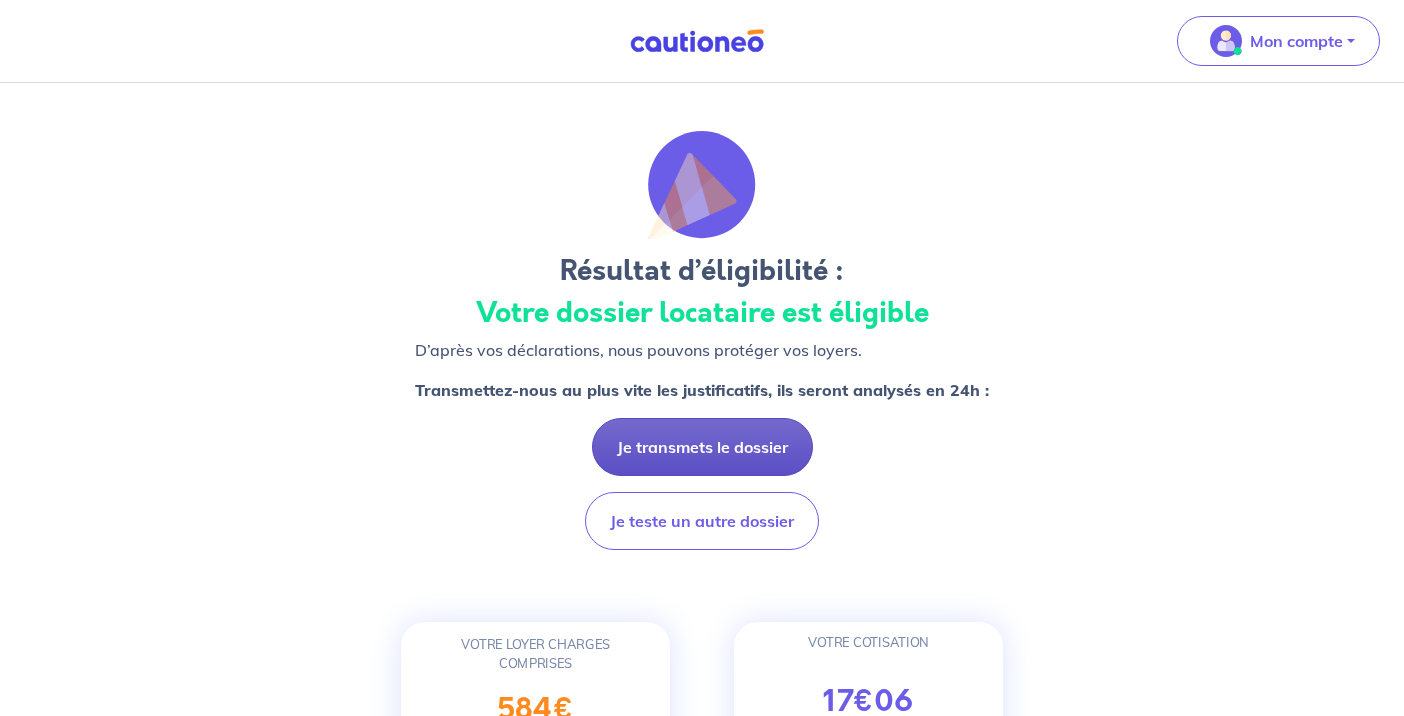 click on "Je transmets le dossier" at bounding box center (702, 447) 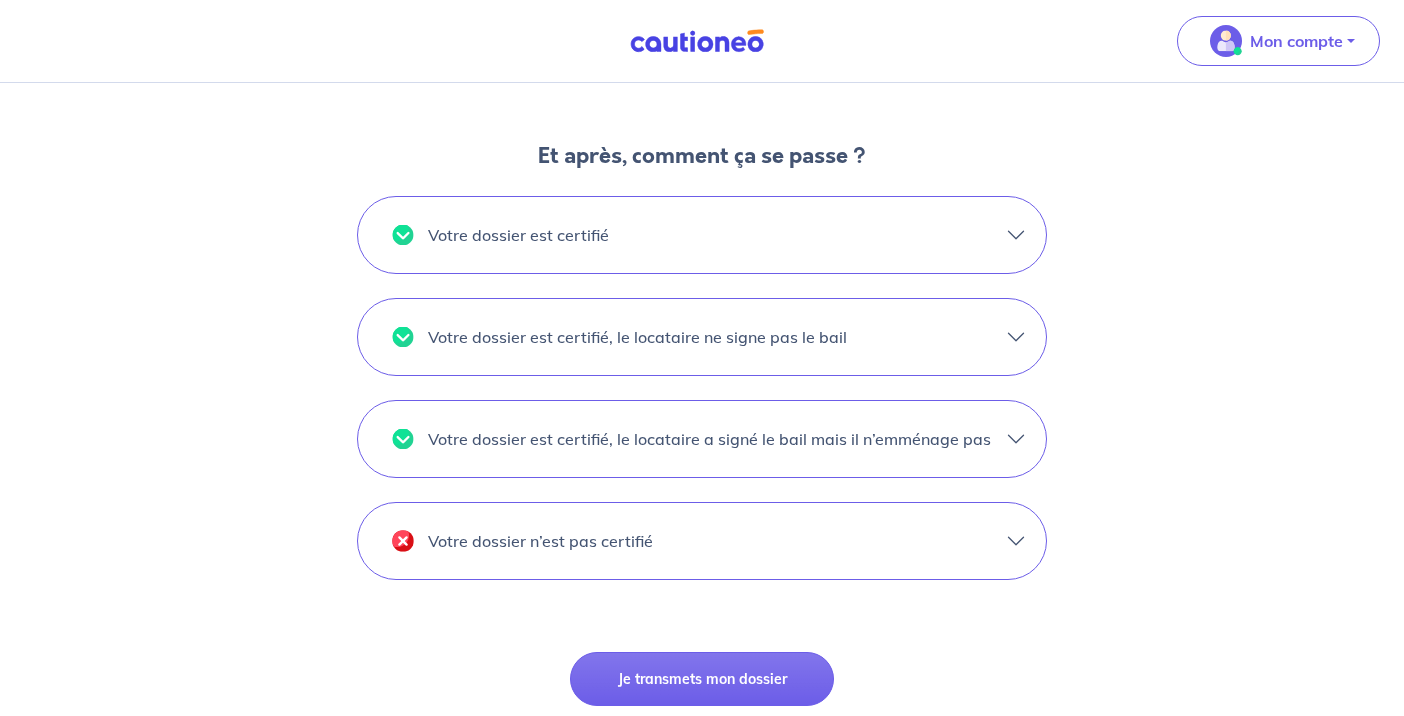 scroll, scrollTop: 1710, scrollLeft: 0, axis: vertical 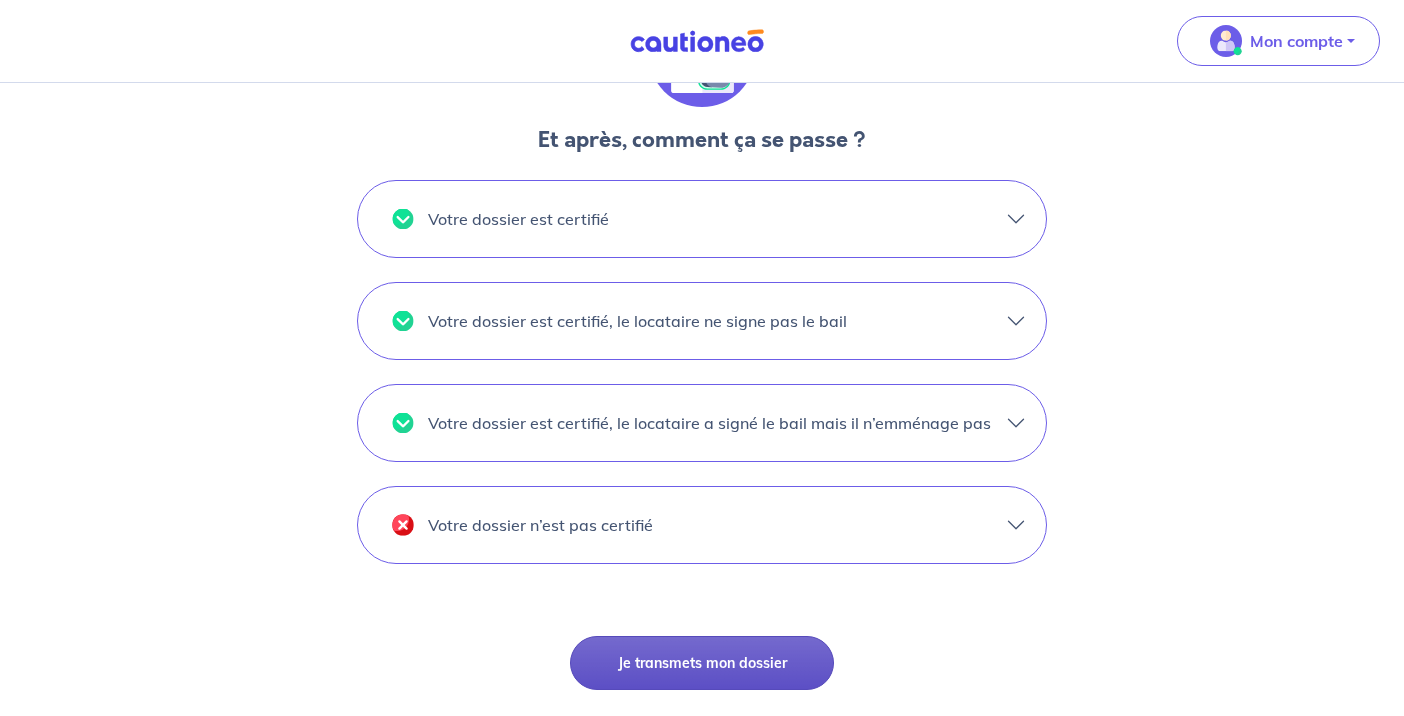 click on "Je transmets mon dossier" at bounding box center (701, 663) 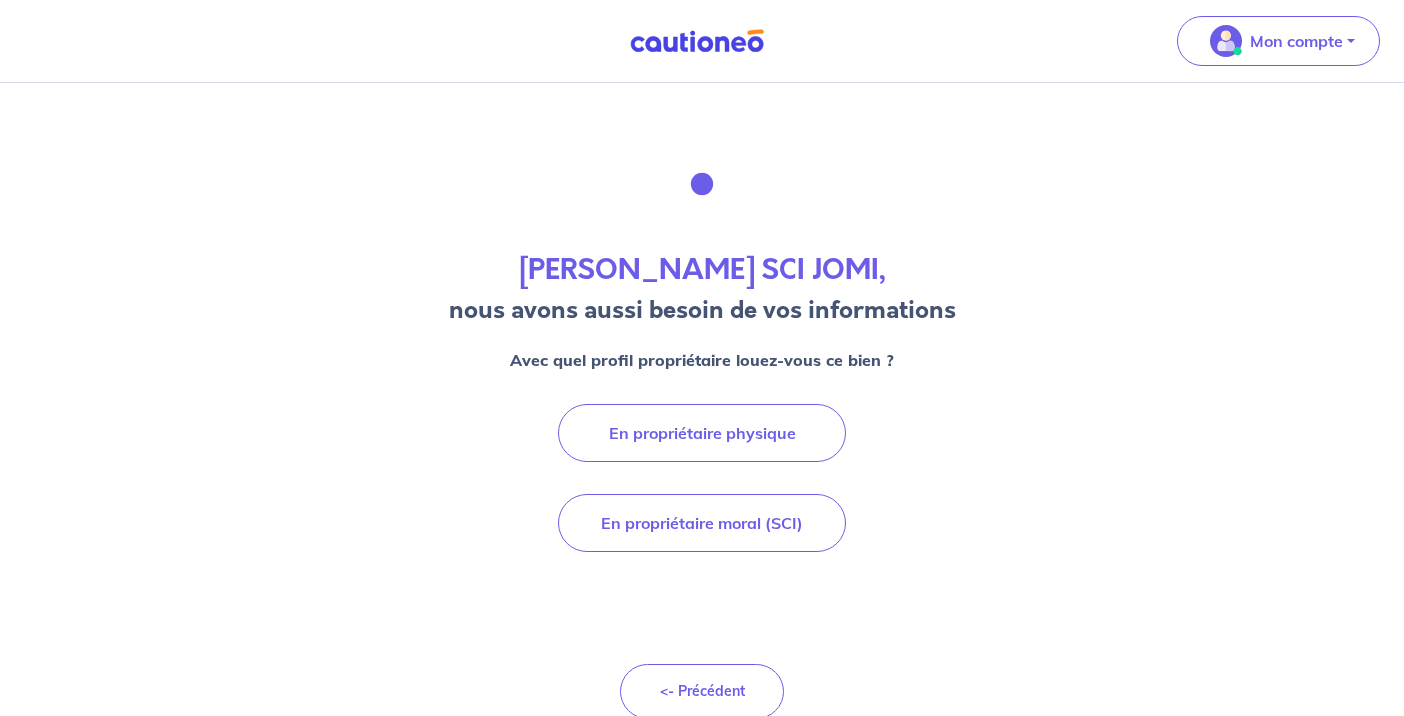 scroll, scrollTop: 0, scrollLeft: 0, axis: both 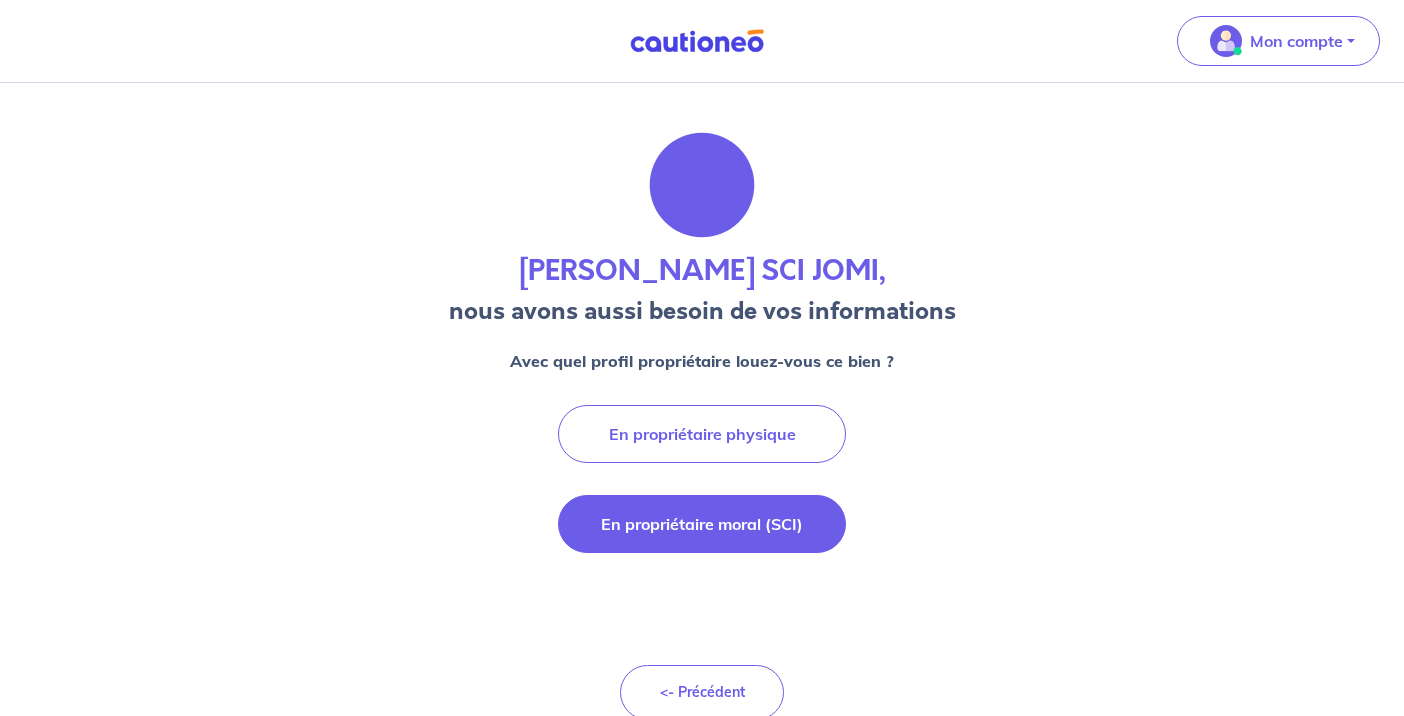 click on "En propriétaire moral (SCI)" at bounding box center [702, 524] 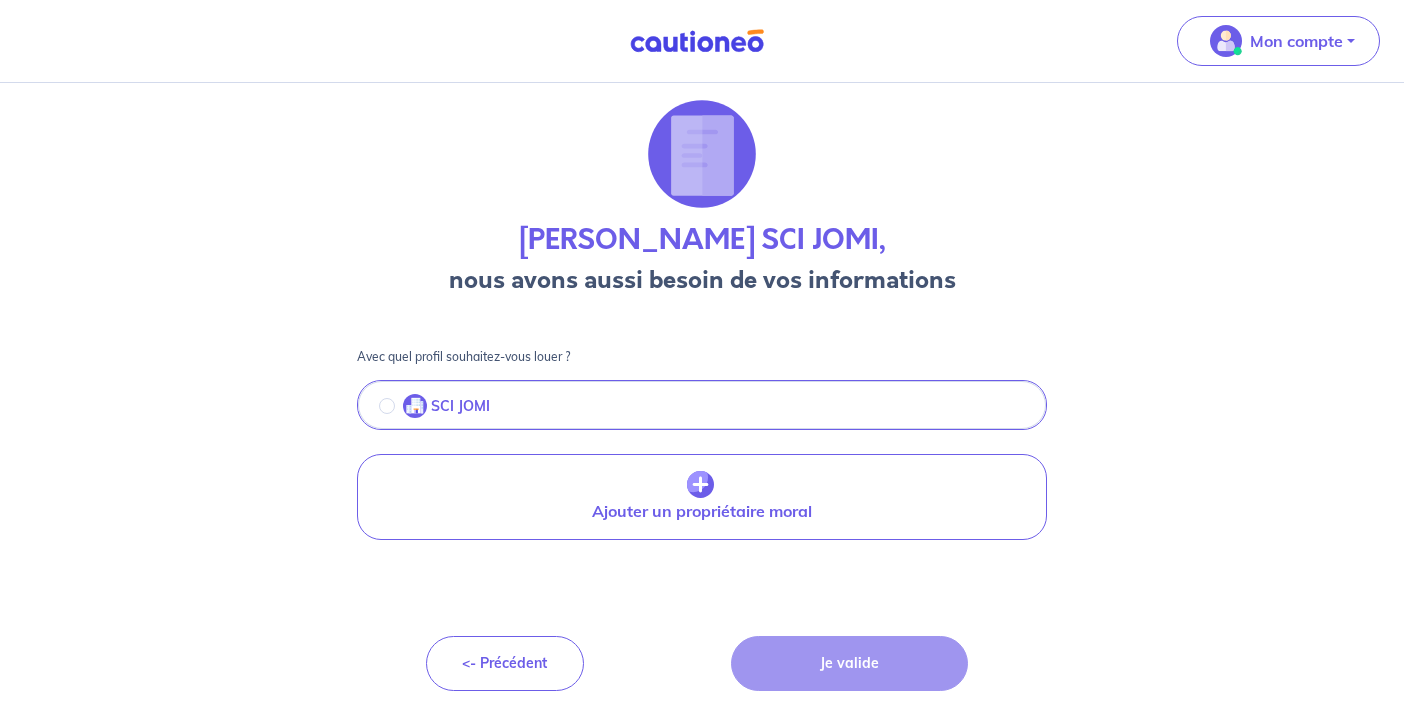 scroll, scrollTop: 79, scrollLeft: 0, axis: vertical 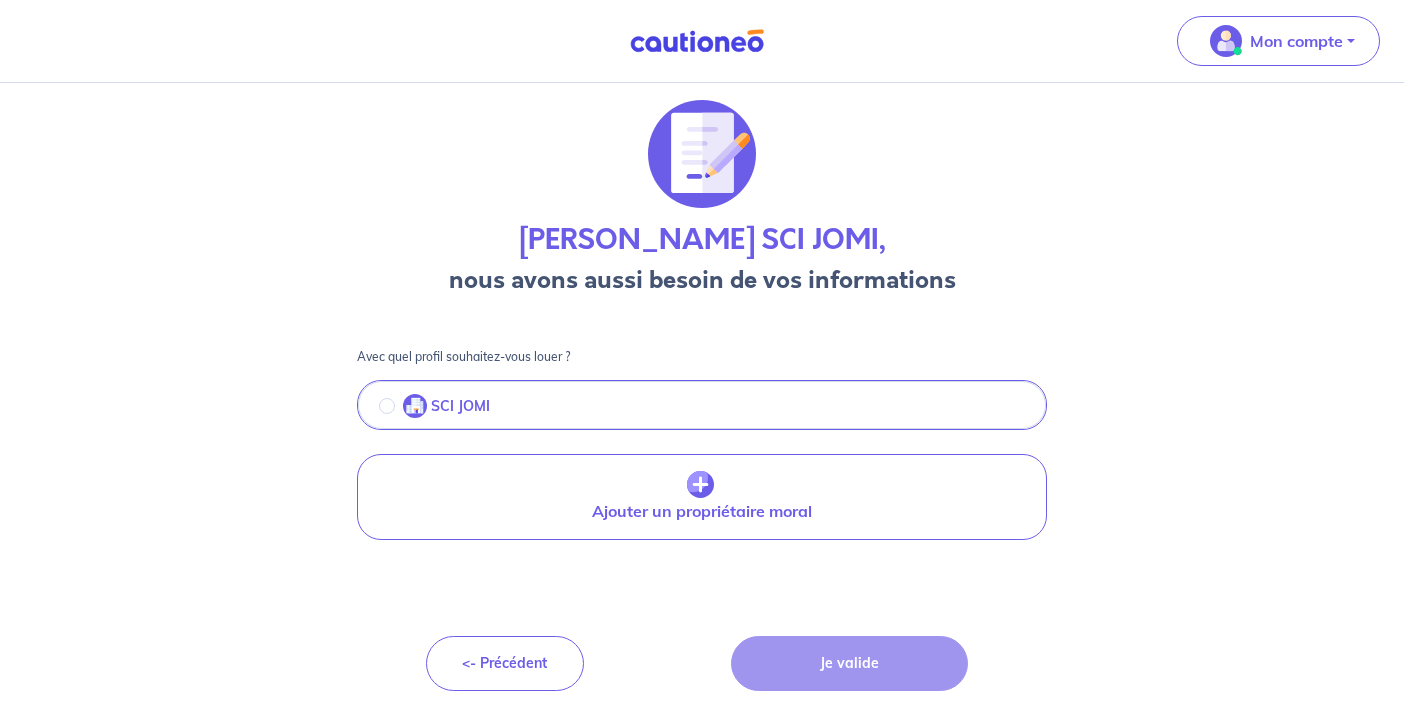 click on "Josiane Cuccaro SCI JOMI,
nous avons aussi besoin de vos informations Avec quel profil souhaitez-vous louer ? SCI JOMI landlord-id BAh7CEkiCGdpZAY6BkVUSSJXZ2lkOi8vY2F1dGlvbmVvLWNvcmUvTW9yYWxMYW5kbG9yZC9kNjAzOTk3ZS04NmYwLTQyMmQtYWE0OC01NTIxNGUyNWZiYjQ_ZXhwaXJlc19pbgY7AFRJIgxwdXJwb3NlBjsAVEkiDGRlZmF1bHQGOwBUSSIPZXhwaXJlc19hdAY7AFQw--e4a942e184c1a492cd8d5eb6cd1262fa9678bce2 Nom de L'entreprise : SCI JOMI SIRET : 41182797500011 Nom du Gérant : Cuccaro SCI JOMI Prénom du Gérant : Josiane Mail du Gérant : cuccaro.josiane@outlook.com Mobile du Gérant : +33609517054 Date de naissance du Gérant : 01/09/1948 Lieu de naissance du Gérant : Marseille Adresse du Gérant : 4 alee des petunias, 13011 MARSEILLE Modifier les informations Ajouter un propriétaire moral <- Précédent Je valide" at bounding box center [702, 384] 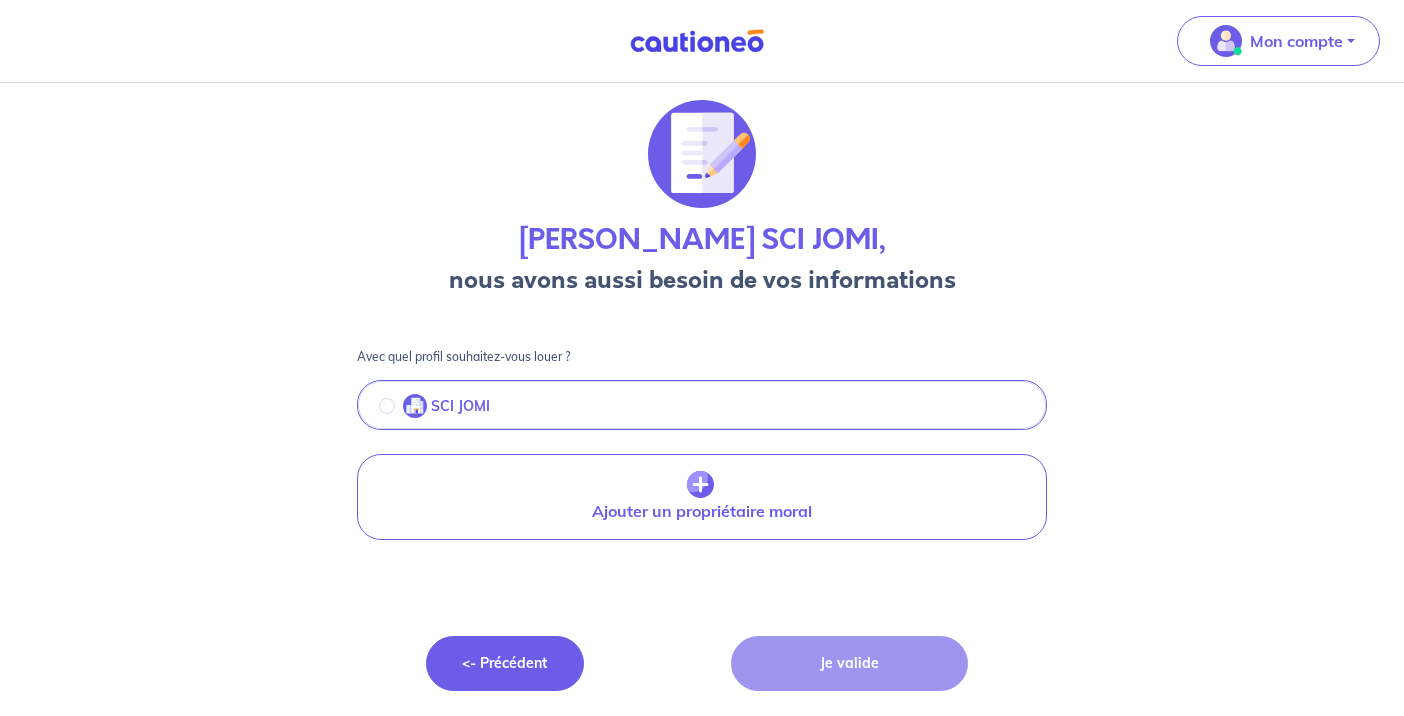 click on "<- Précédent" at bounding box center [505, 663] 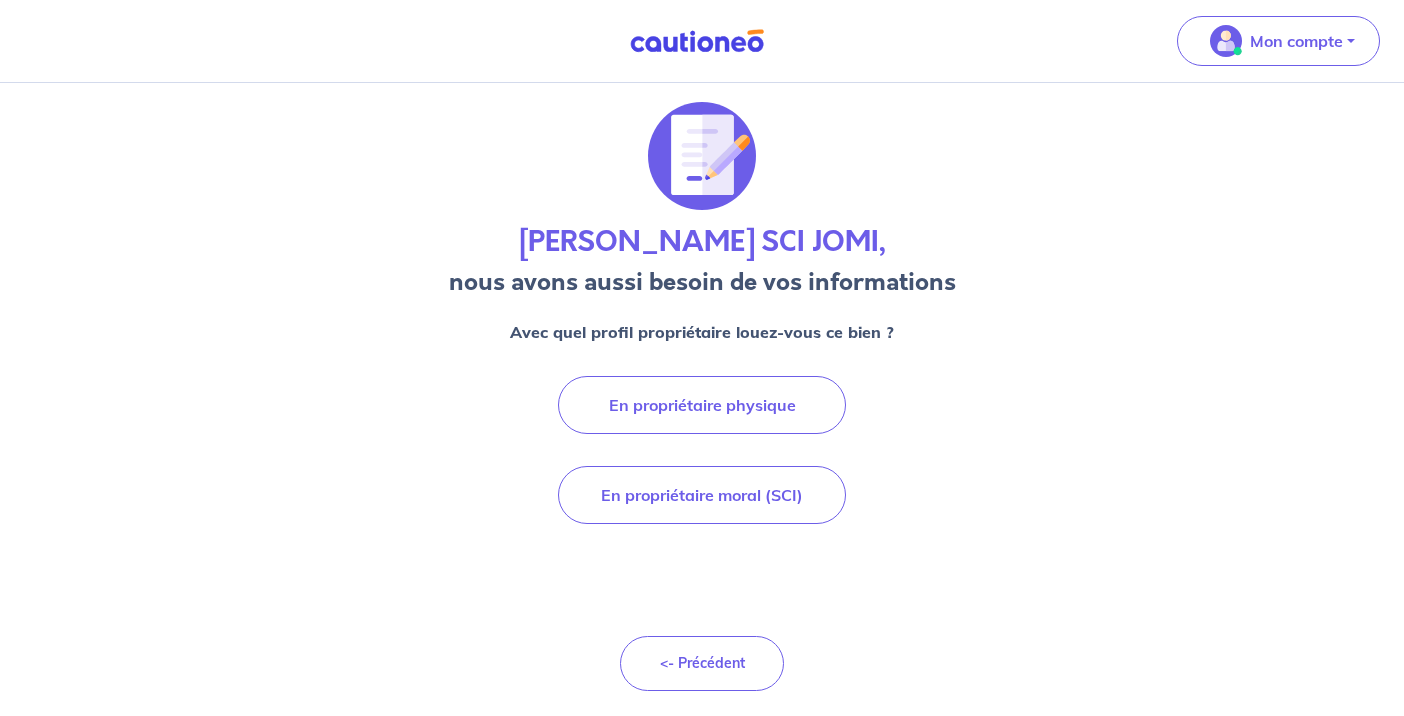 scroll, scrollTop: 77, scrollLeft: 0, axis: vertical 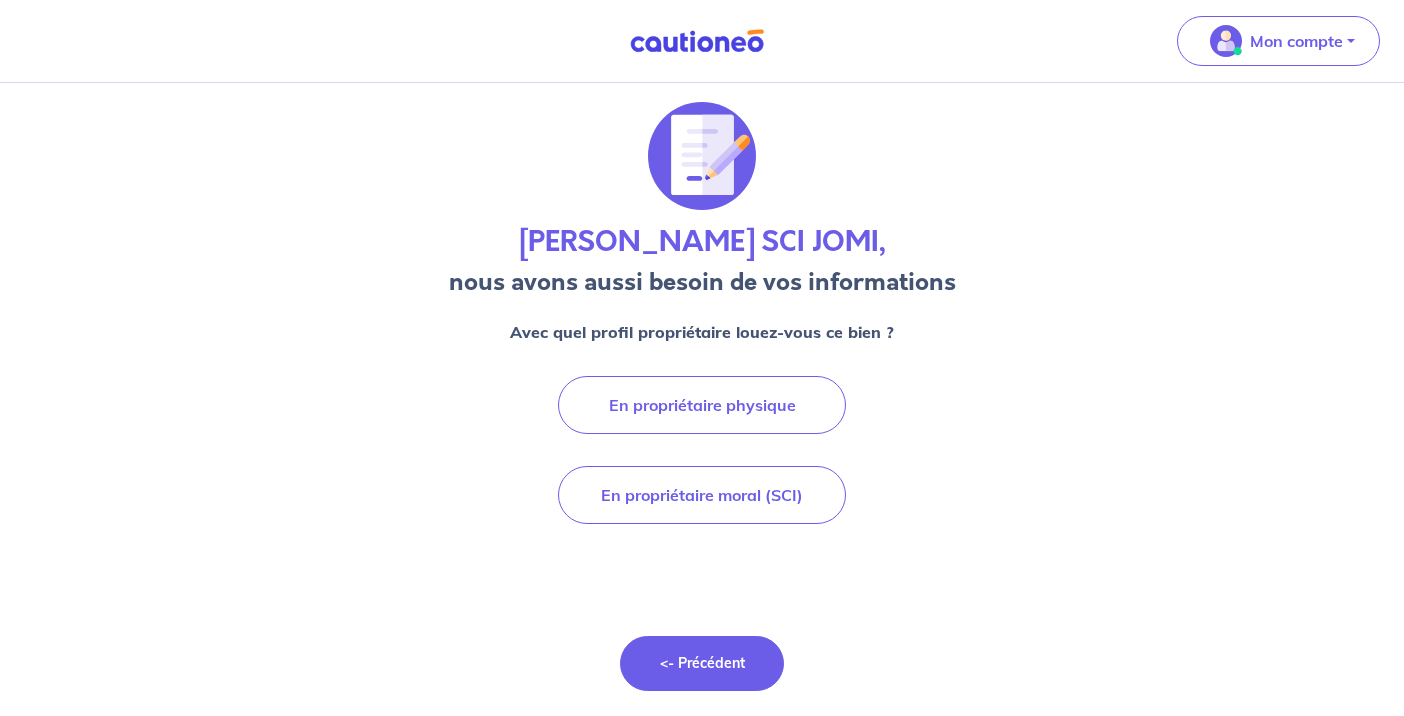 click on "<- Précédent" at bounding box center [702, 663] 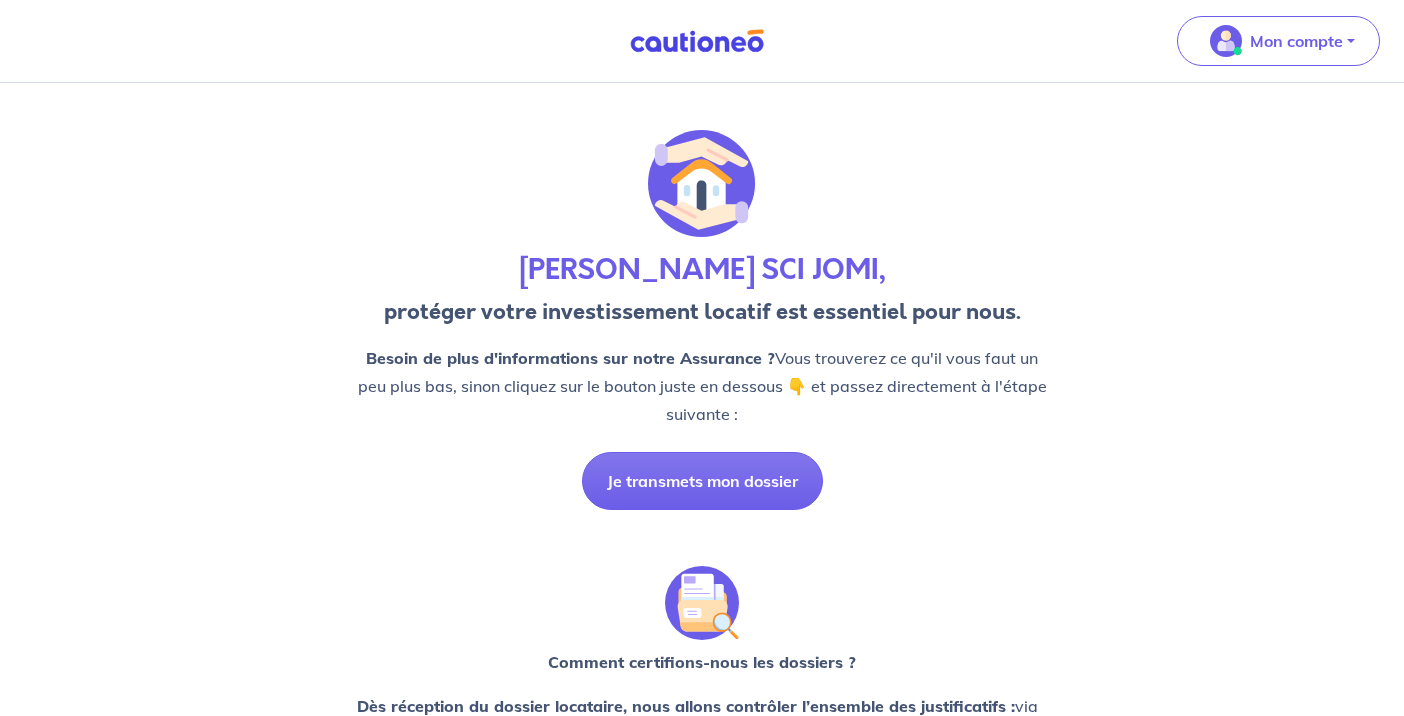 scroll, scrollTop: 0, scrollLeft: 0, axis: both 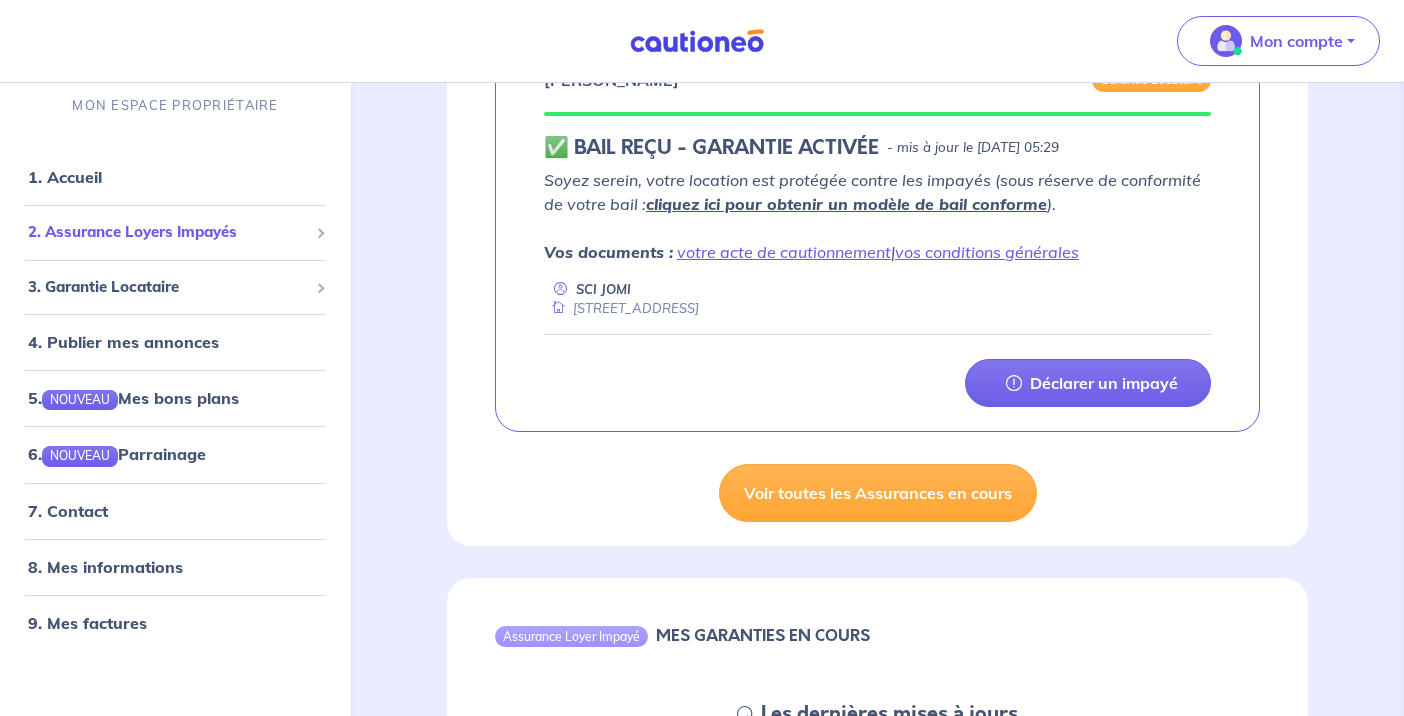 click at bounding box center [320, 233] 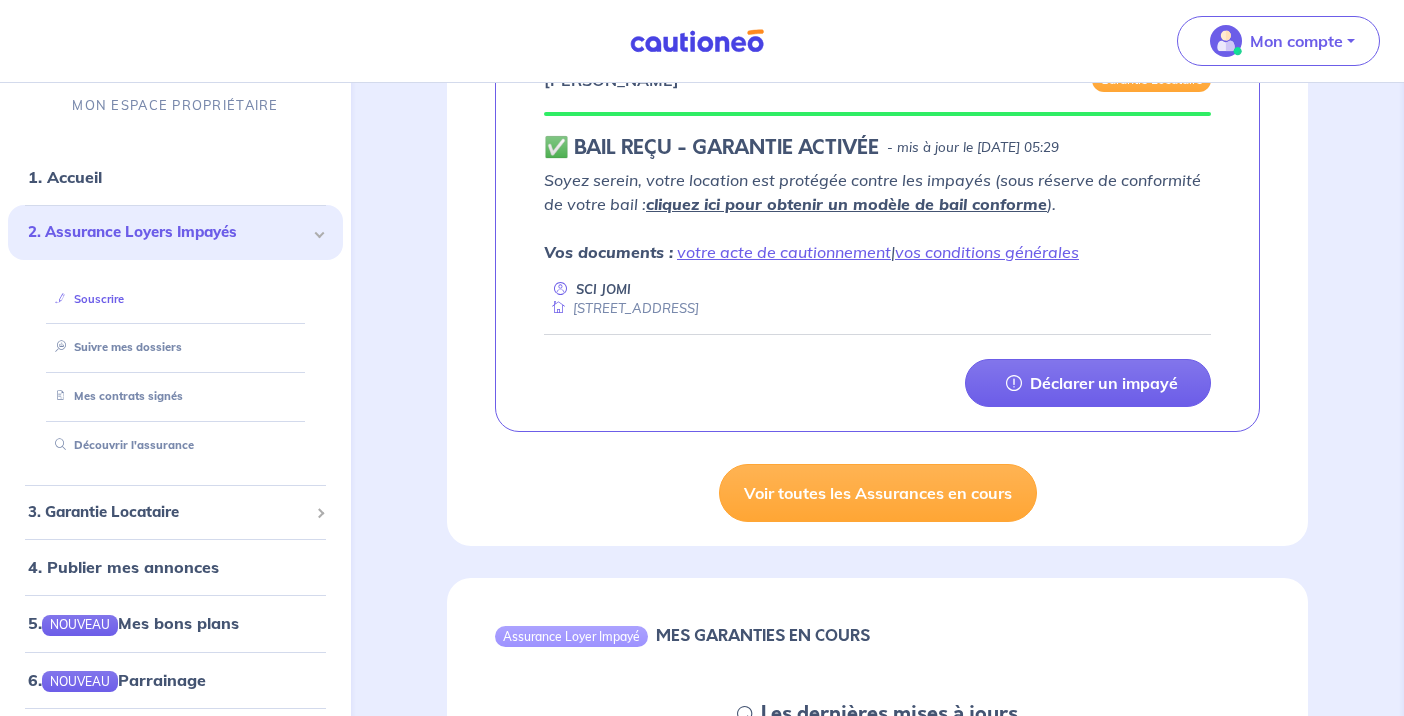 click on "Souscrire" at bounding box center (85, 298) 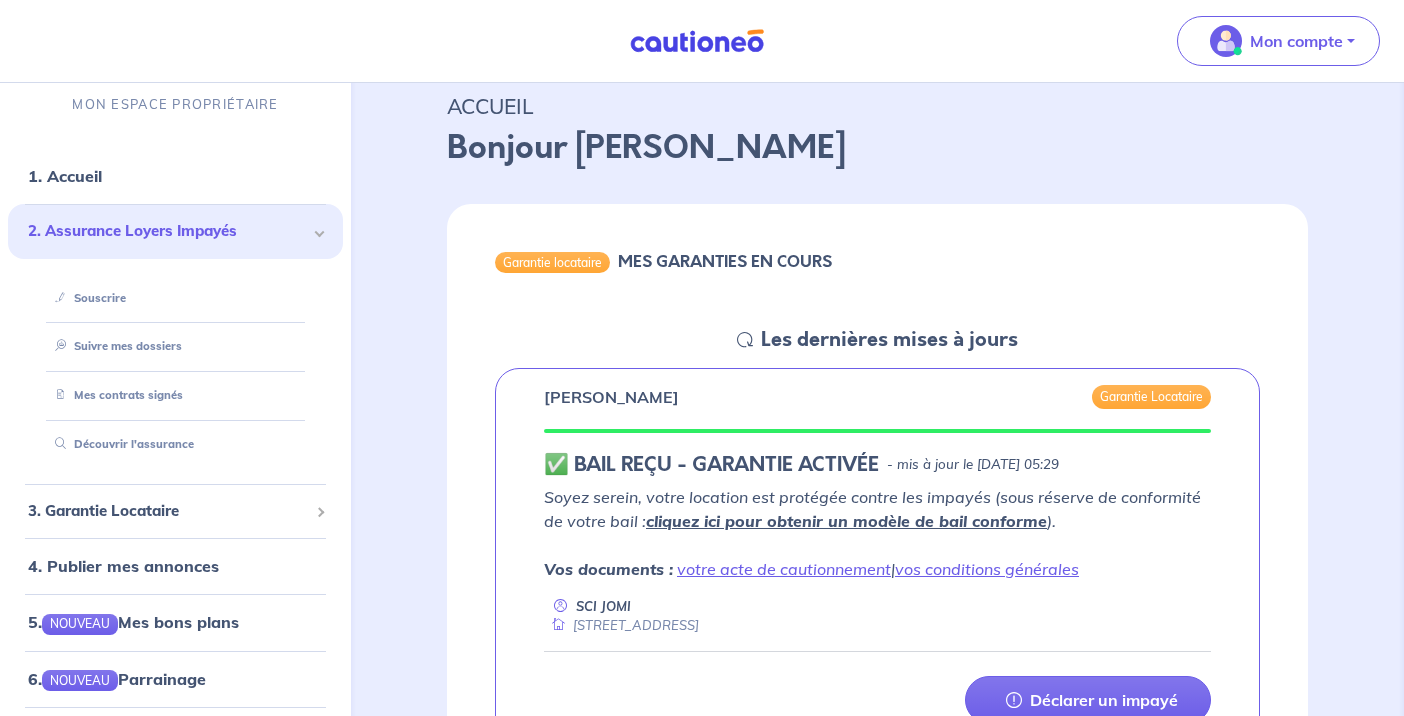 scroll, scrollTop: 204, scrollLeft: 0, axis: vertical 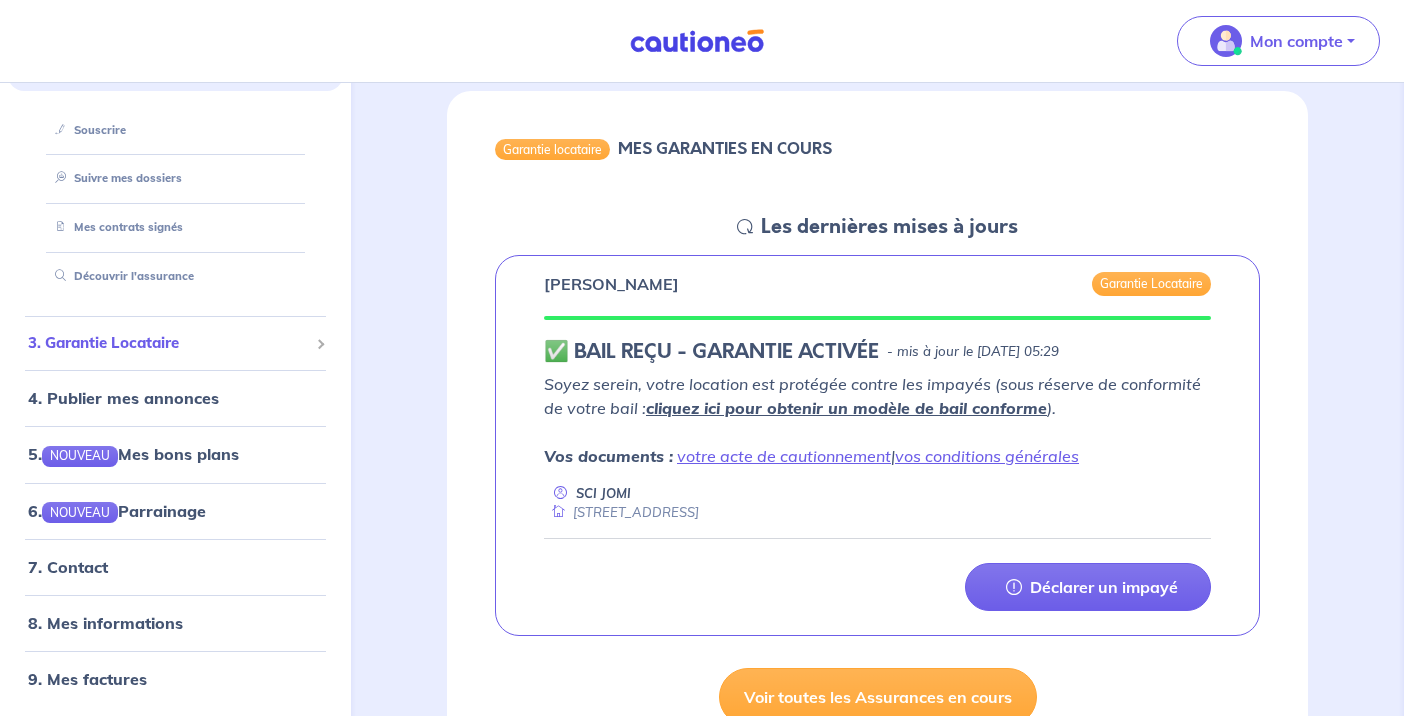click at bounding box center [320, 344] 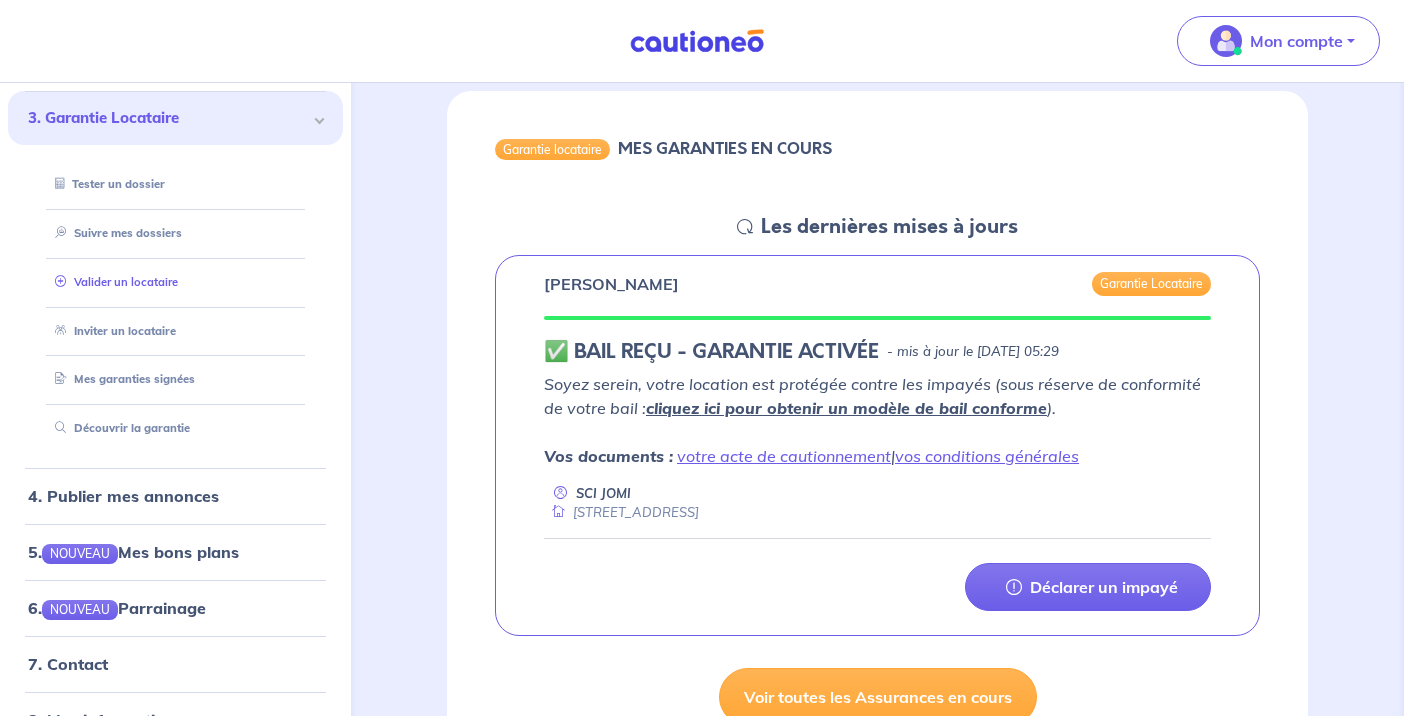 click on "Valider un locataire" at bounding box center [112, 281] 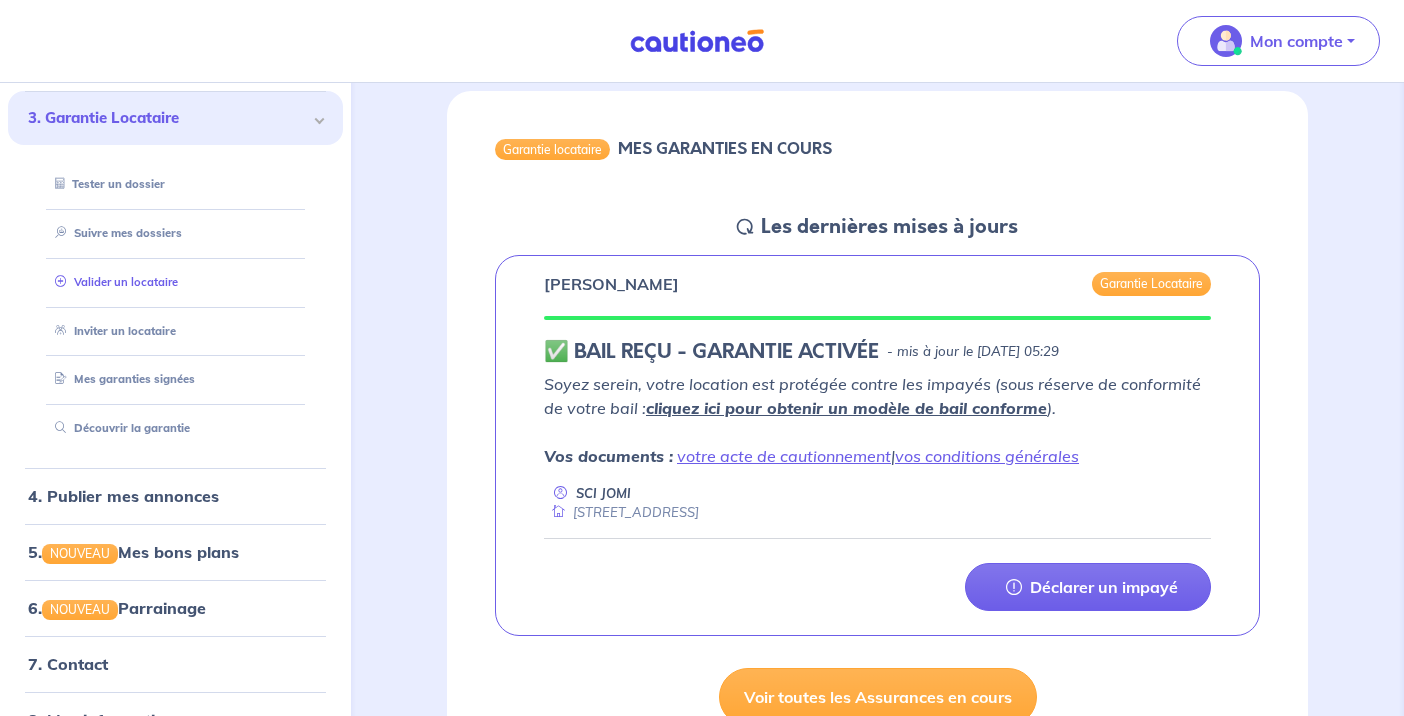scroll, scrollTop: 519, scrollLeft: 0, axis: vertical 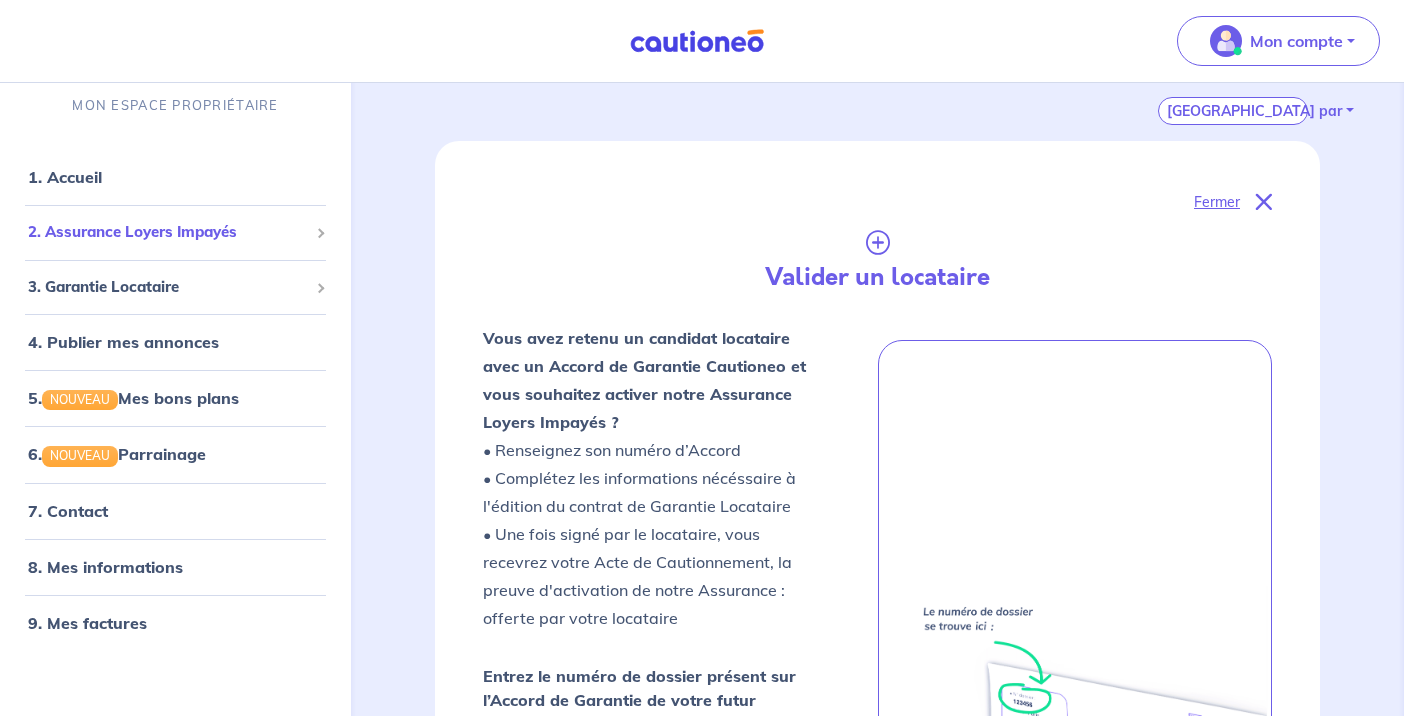click on "2. Assurance Loyers Impayés" at bounding box center (175, 232) 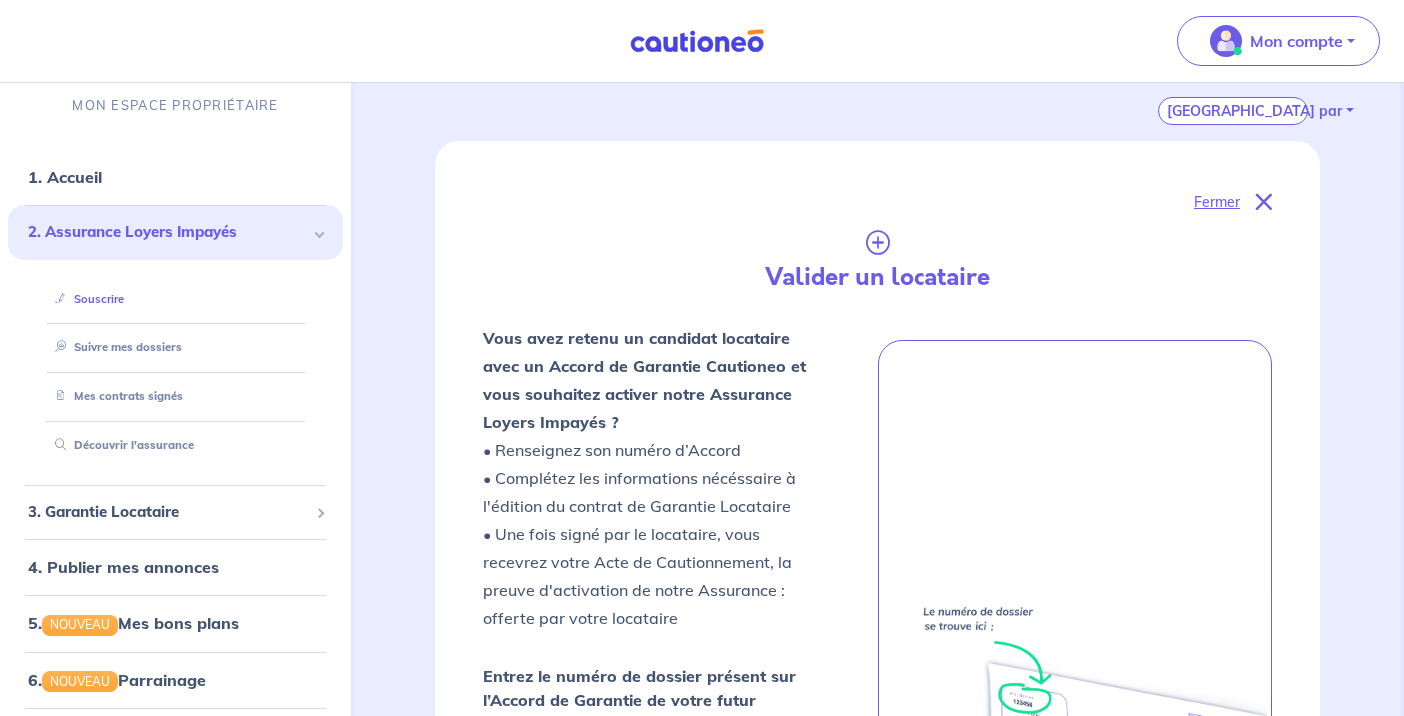 click on "Souscrire" at bounding box center (85, 298) 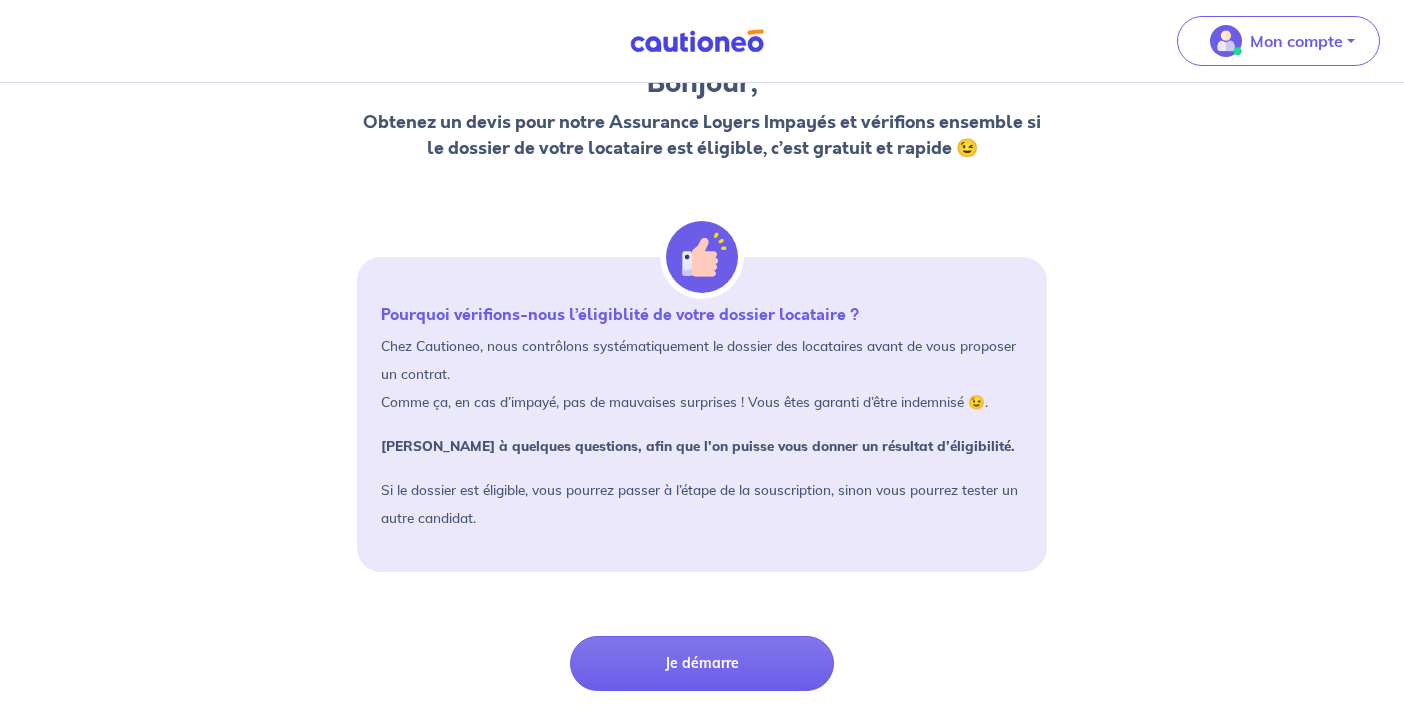 scroll, scrollTop: 128, scrollLeft: 0, axis: vertical 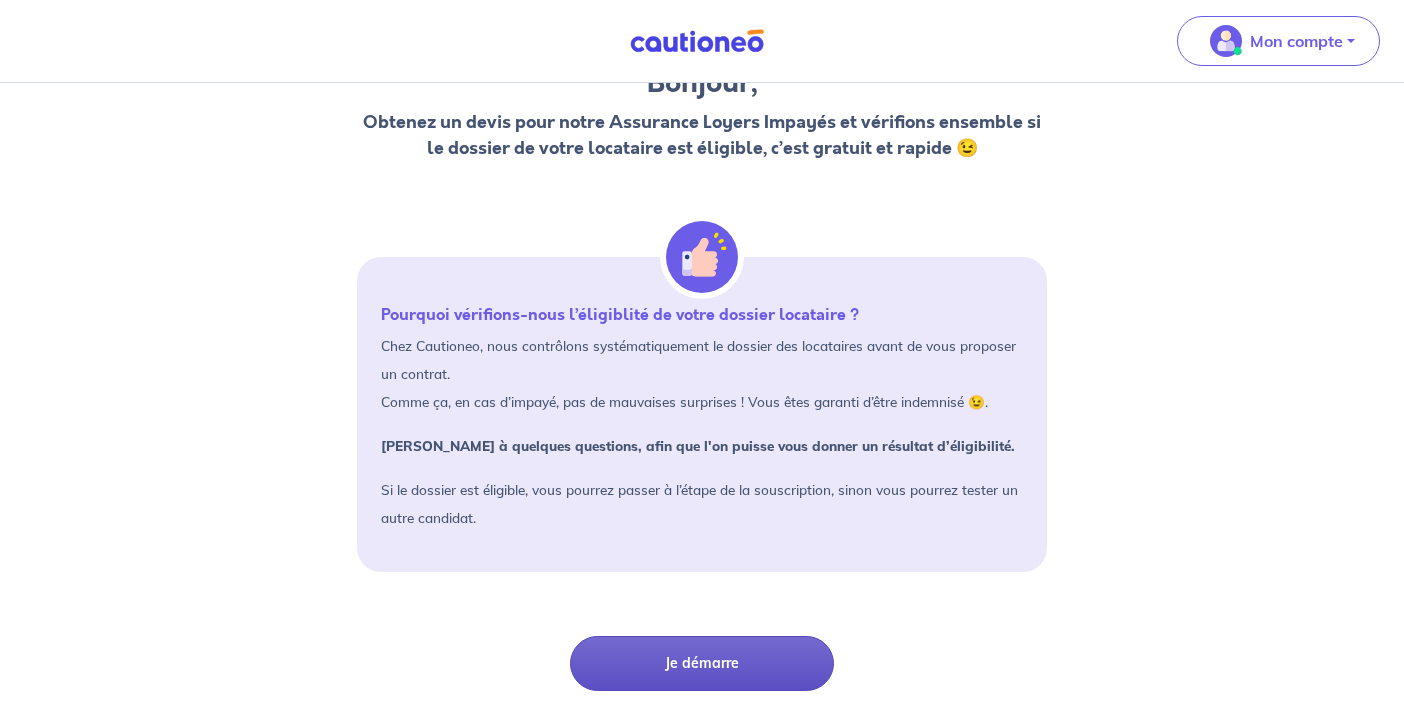 click on "Je démarre" at bounding box center [701, 663] 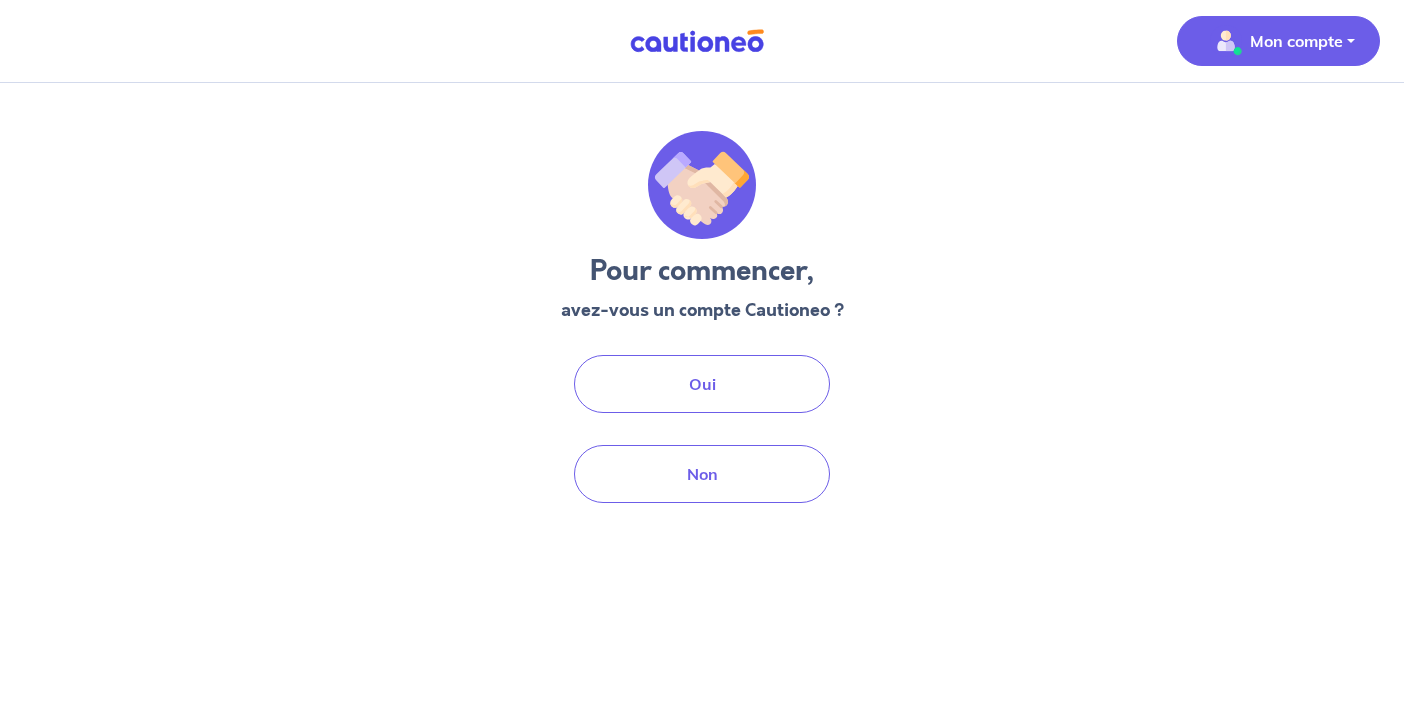 scroll, scrollTop: 47, scrollLeft: 0, axis: vertical 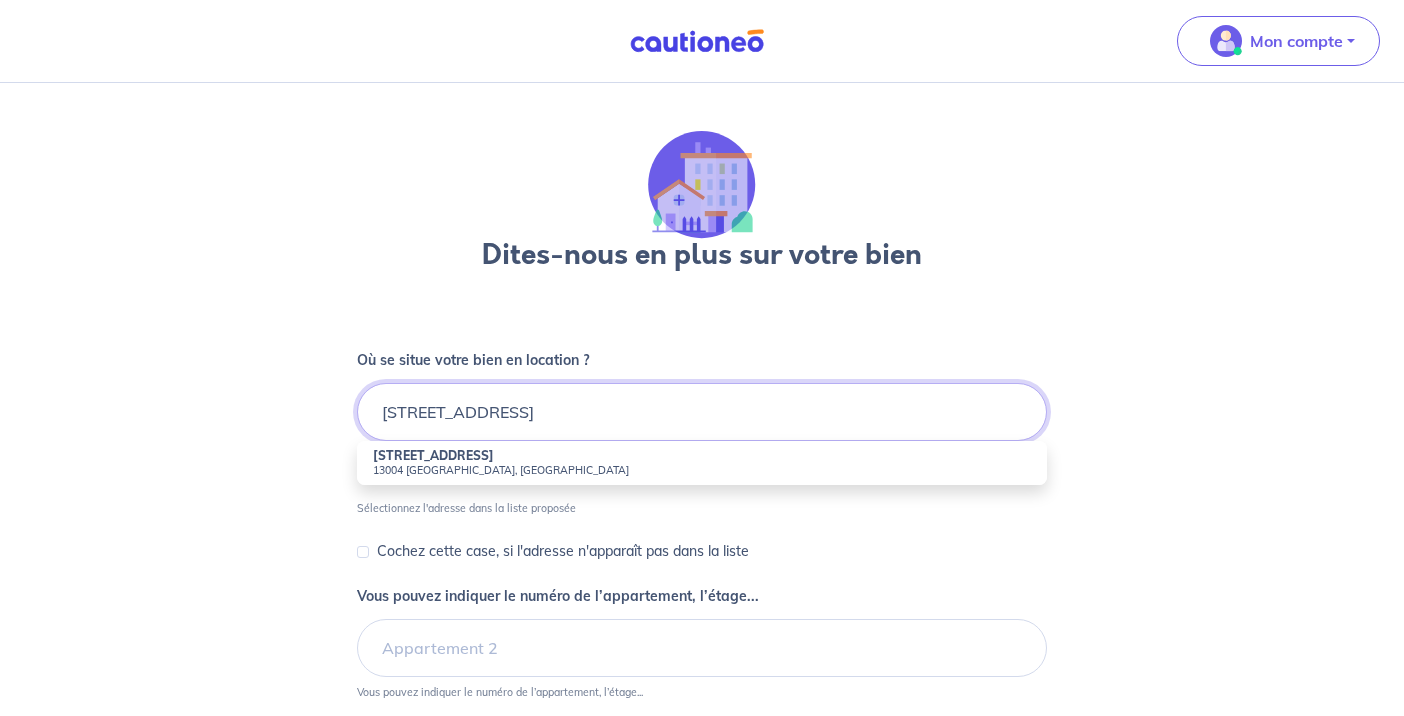 type on "71 RUE ROQUEBRUNE 13004 MARSEILLE" 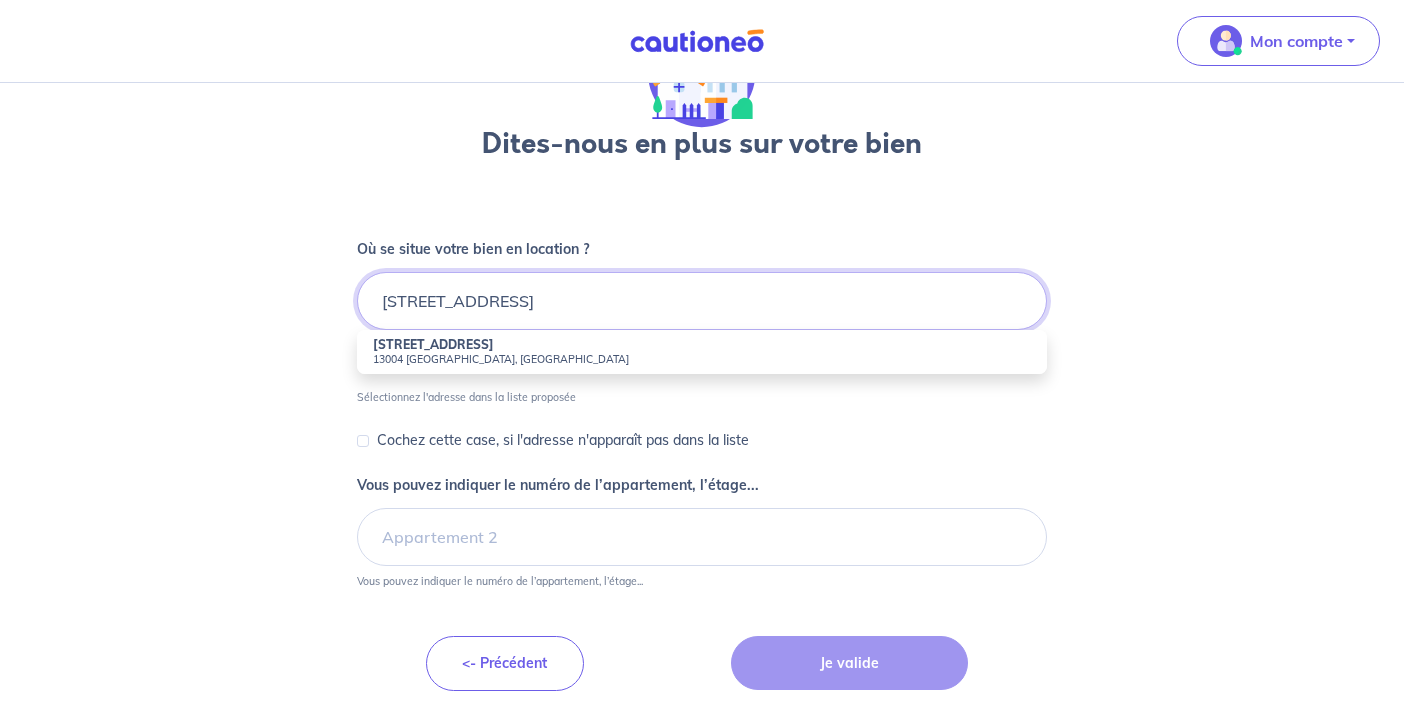 scroll, scrollTop: 159, scrollLeft: 0, axis: vertical 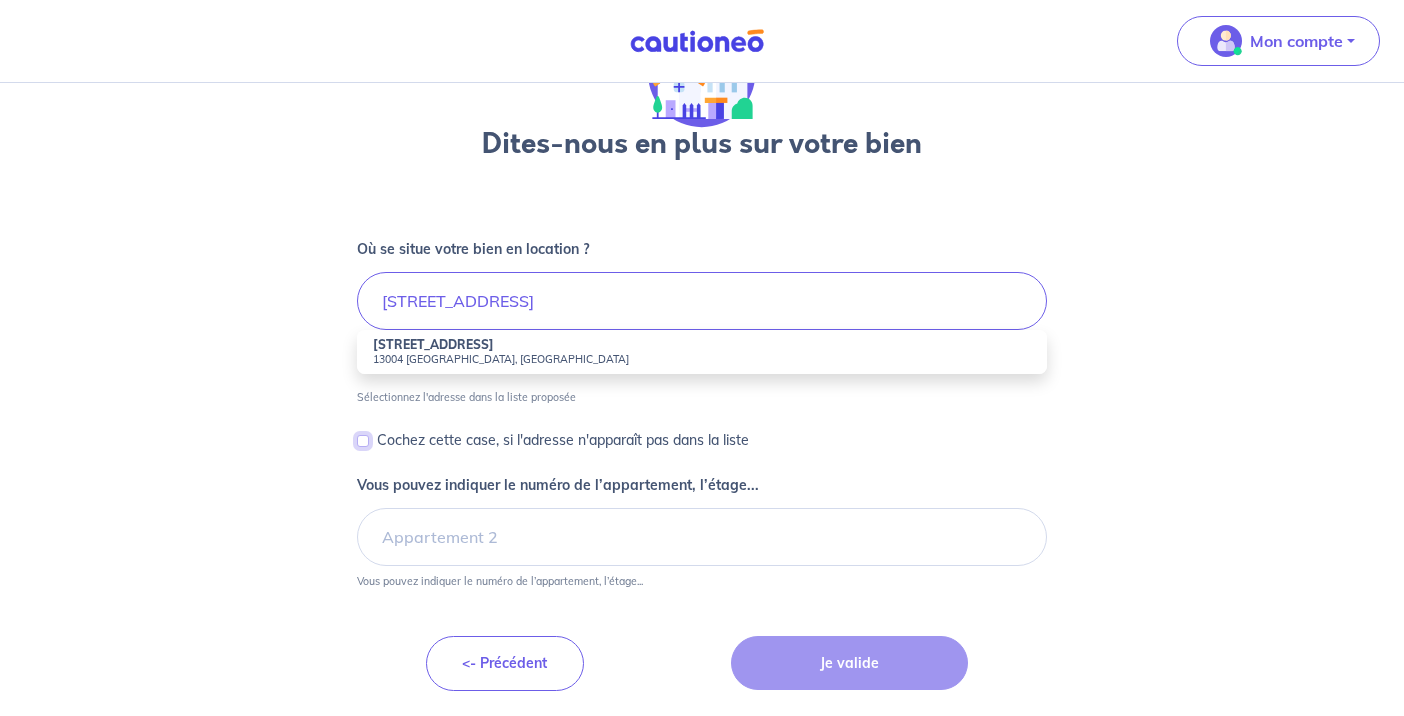 click on "Cochez cette case, si l'adresse n'apparaît pas dans la liste" at bounding box center [363, 441] 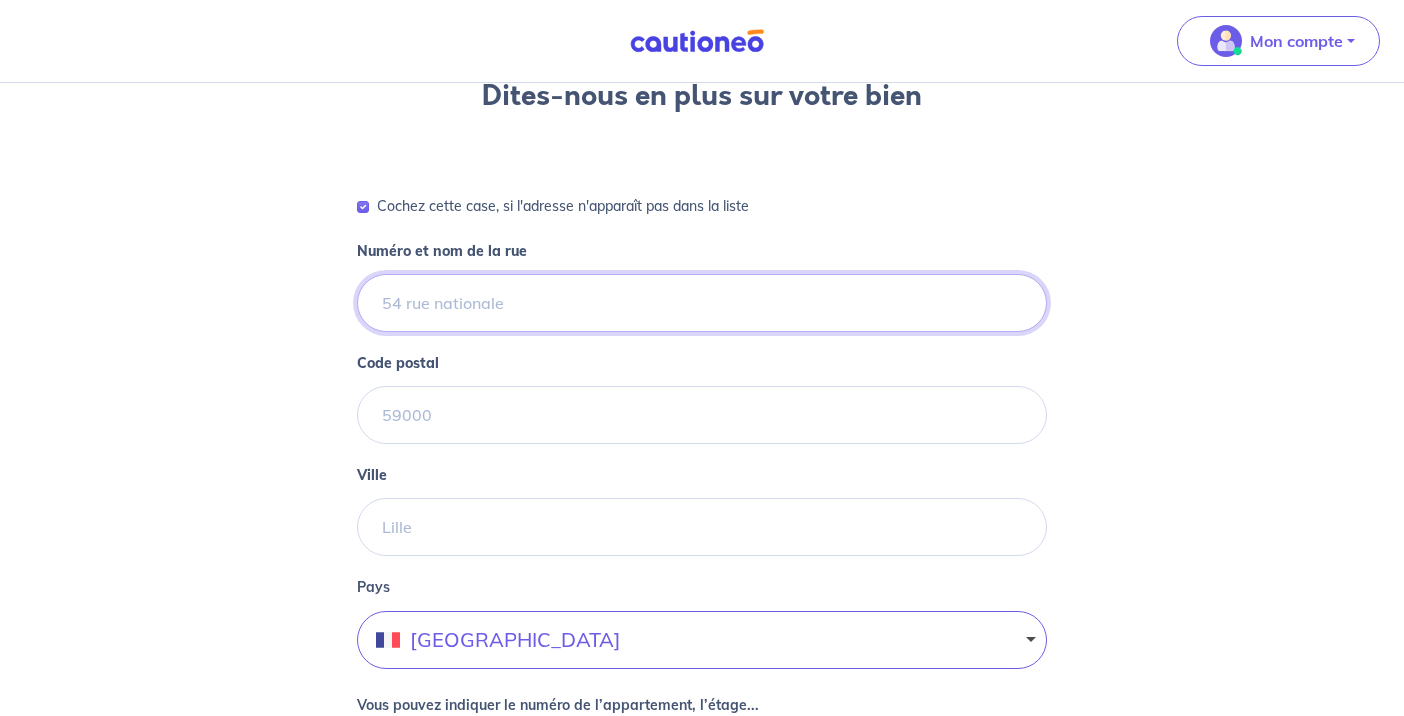 click on "Numéro et nom de la rue" at bounding box center (702, 303) 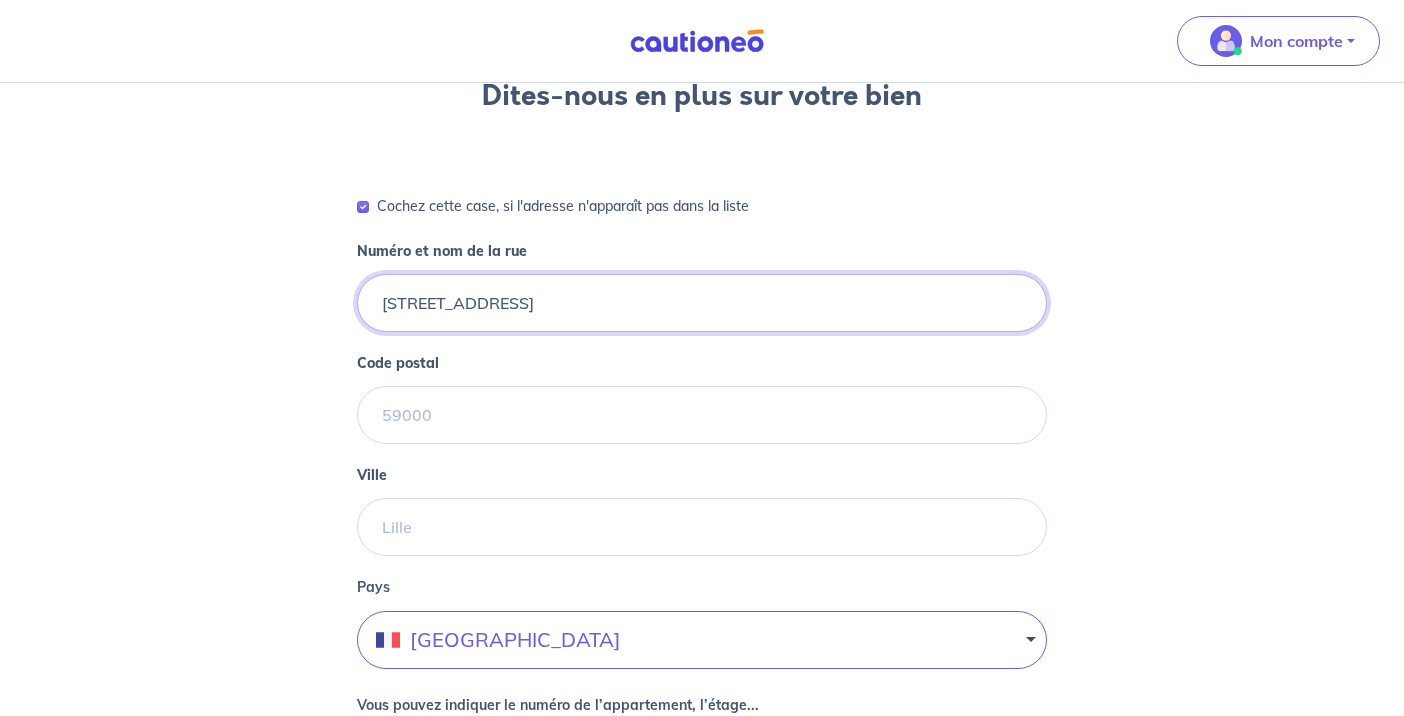 type on "[STREET_ADDRESS]" 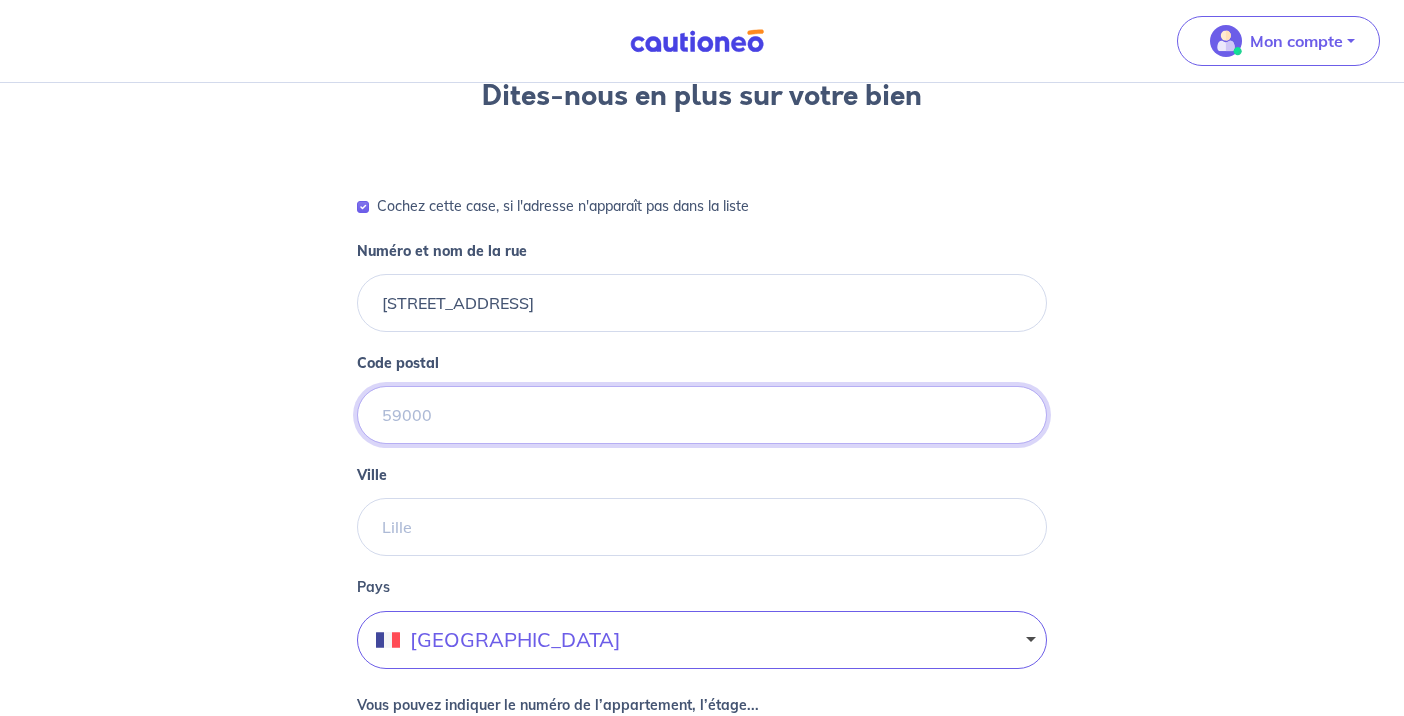 click on "Code postal" at bounding box center [702, 415] 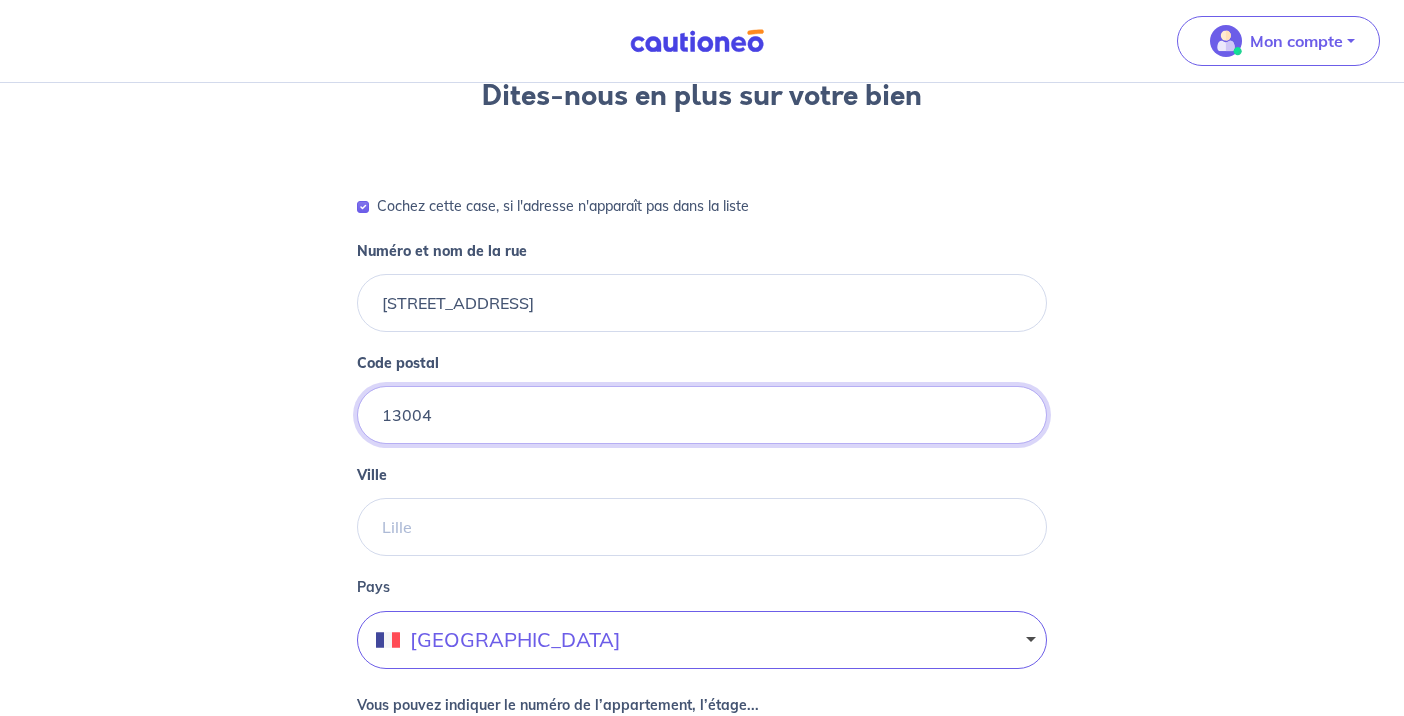 type on "13004" 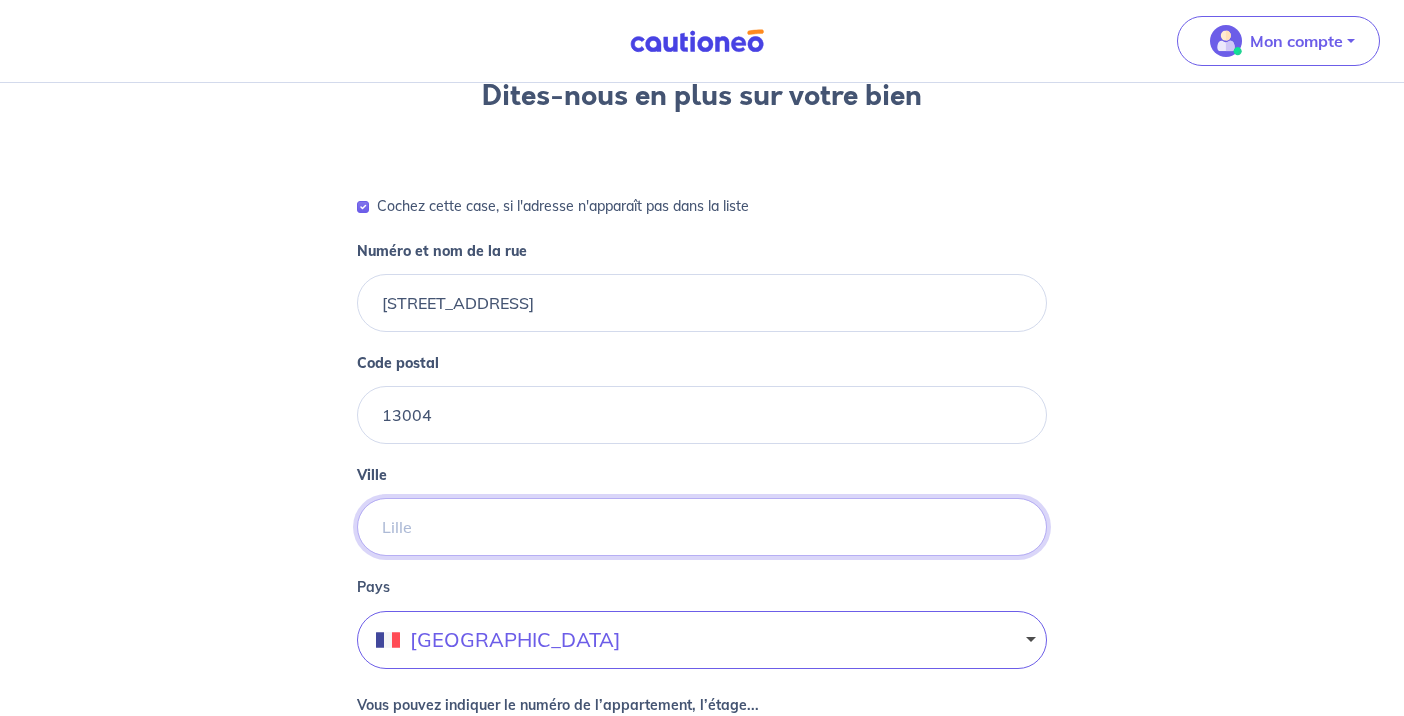 click on "Ville" at bounding box center [702, 527] 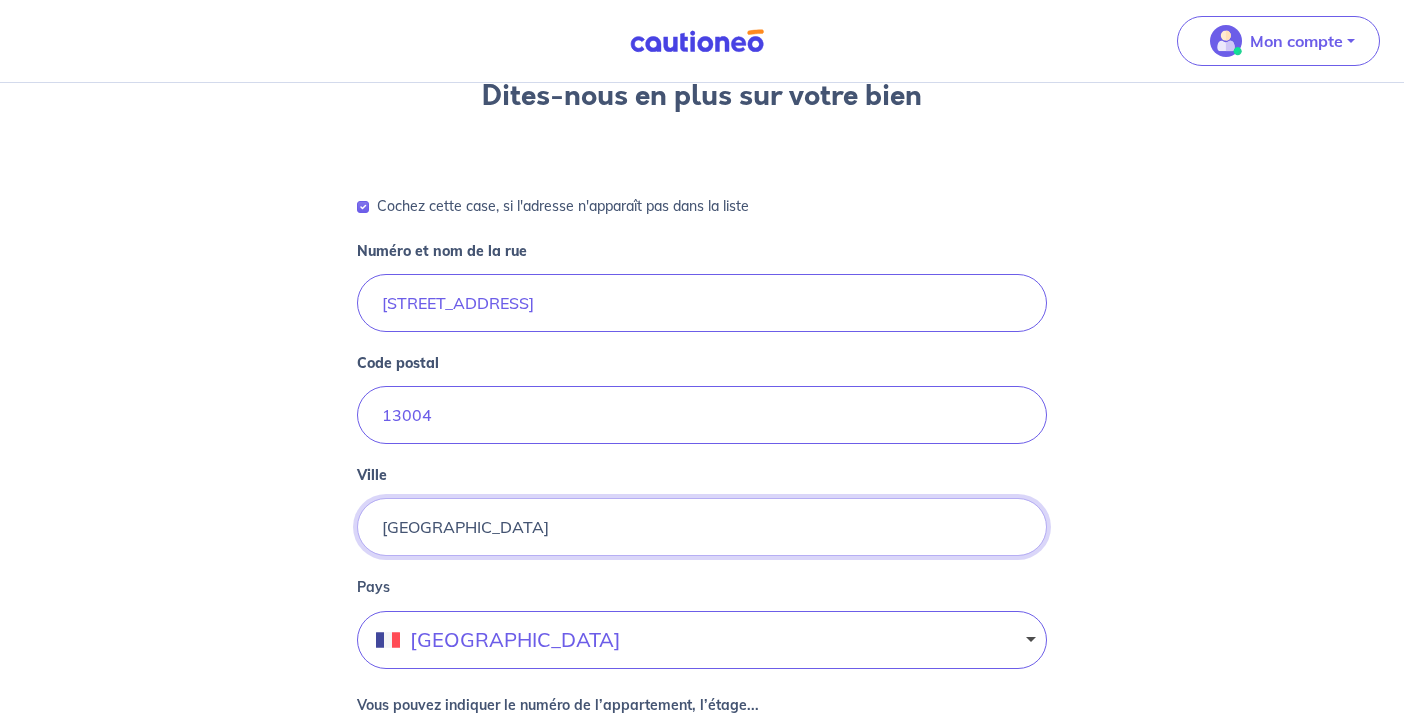 type on "MARSEILLE" 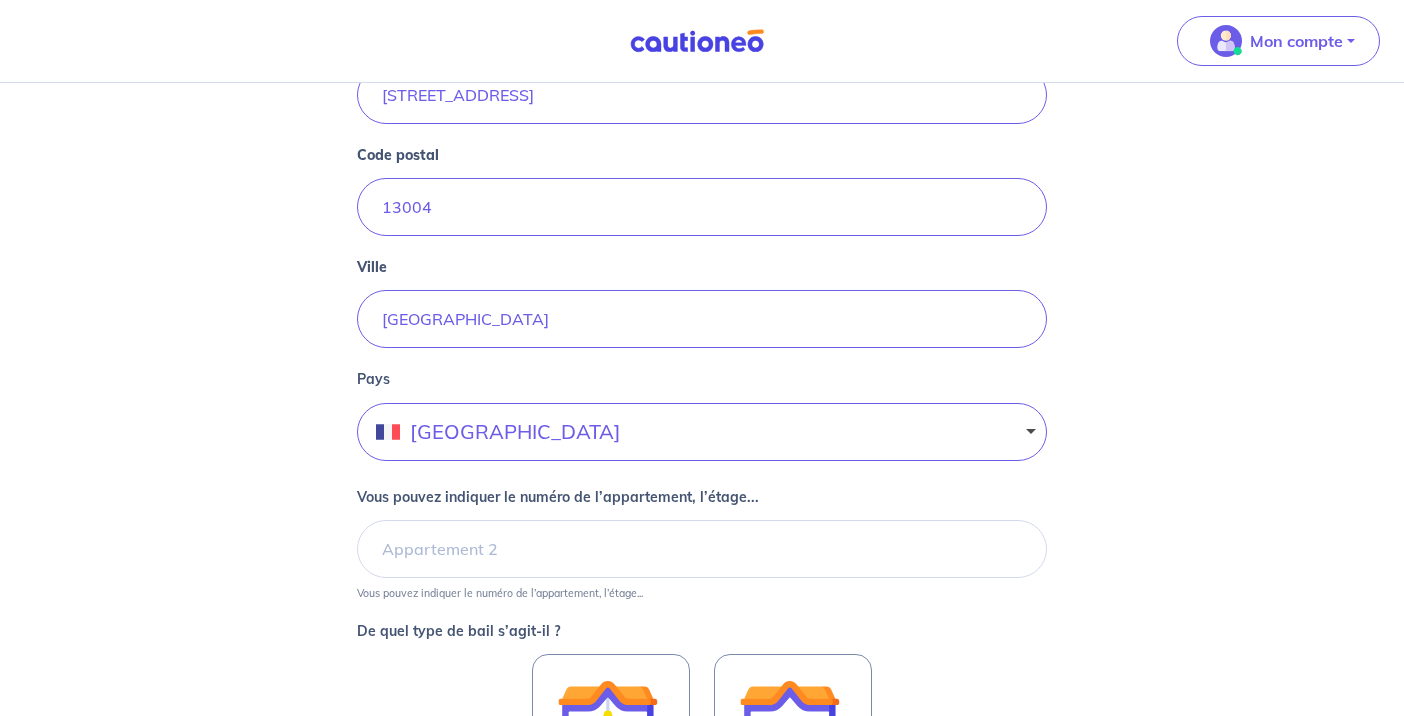 scroll, scrollTop: 465, scrollLeft: 0, axis: vertical 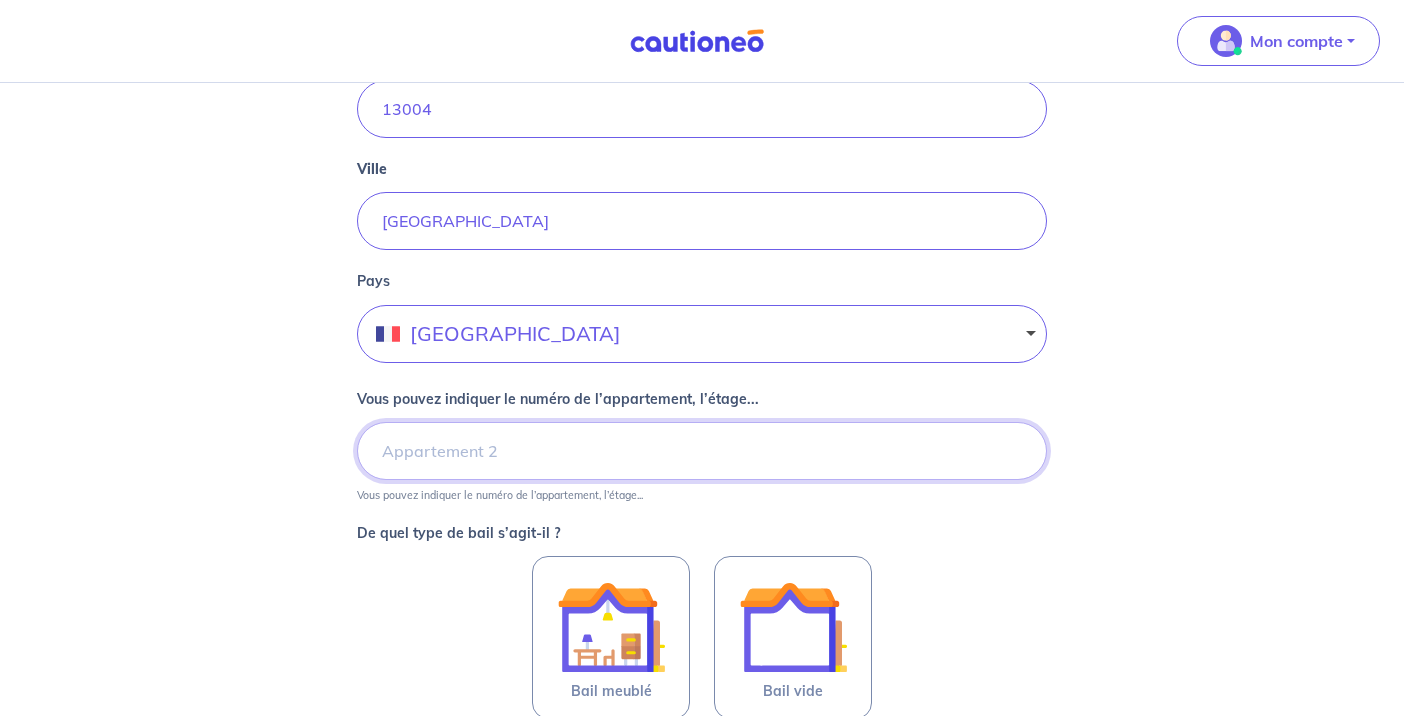 click on "Vous pouvez indiquer le numéro de l’appartement, l’étage..." at bounding box center [702, 451] 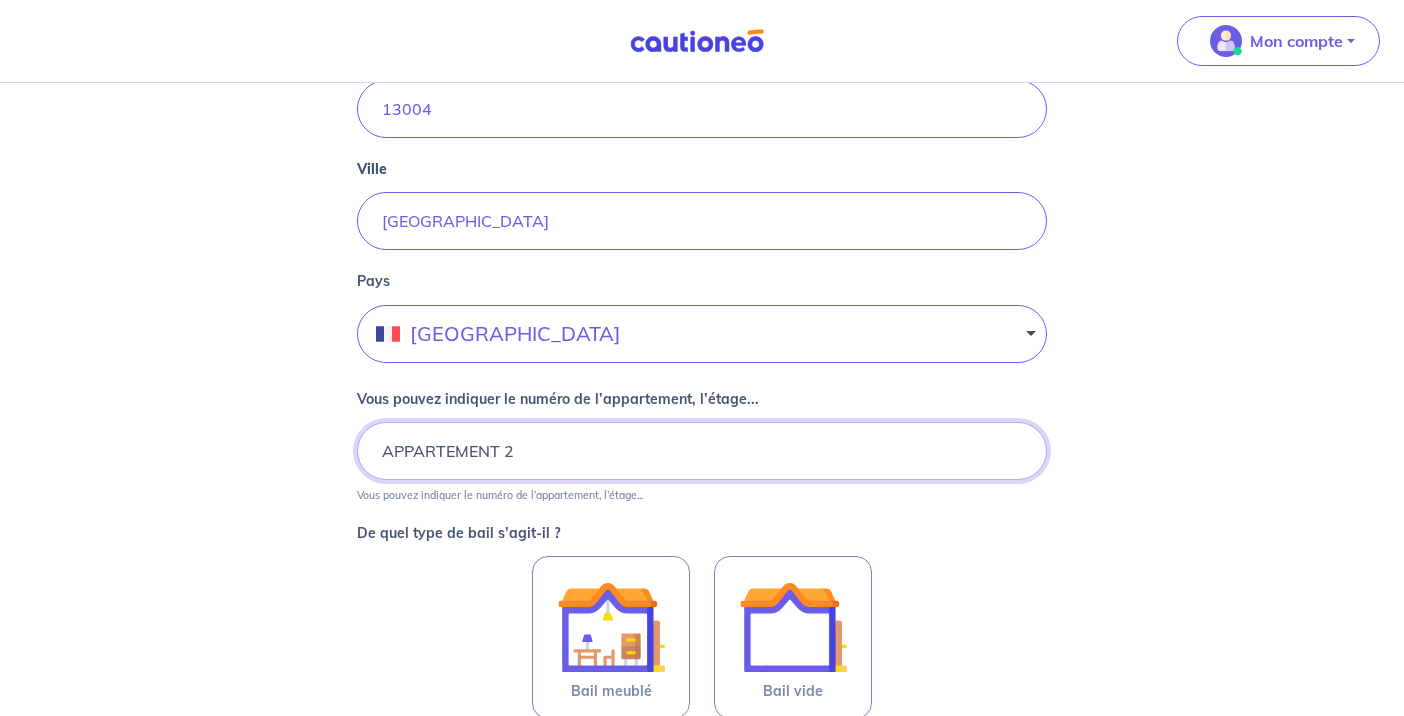 type on "APPARTEMENT 2" 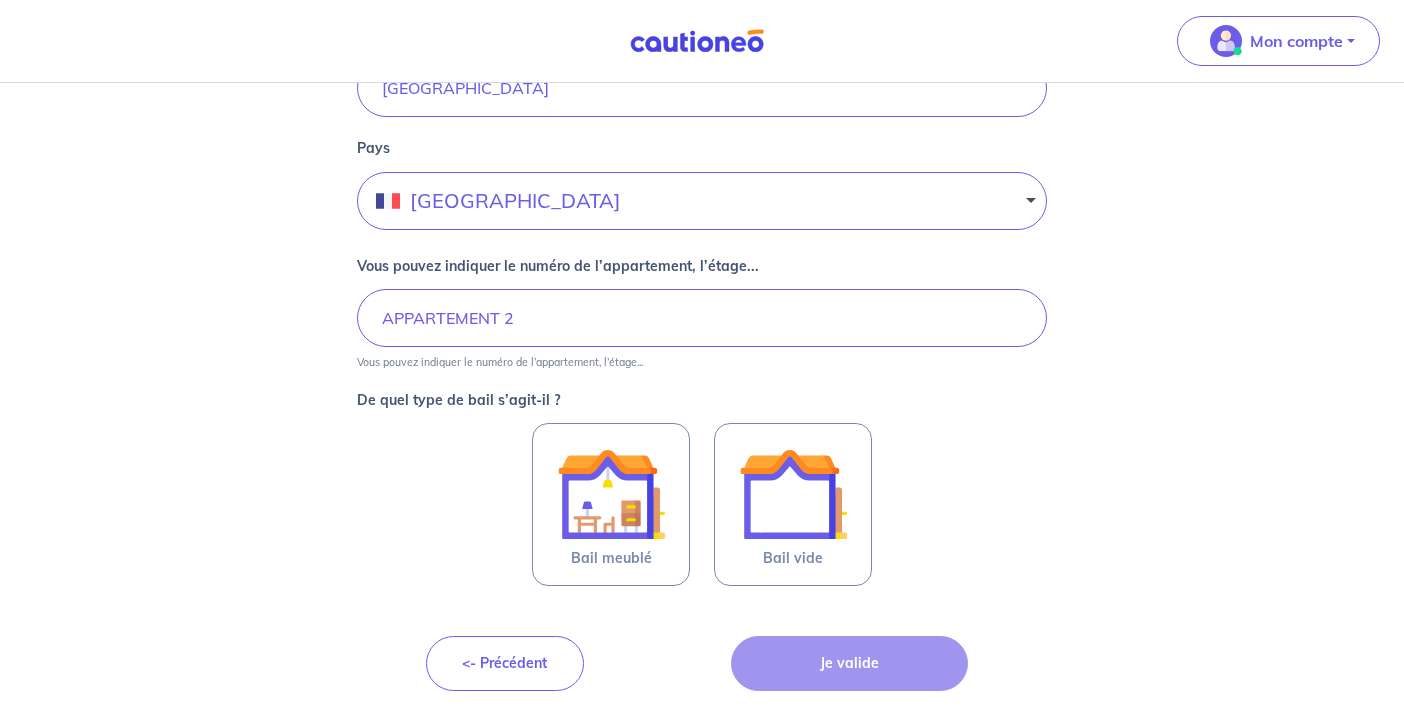 scroll, scrollTop: 646, scrollLeft: 0, axis: vertical 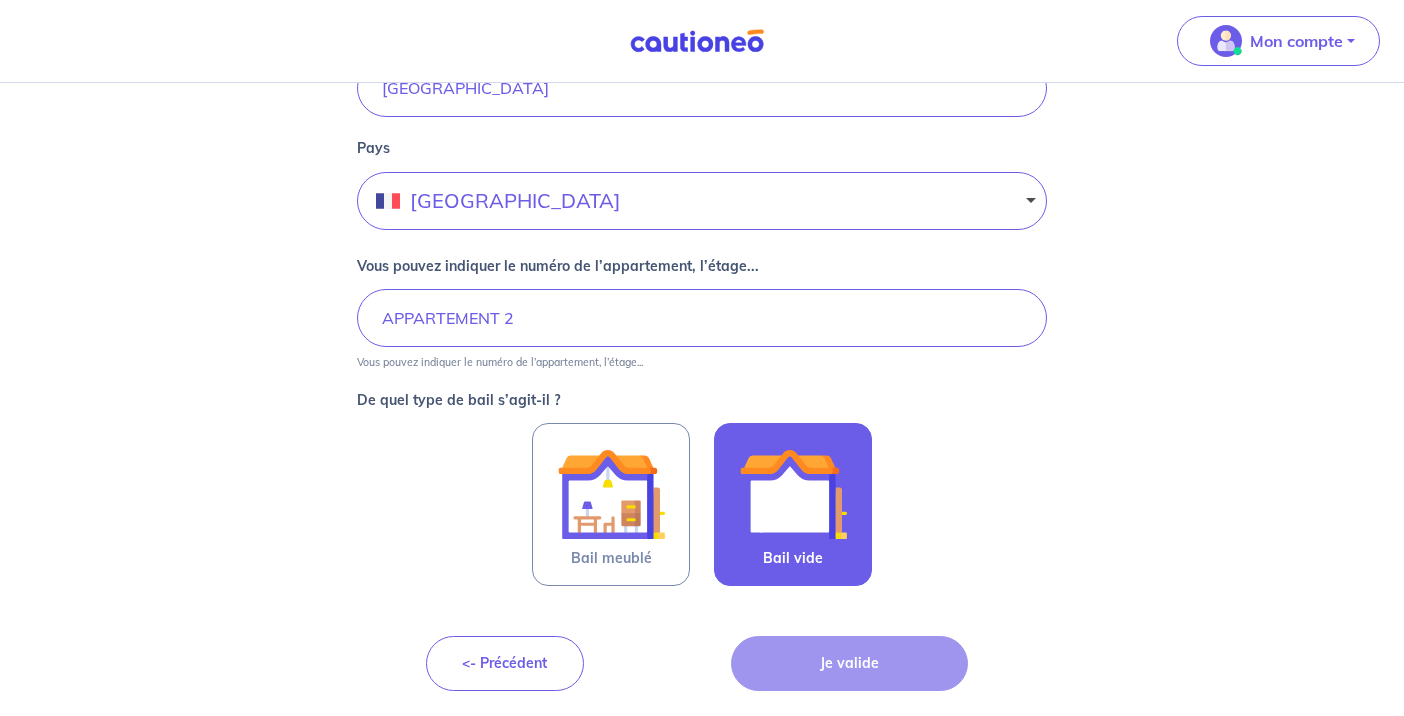click at bounding box center [793, 494] 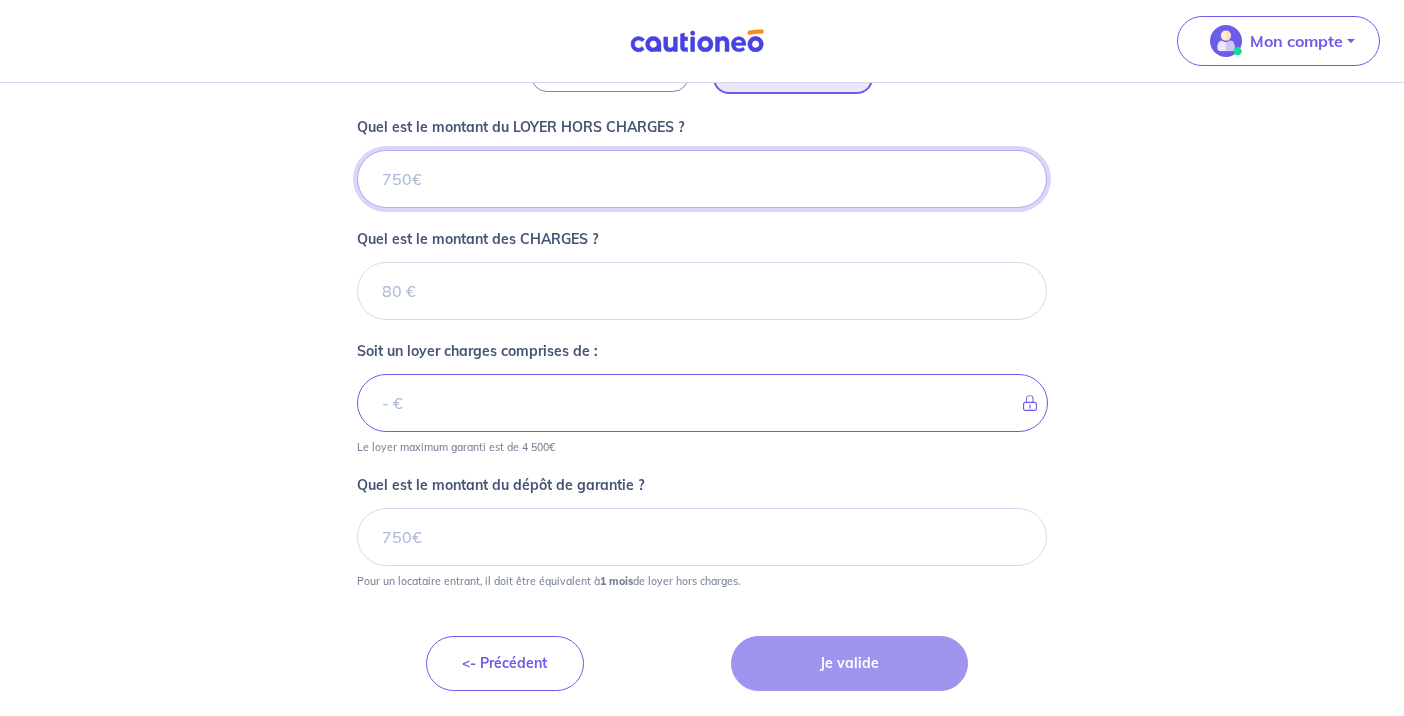 scroll, scrollTop: 1140, scrollLeft: 0, axis: vertical 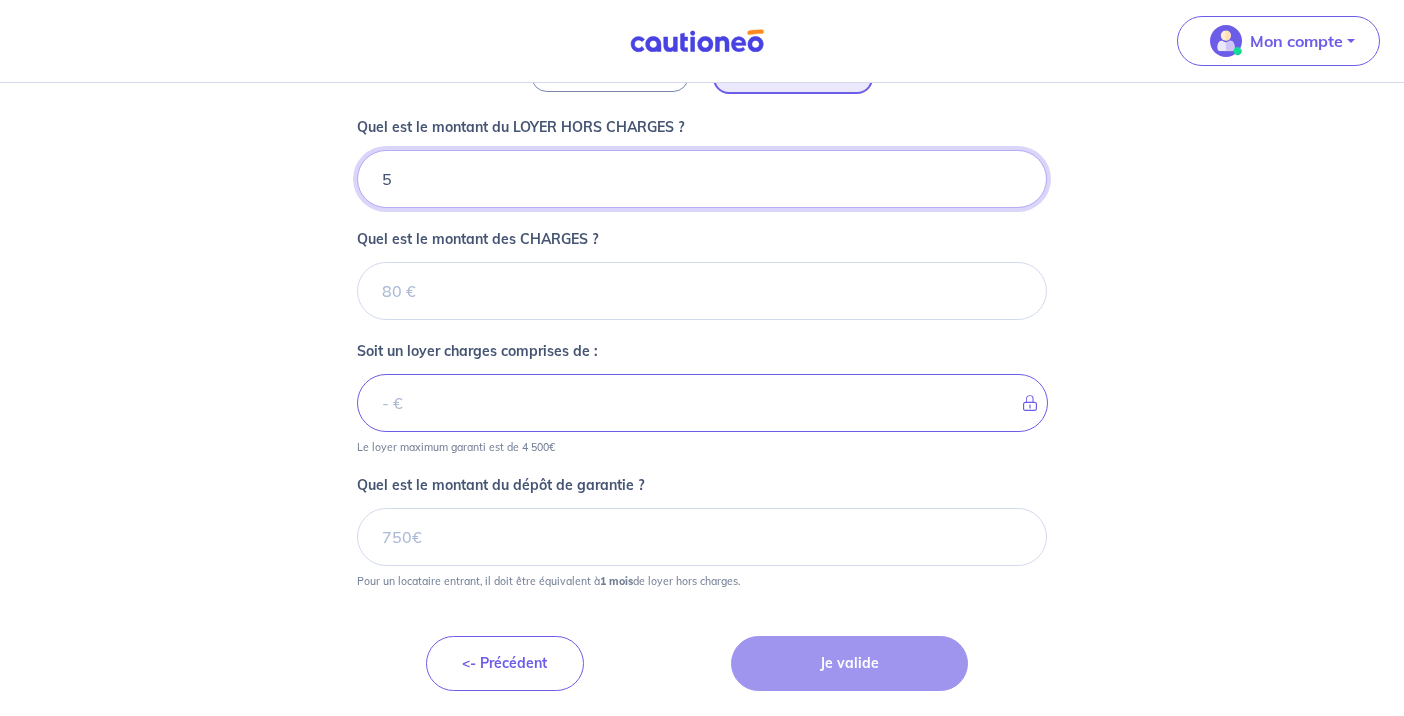 type on "57" 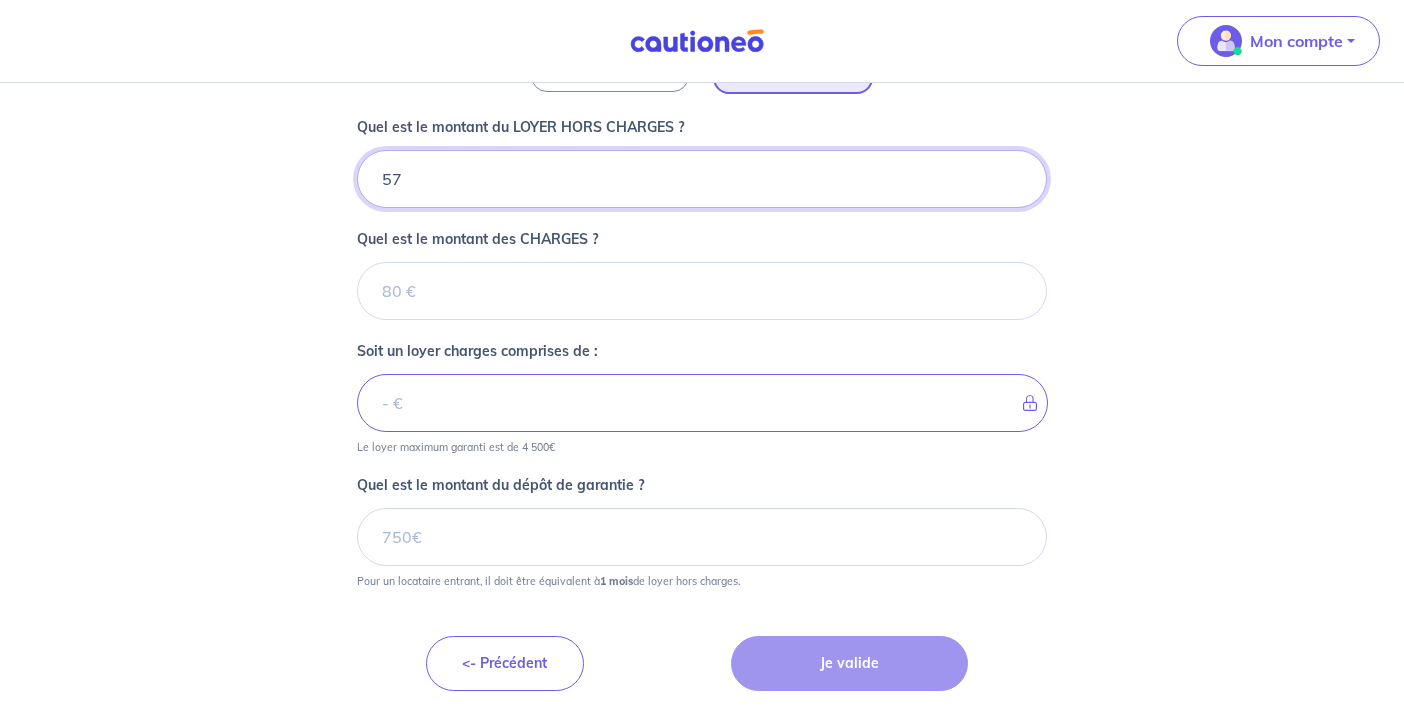 type 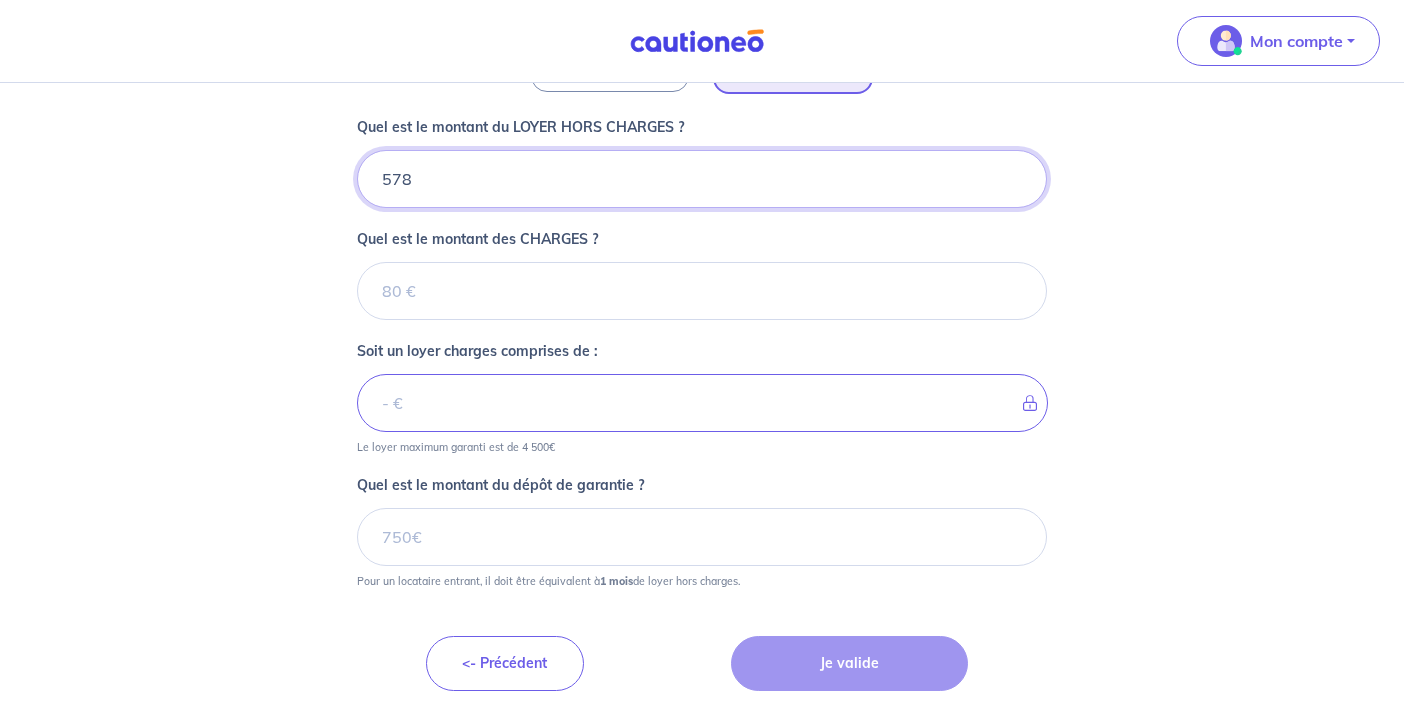 type 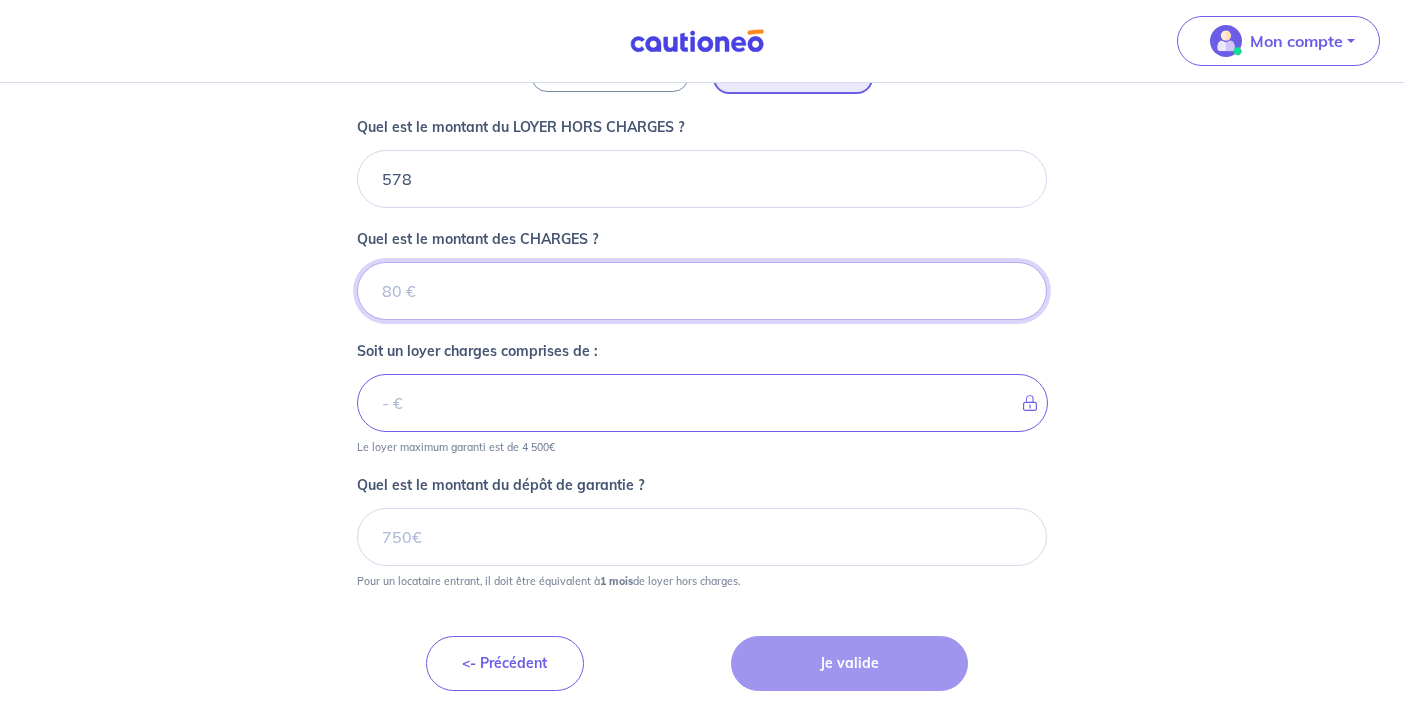 click on "Quel est le montant des CHARGES ?" at bounding box center (702, 291) 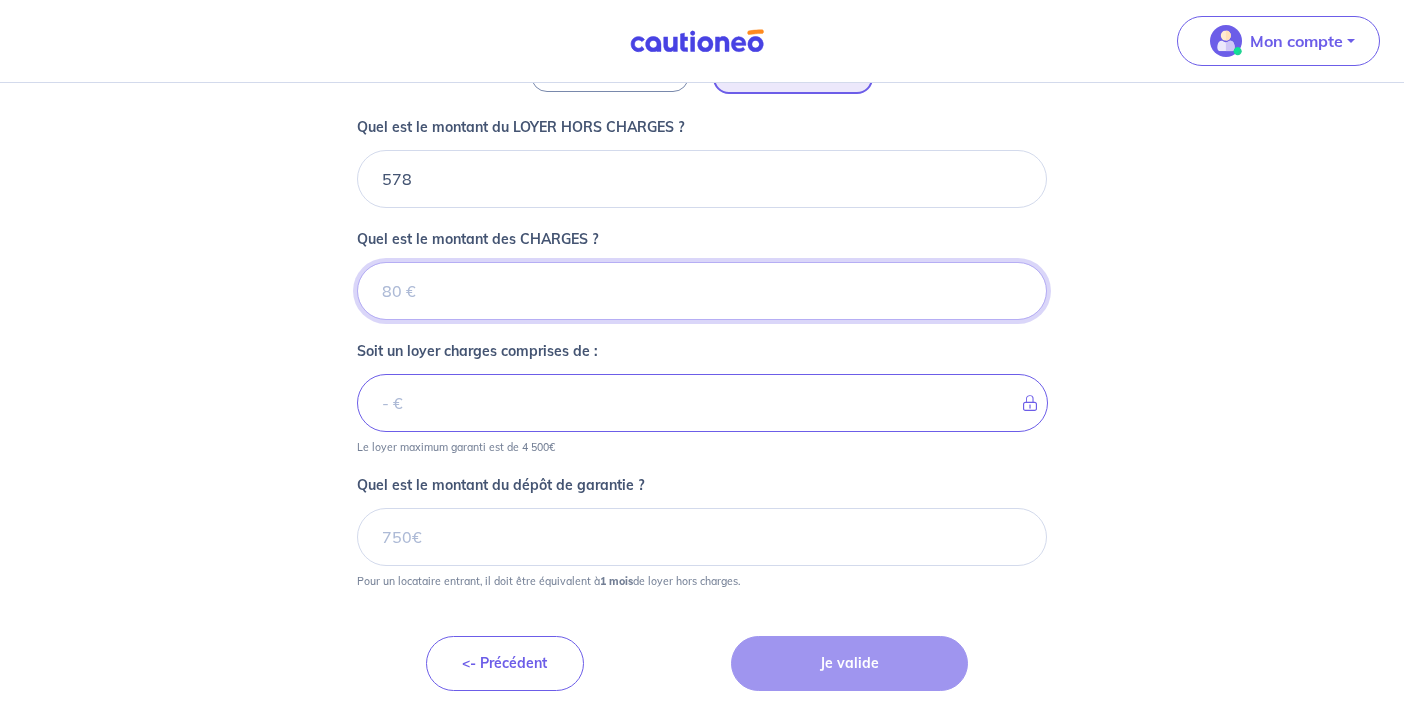 type on "6" 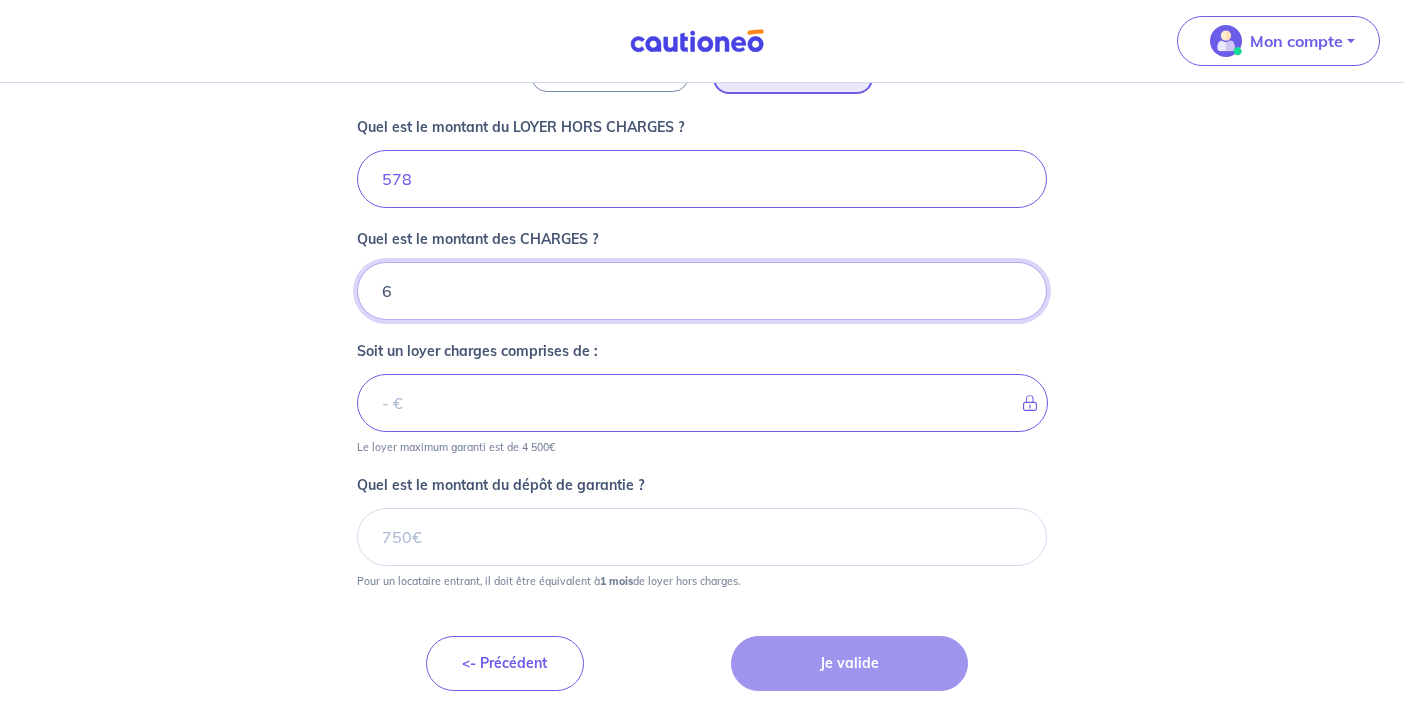 type on "584" 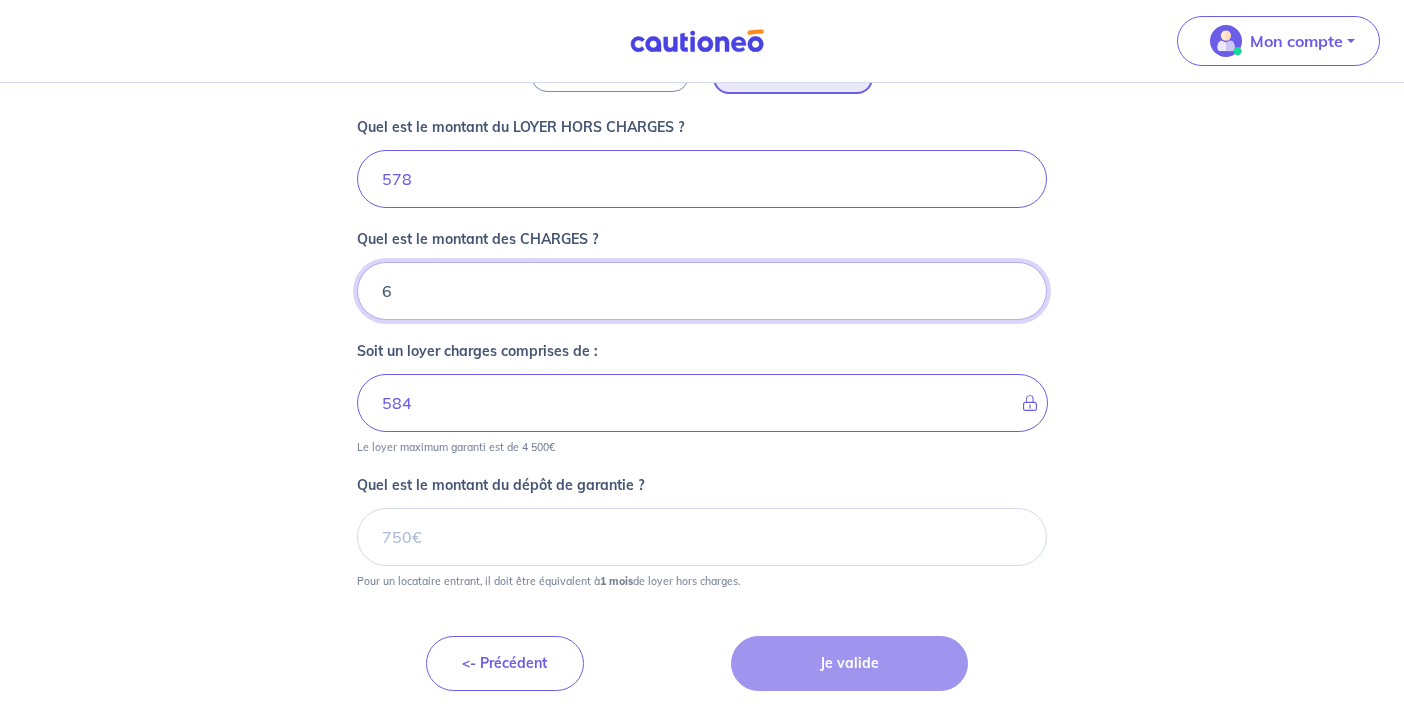 type on "6" 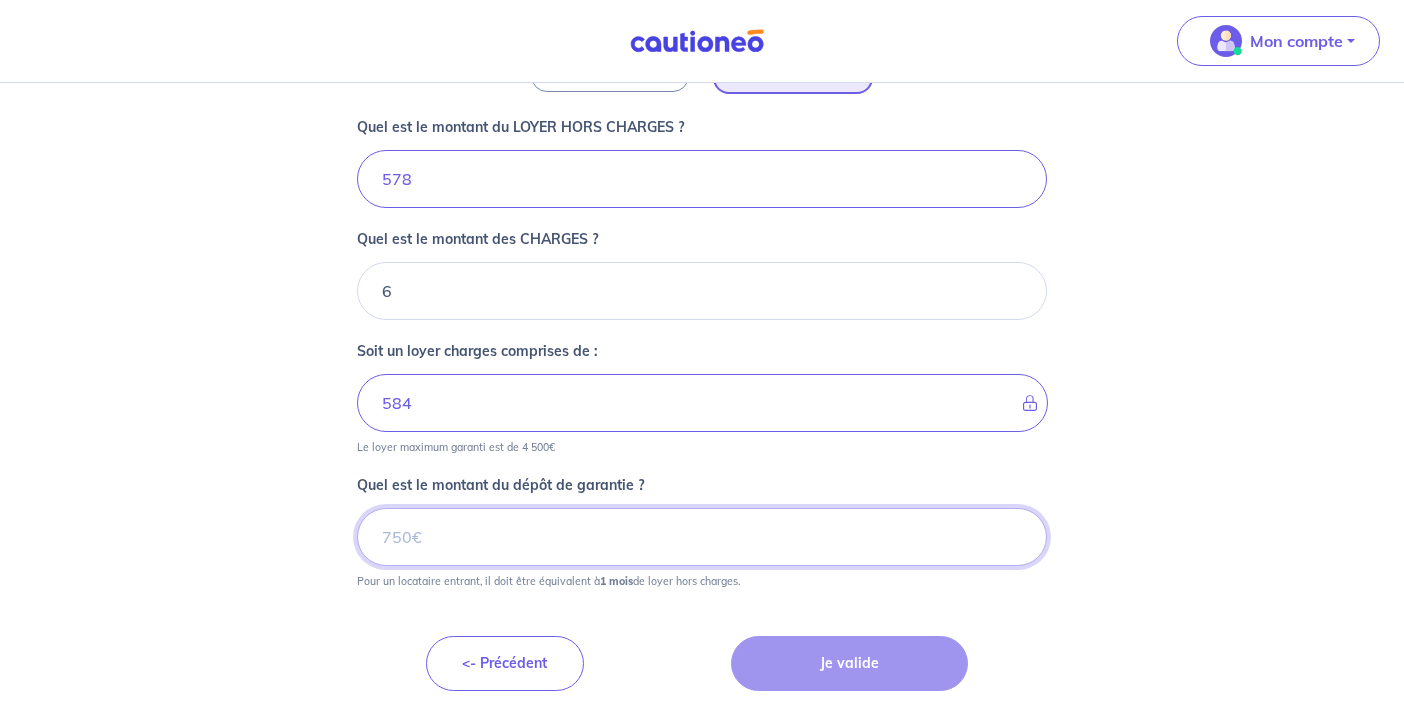 click on "Quel est le montant du dépôt de garantie ?" at bounding box center [702, 537] 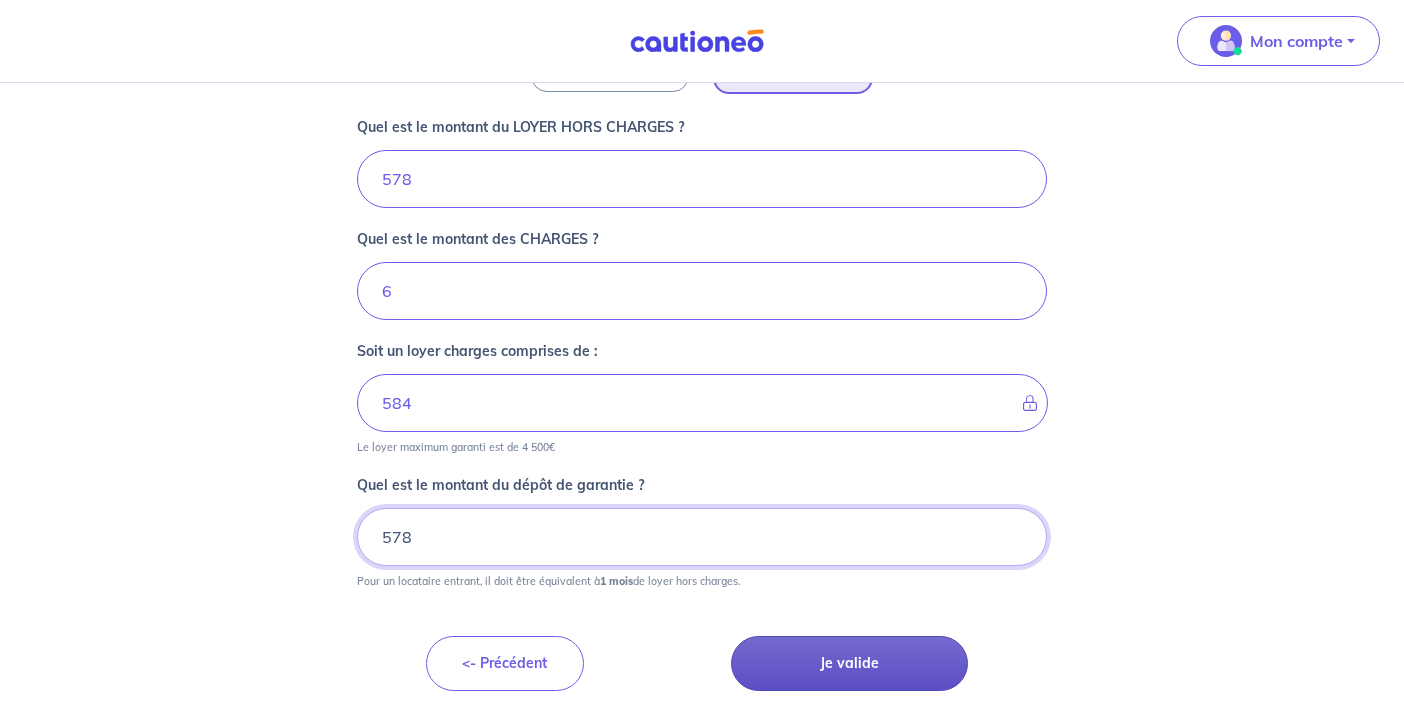 type on "578" 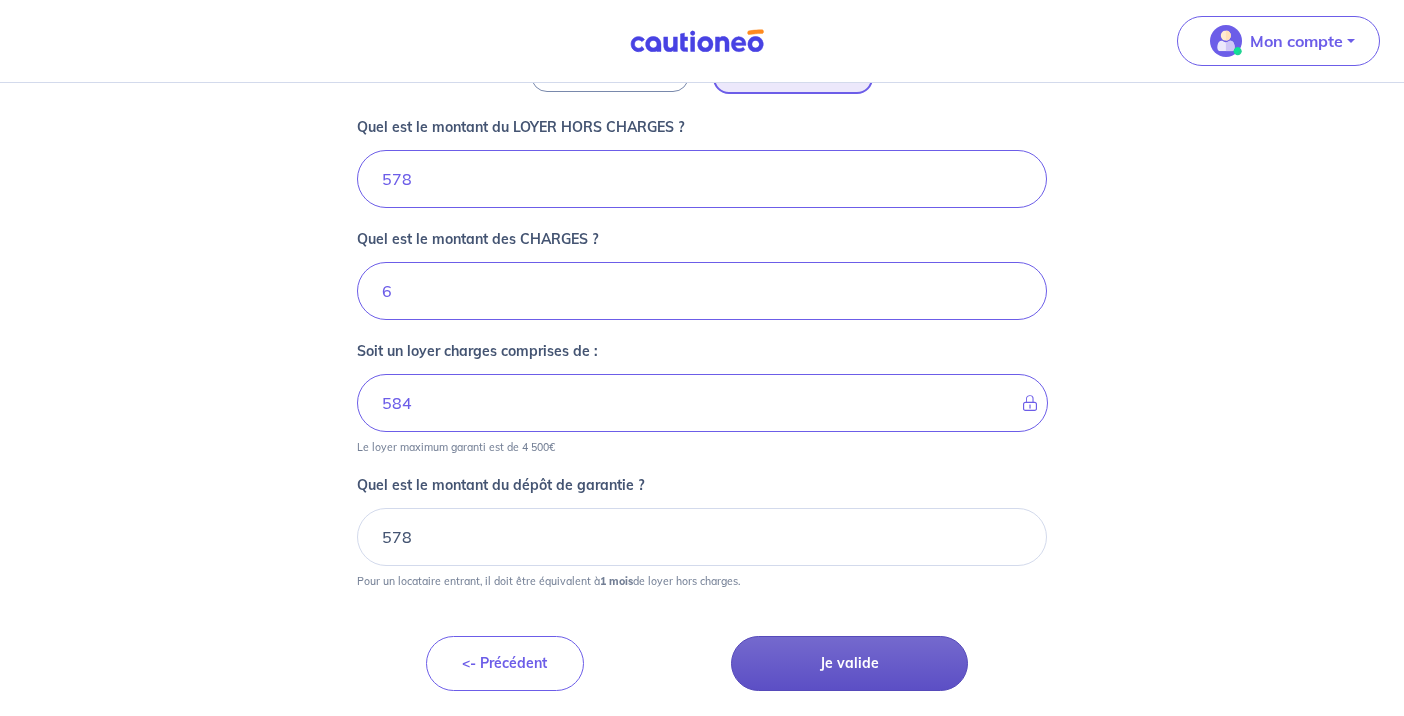 click on "Je valide" at bounding box center [849, 663] 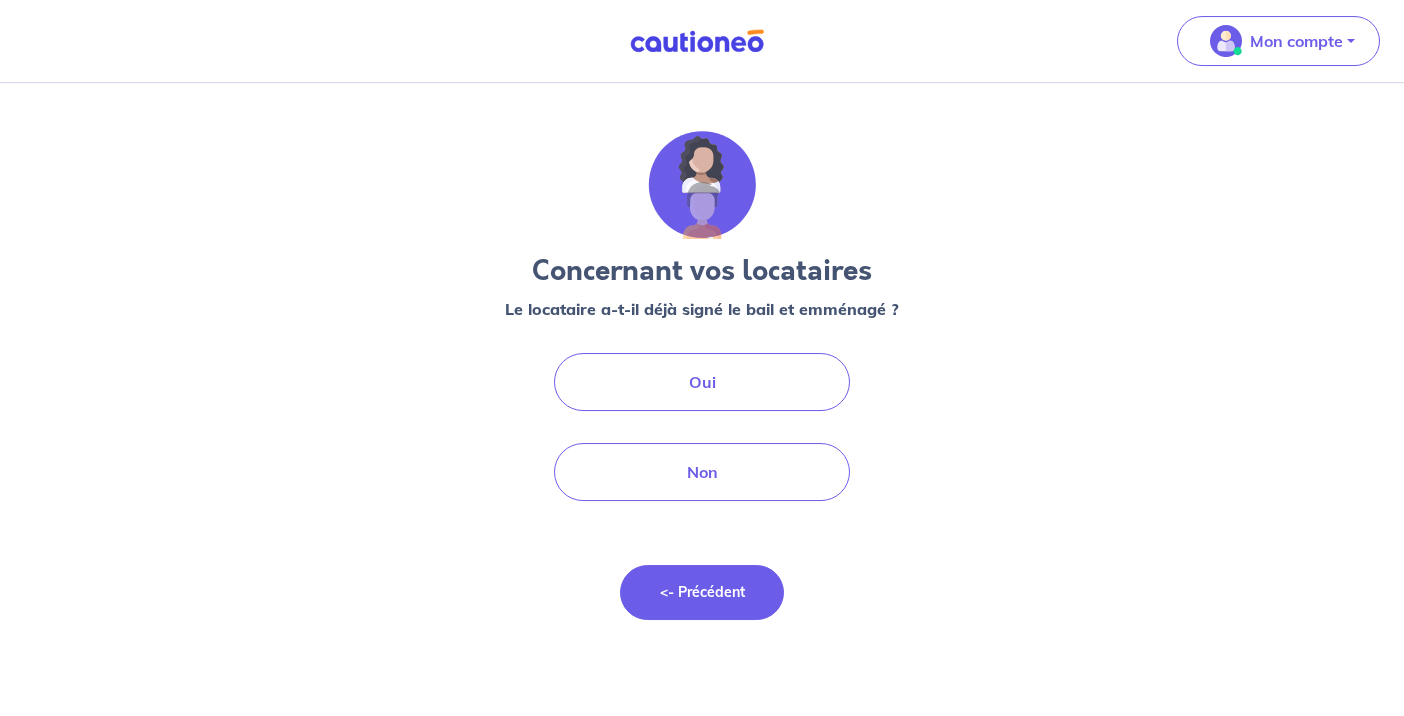scroll, scrollTop: 0, scrollLeft: 0, axis: both 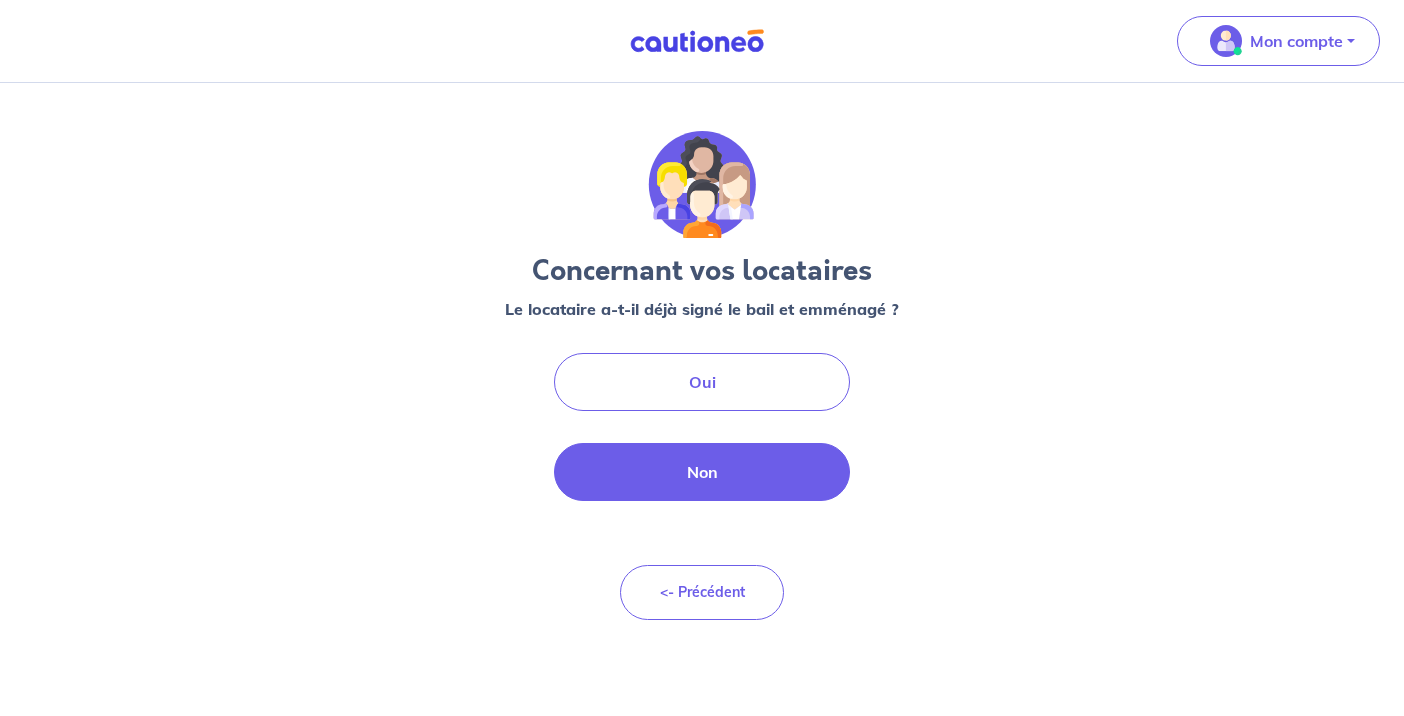 click on "Non" at bounding box center (702, 472) 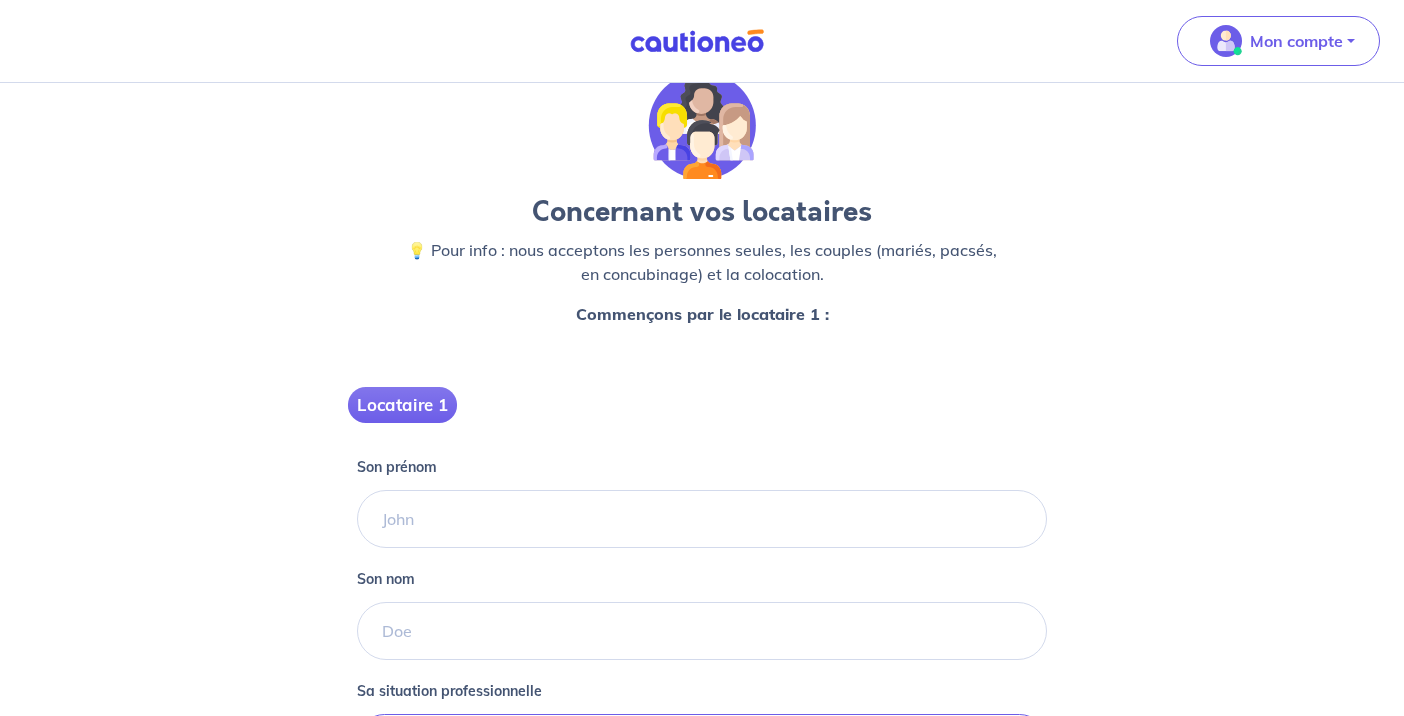 scroll, scrollTop: 204, scrollLeft: 0, axis: vertical 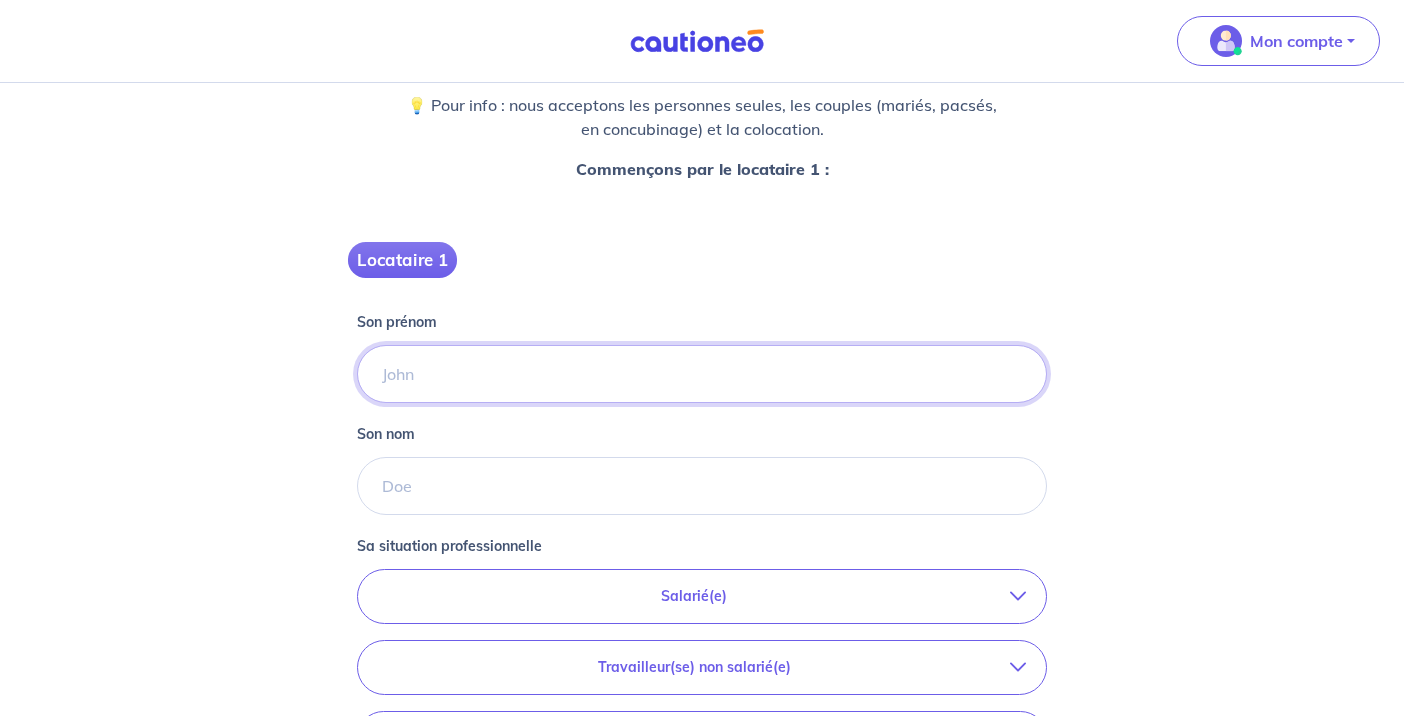 click on "Son prénom" at bounding box center (702, 374) 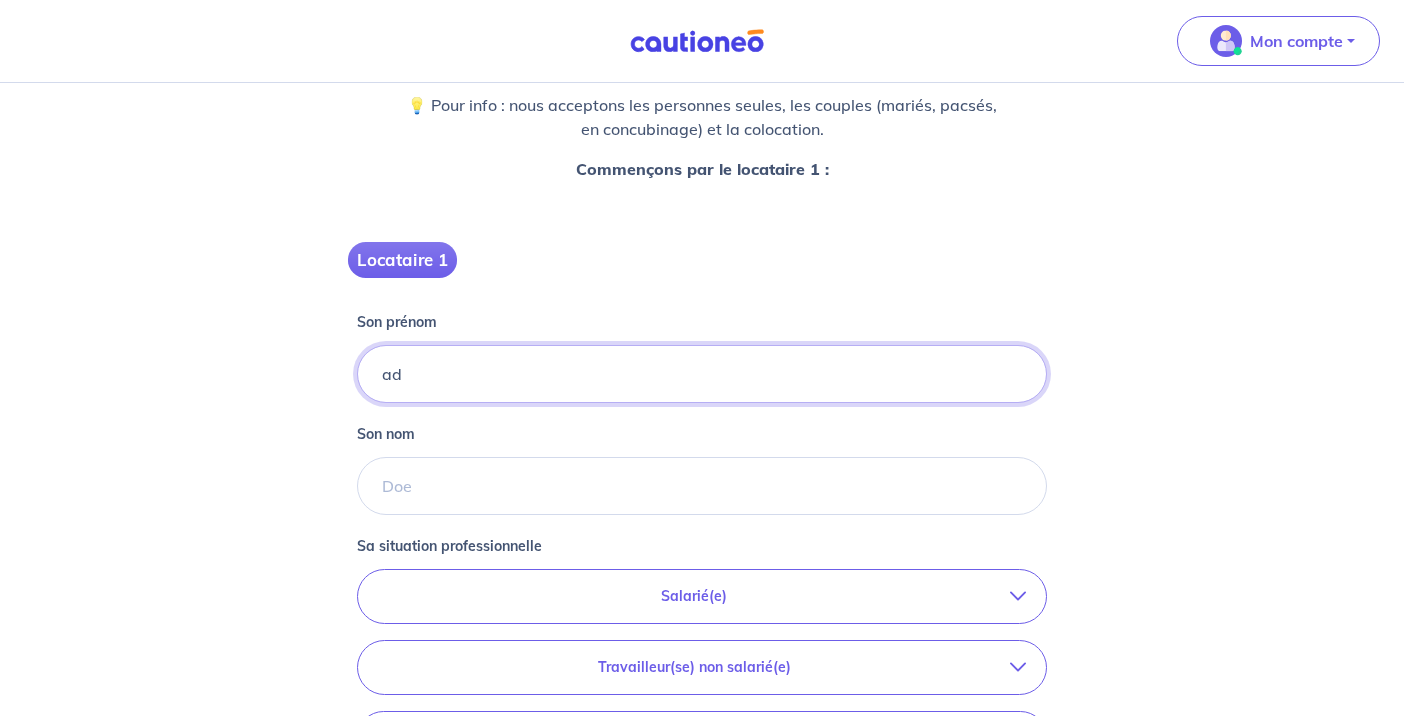 type on "a" 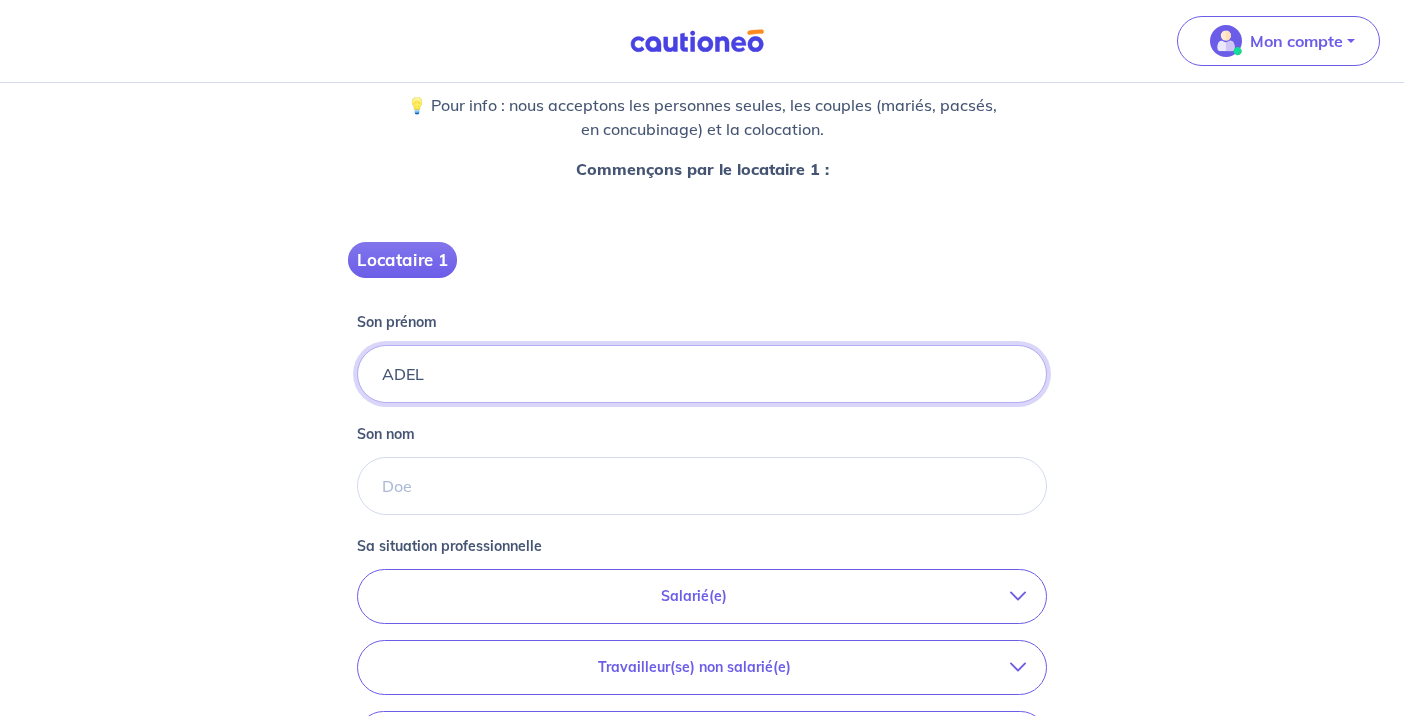 type on "ADEL" 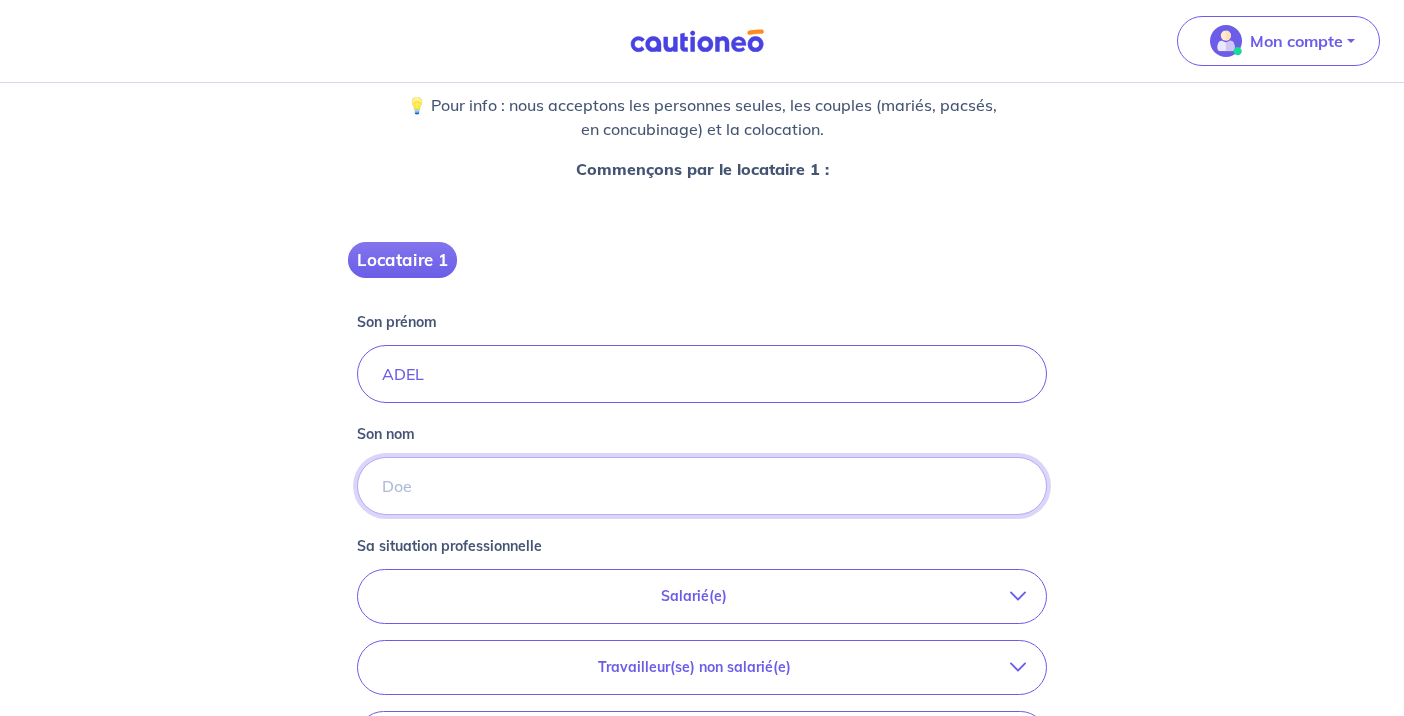 click on "Son nom" at bounding box center (702, 486) 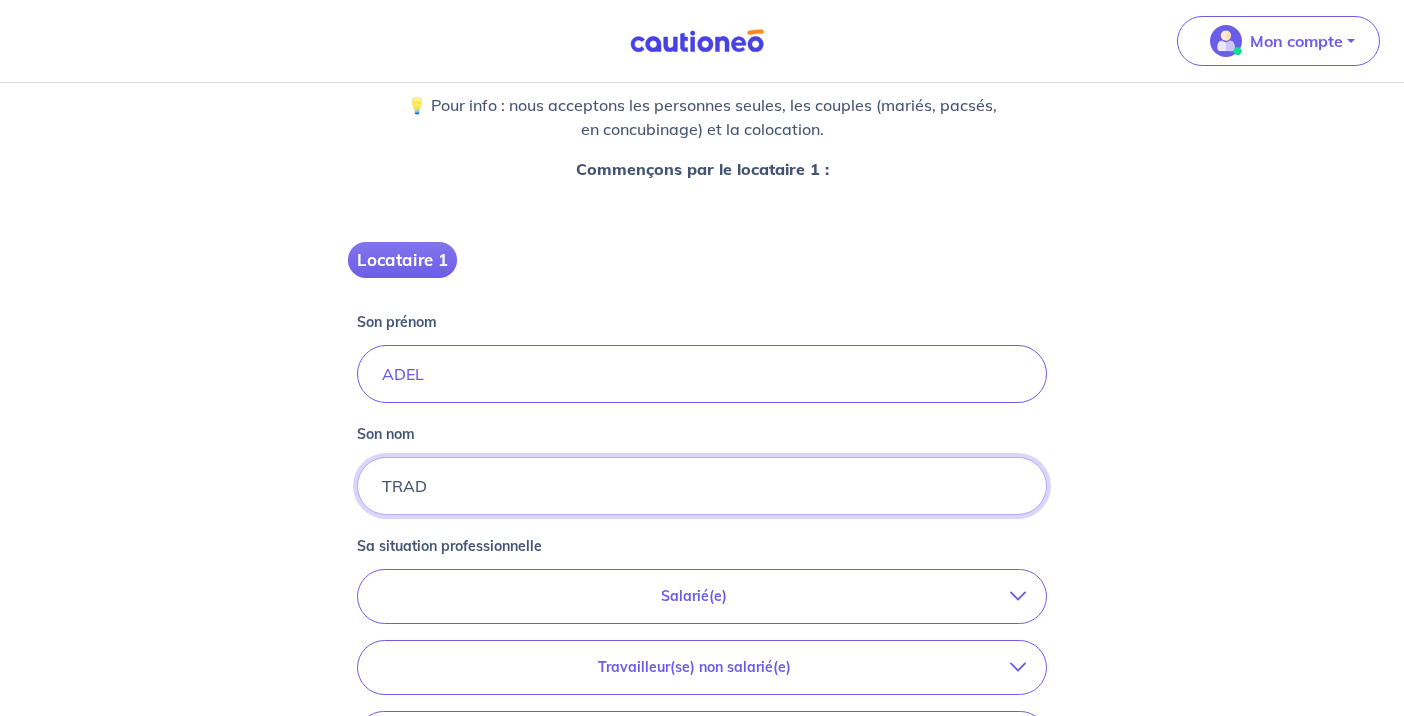 type on "TRAD" 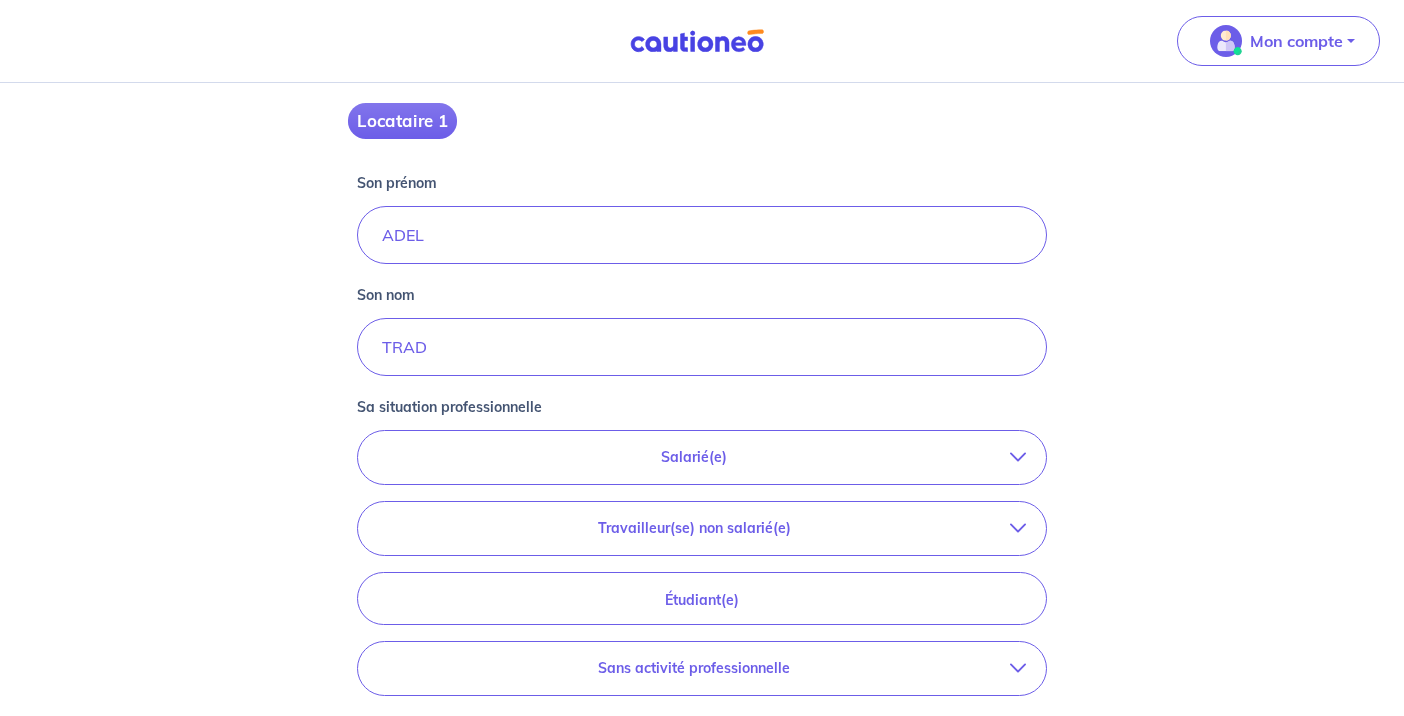 scroll, scrollTop: 408, scrollLeft: 0, axis: vertical 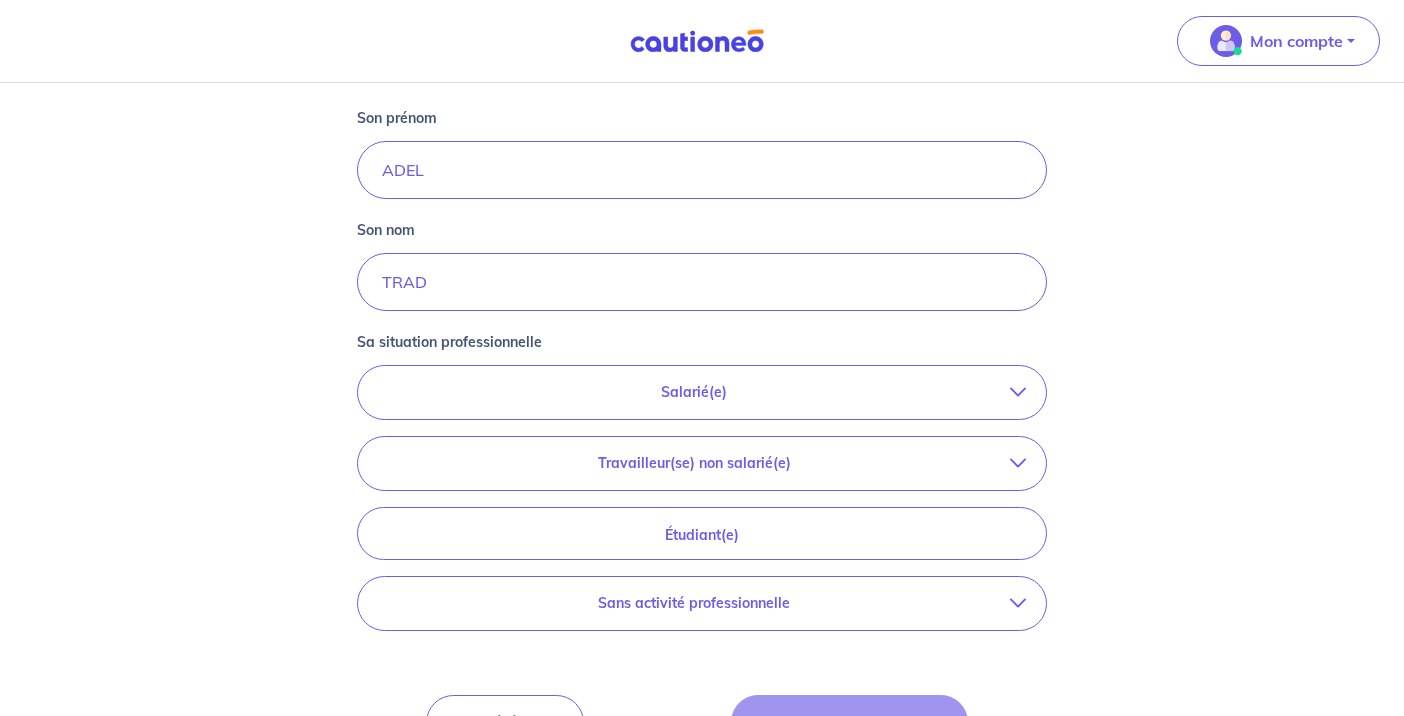 click at bounding box center (1018, 392) 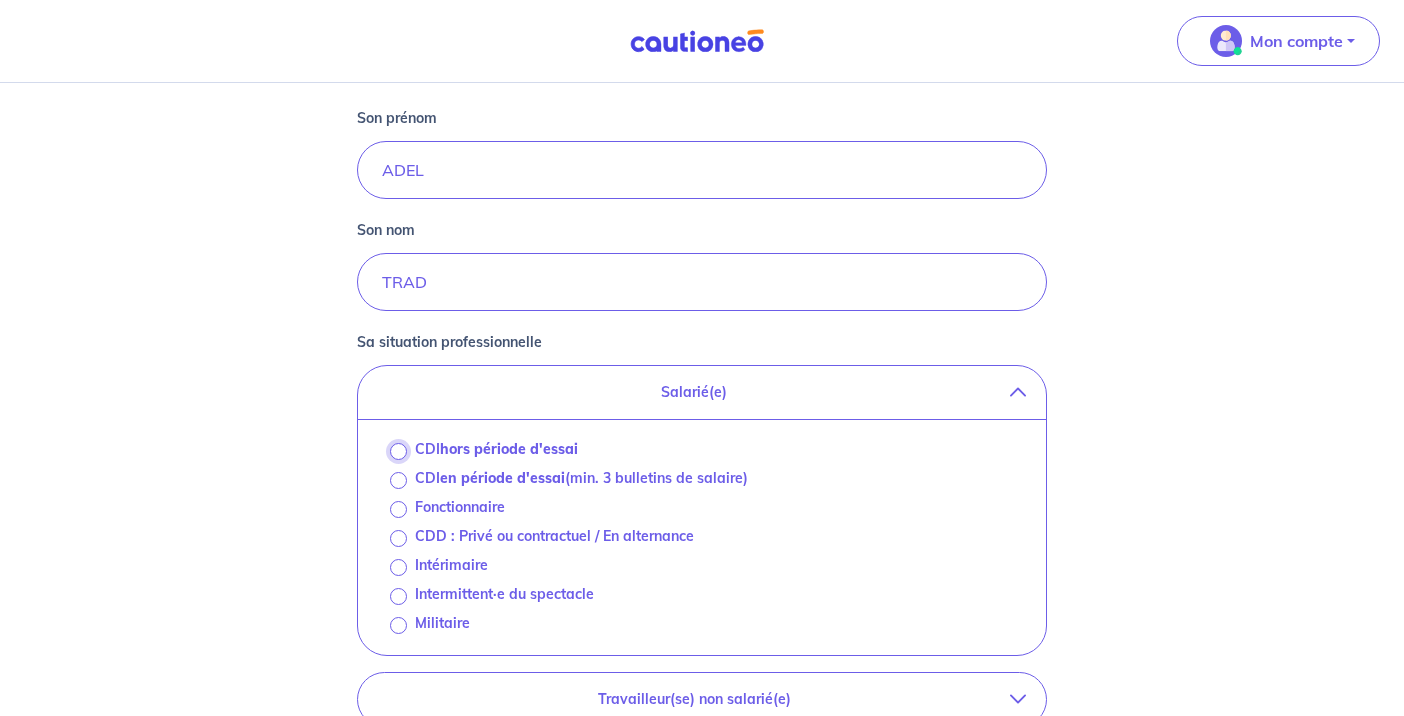 click on "CDI  hors période d'essai" at bounding box center (398, 451) 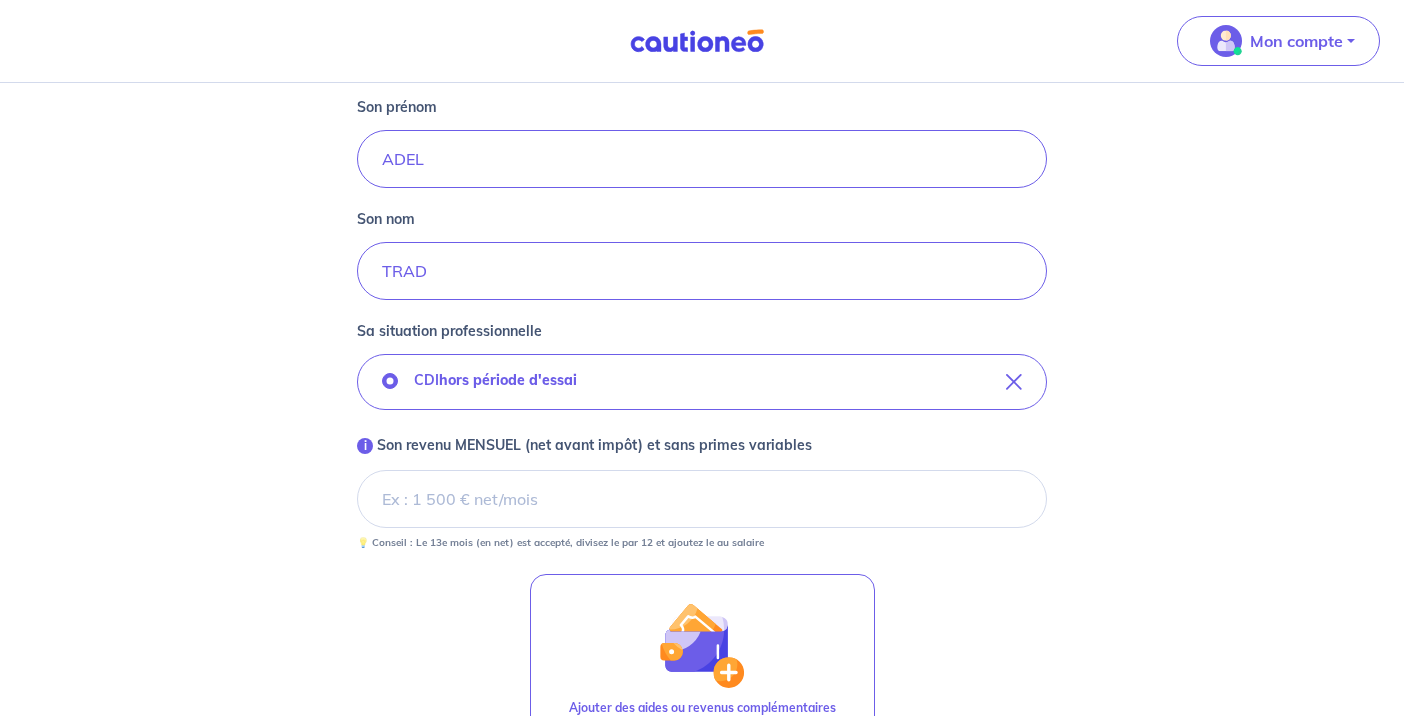 scroll, scrollTop: 510, scrollLeft: 0, axis: vertical 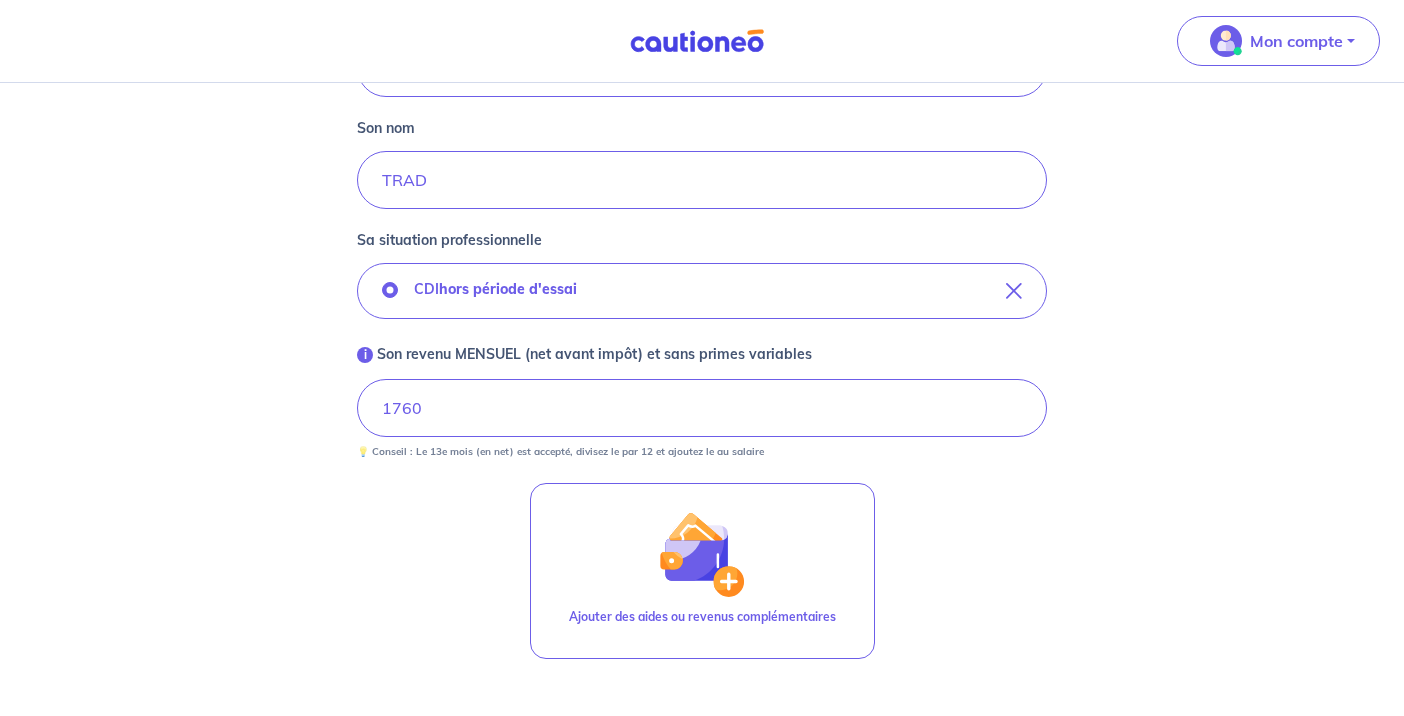 click on "Locataire 1 Son prénom ADEL Son nom TRAD Sa situation professionnelle CDI  hors période d'essai i Son revenu MENSUEL (net avant impôt) et sans primes variables 1760 💡 Conseil : Le 13e mois (en net) est accepté, divisez le par 12 et ajoutez le au salaire Ajouter des aides ou revenus complémentaires <- Précédent Je valide" at bounding box center [702, 303] 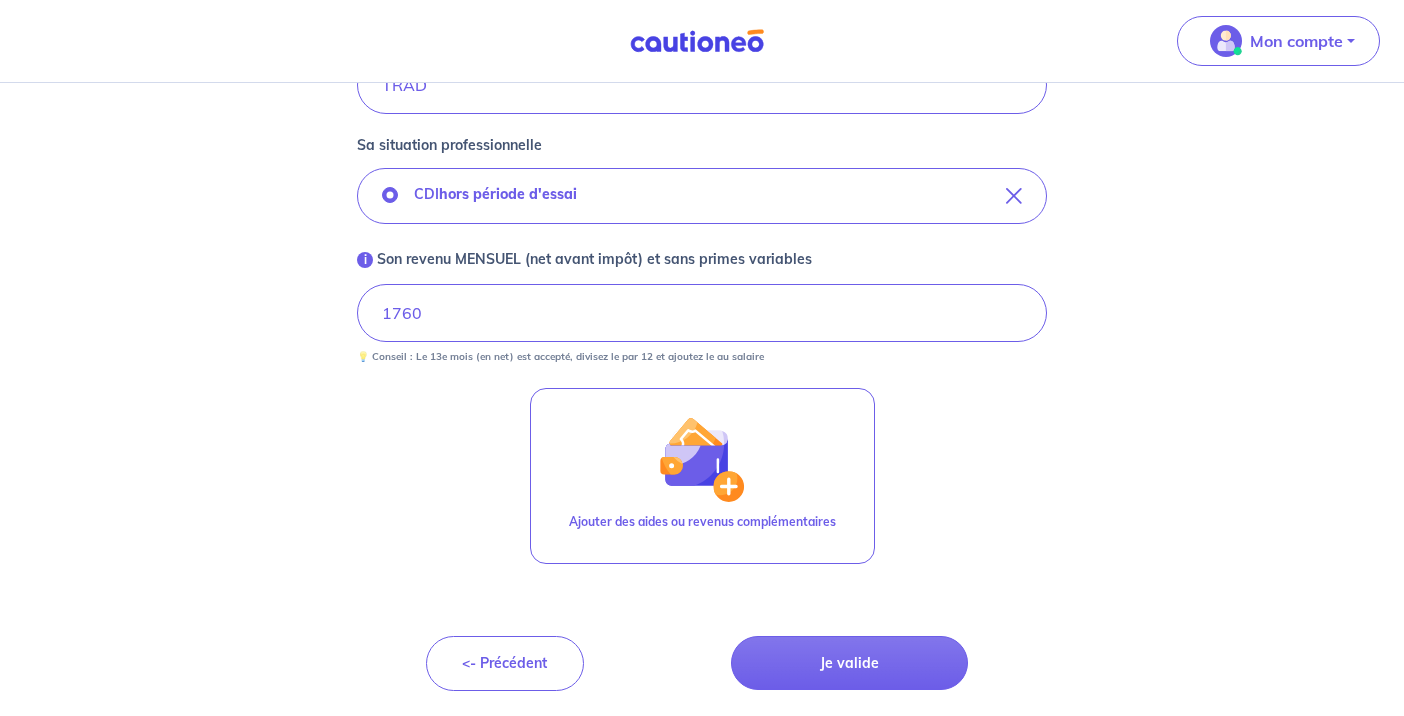 scroll, scrollTop: 653, scrollLeft: 0, axis: vertical 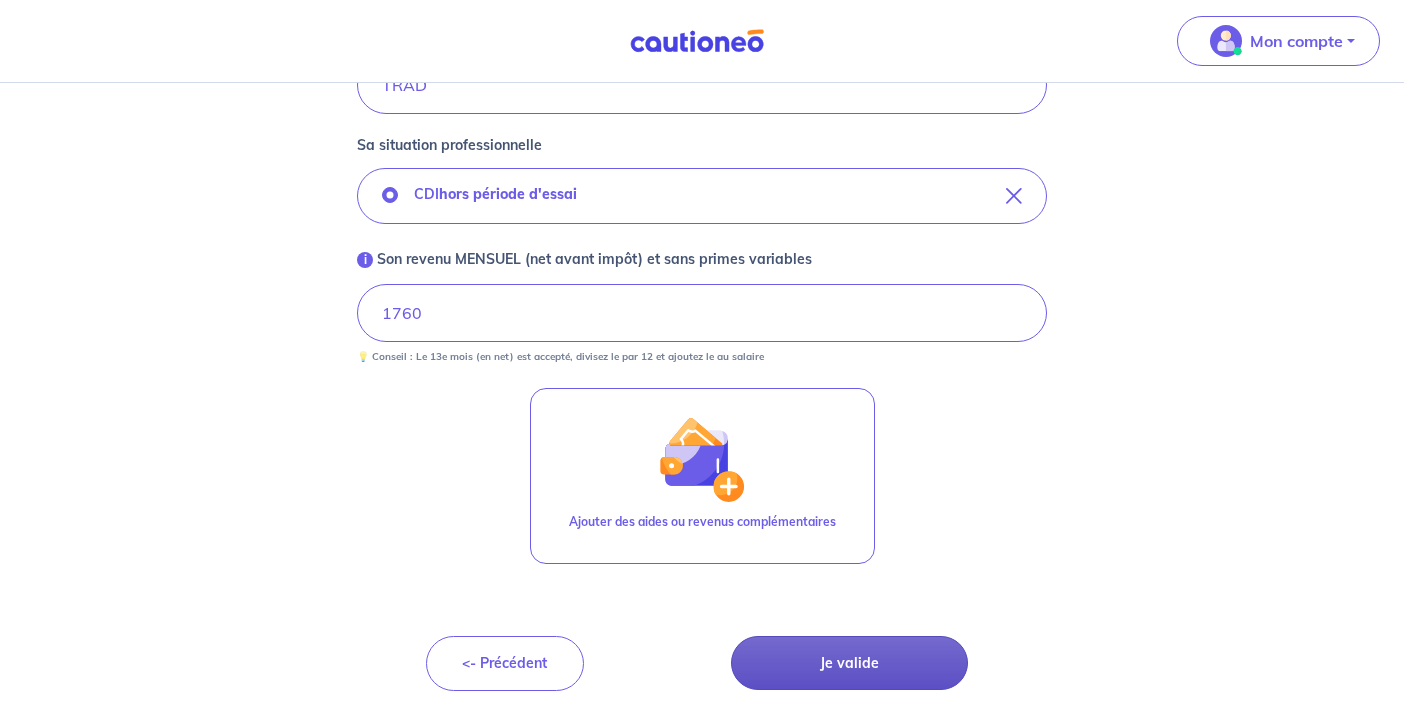 click on "Je valide" at bounding box center (849, 663) 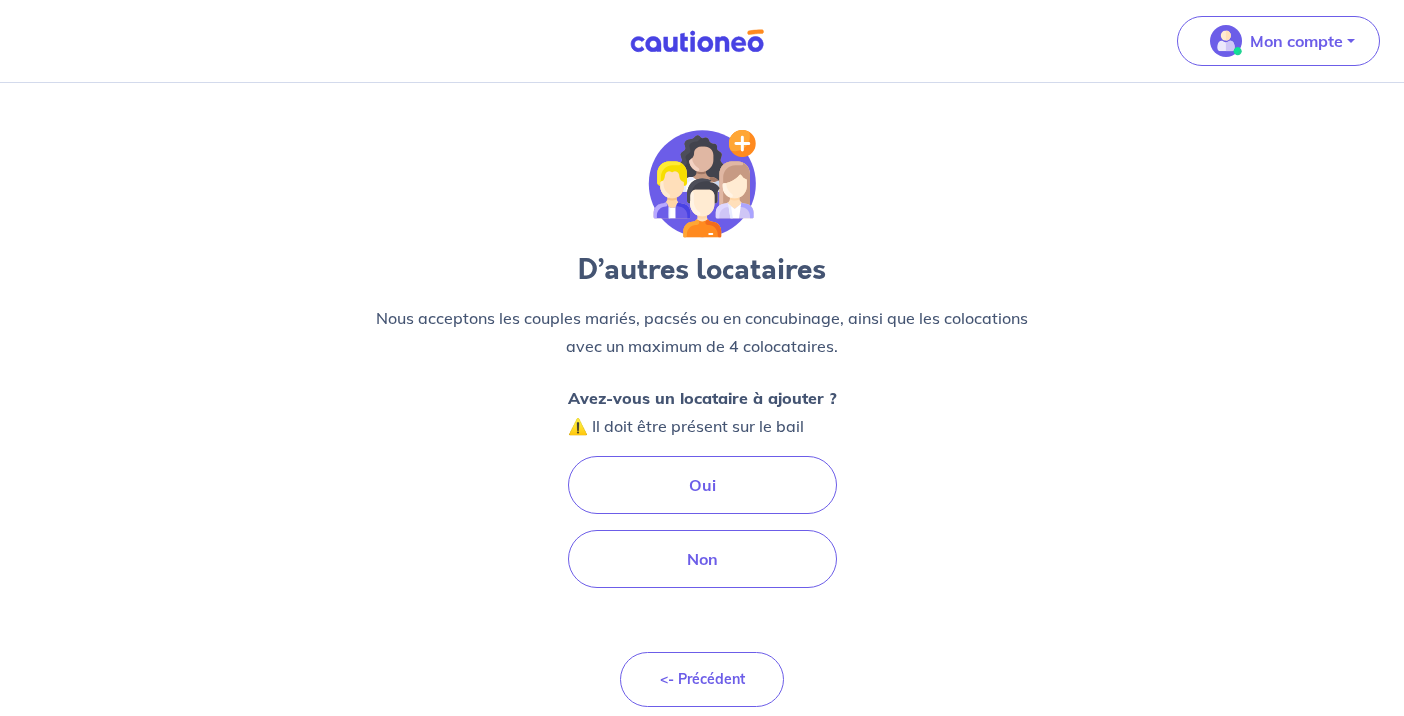 scroll, scrollTop: 0, scrollLeft: 0, axis: both 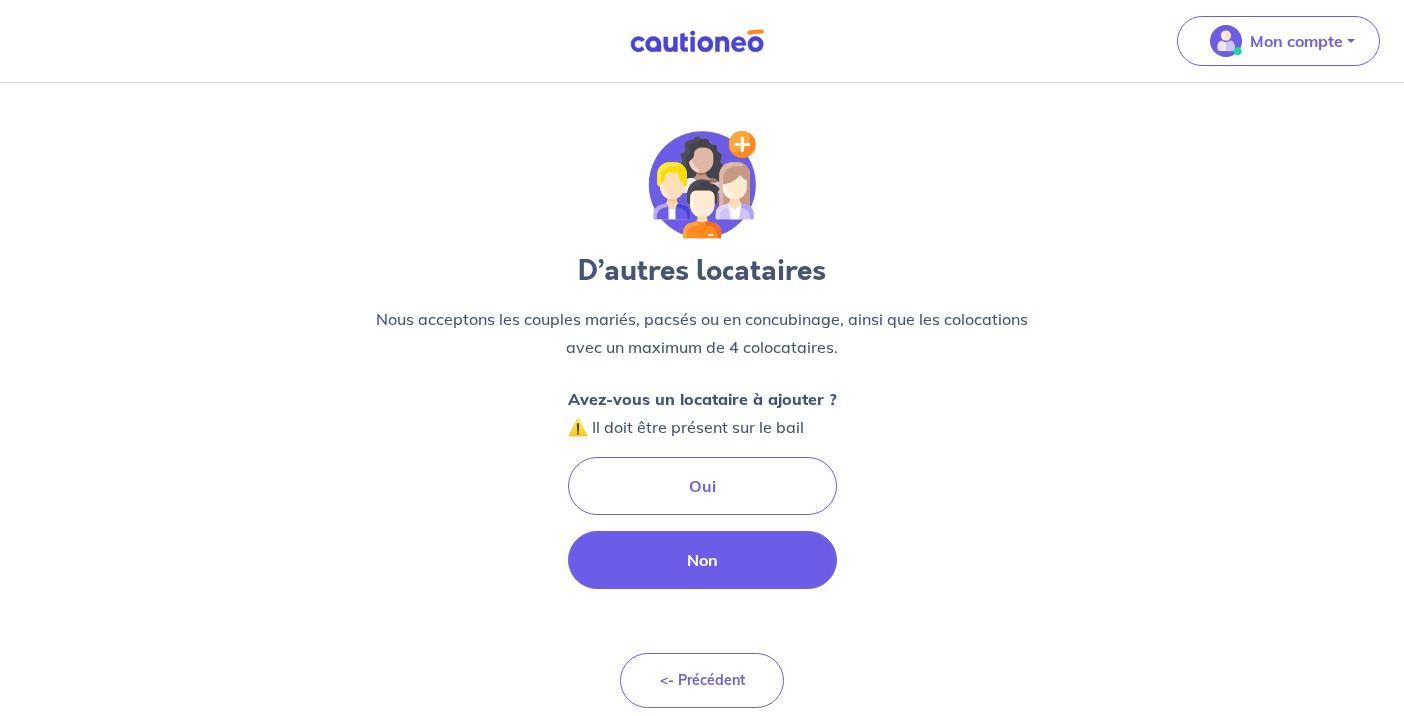 click on "Non" at bounding box center (702, 560) 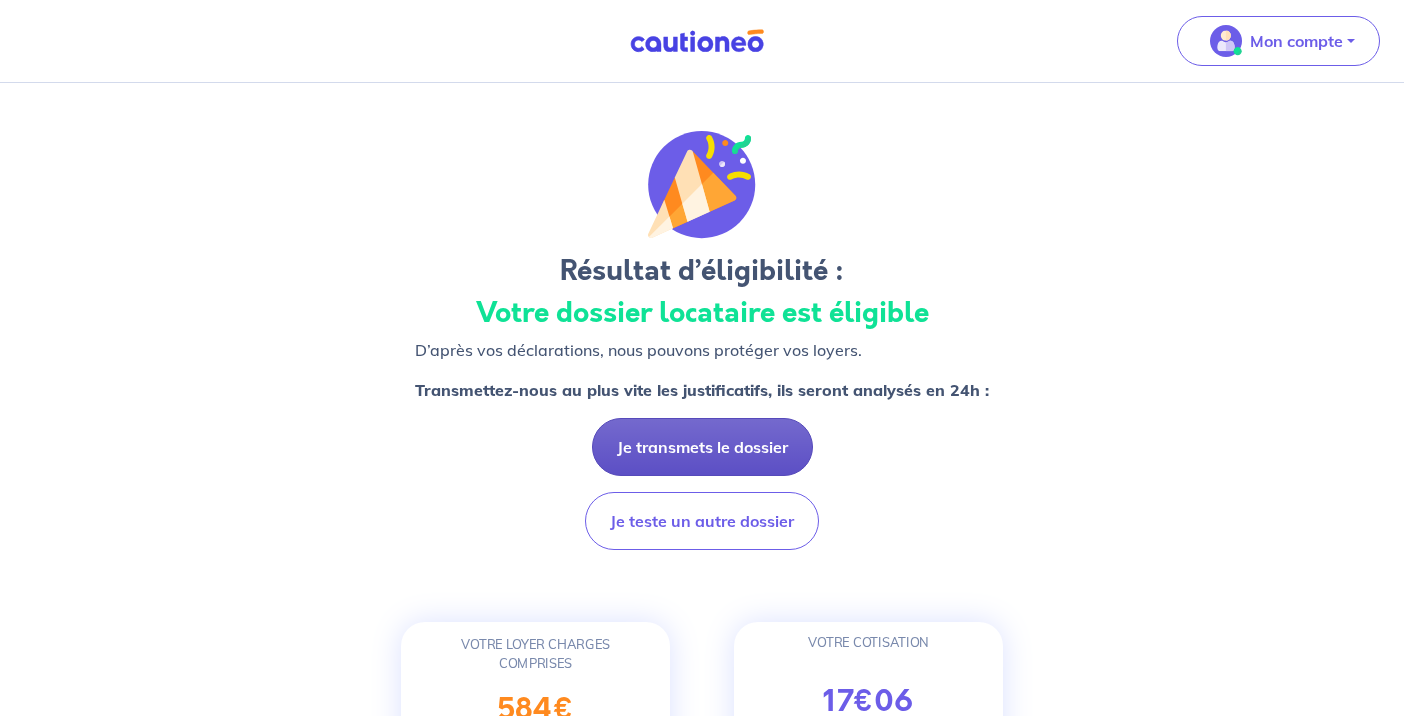 click on "Je transmets le dossier" at bounding box center [702, 447] 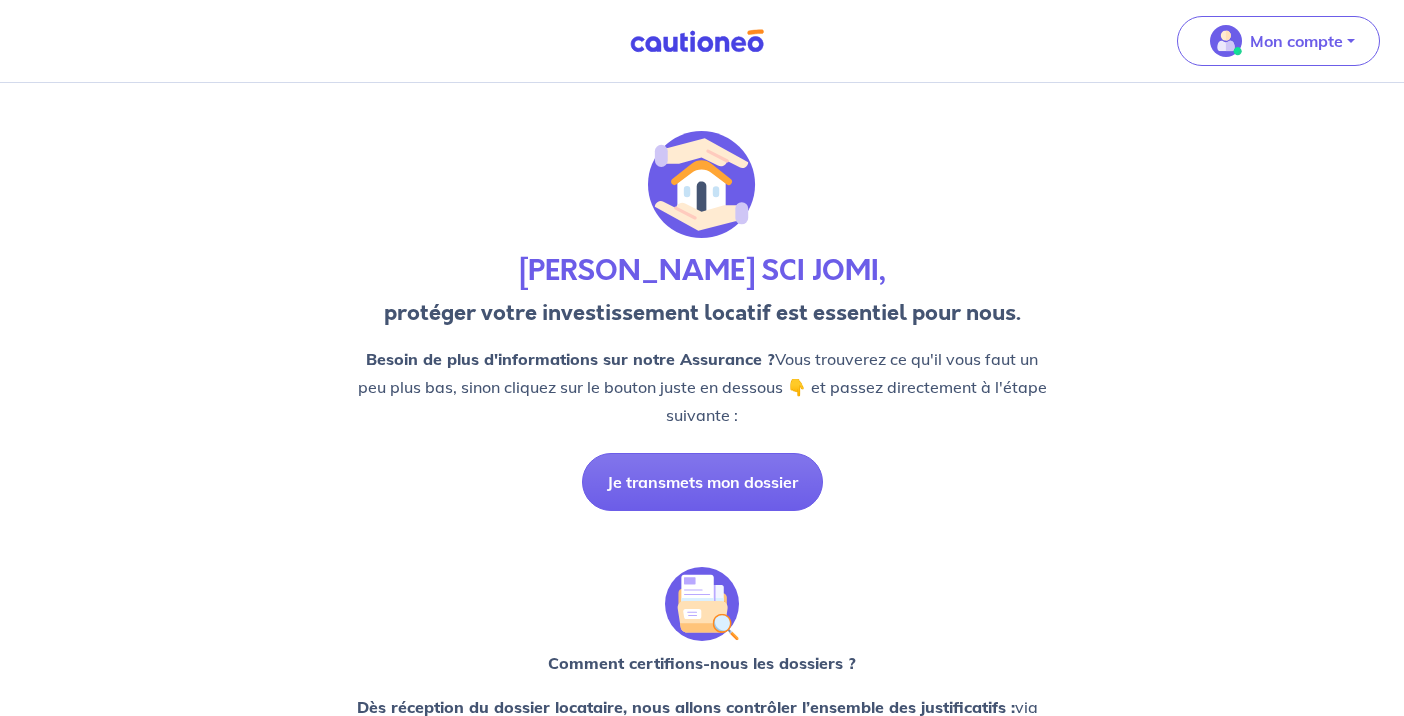 click at bounding box center (702, 604) 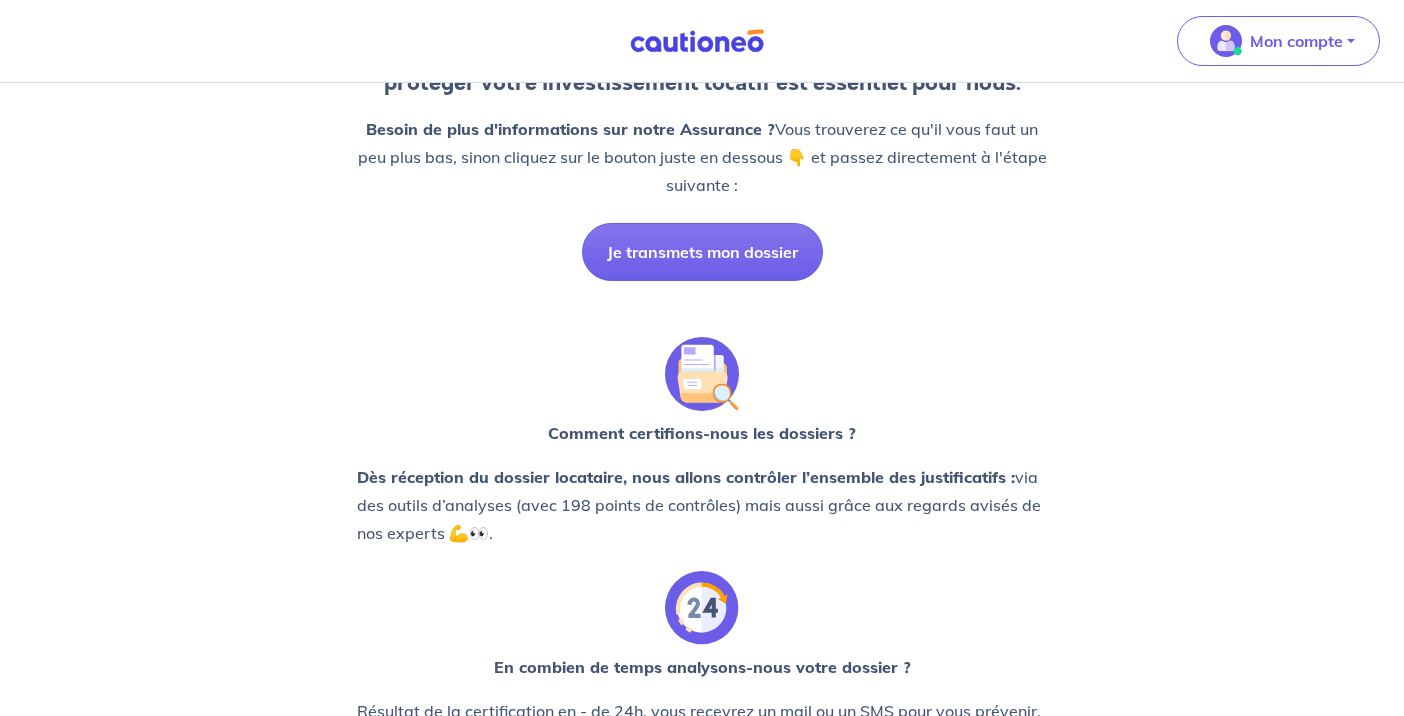 scroll, scrollTop: 180, scrollLeft: 0, axis: vertical 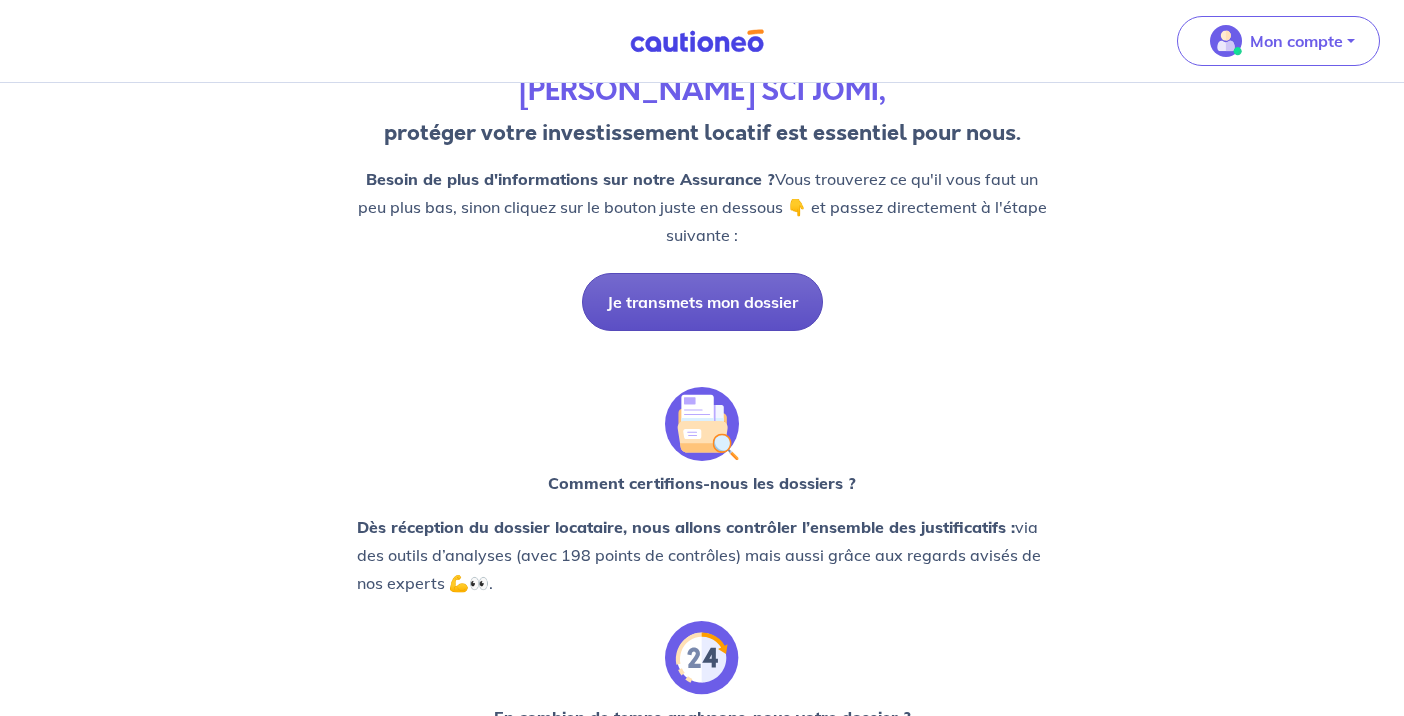 click on "Je transmets mon dossier" at bounding box center [702, 302] 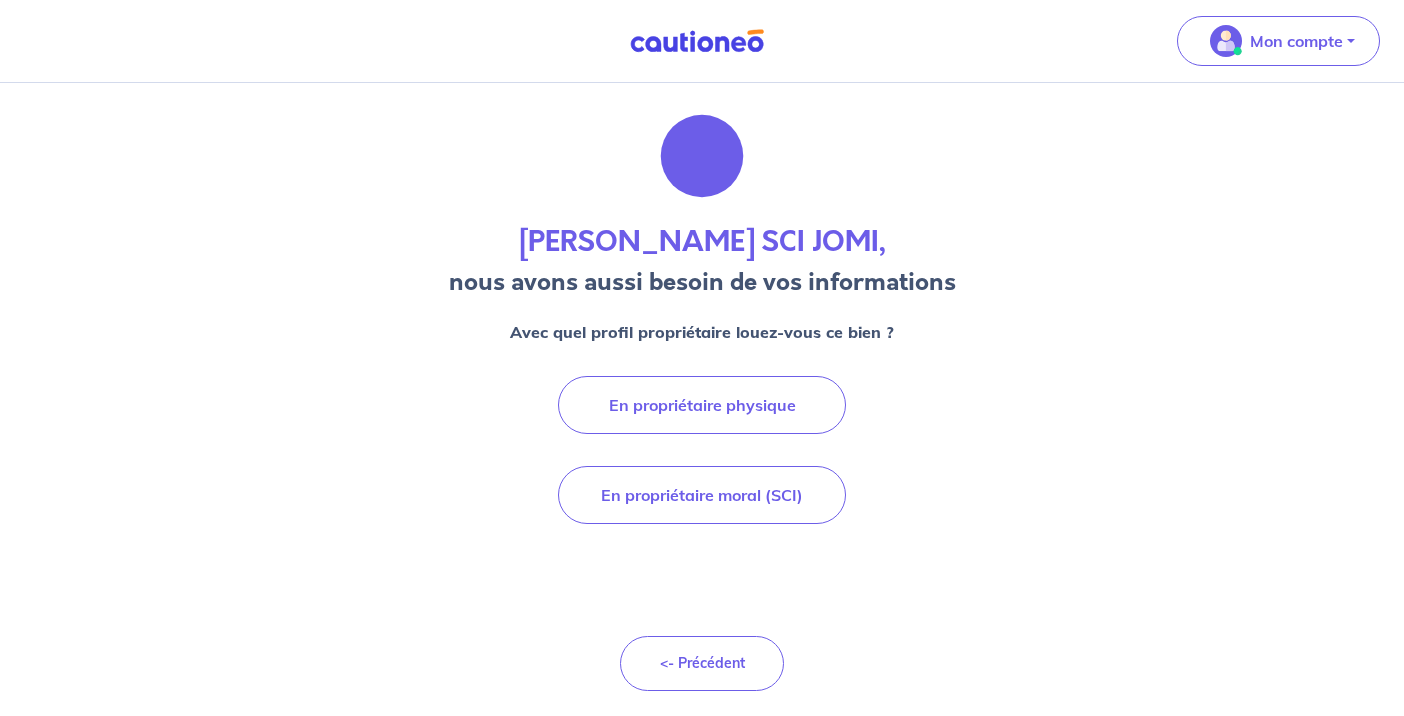 scroll, scrollTop: 0, scrollLeft: 0, axis: both 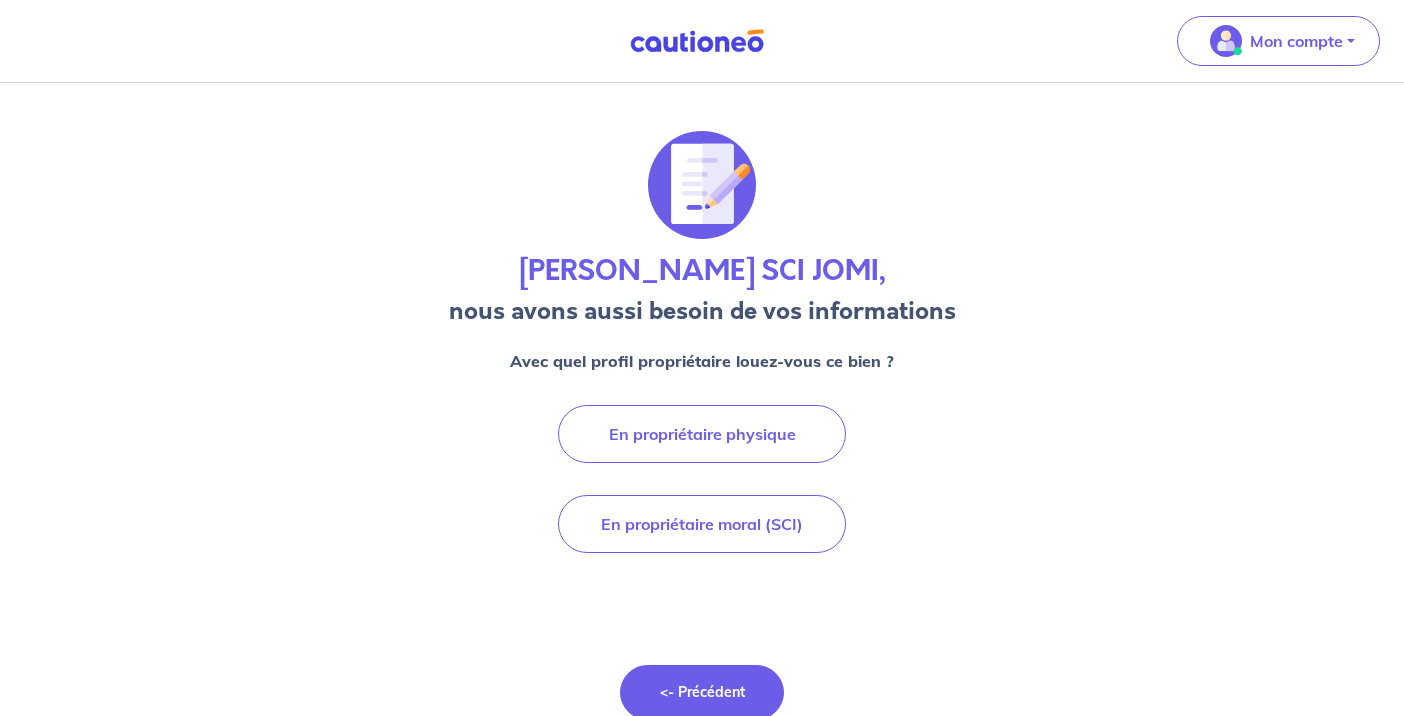click on "<- Précédent" at bounding box center [702, 692] 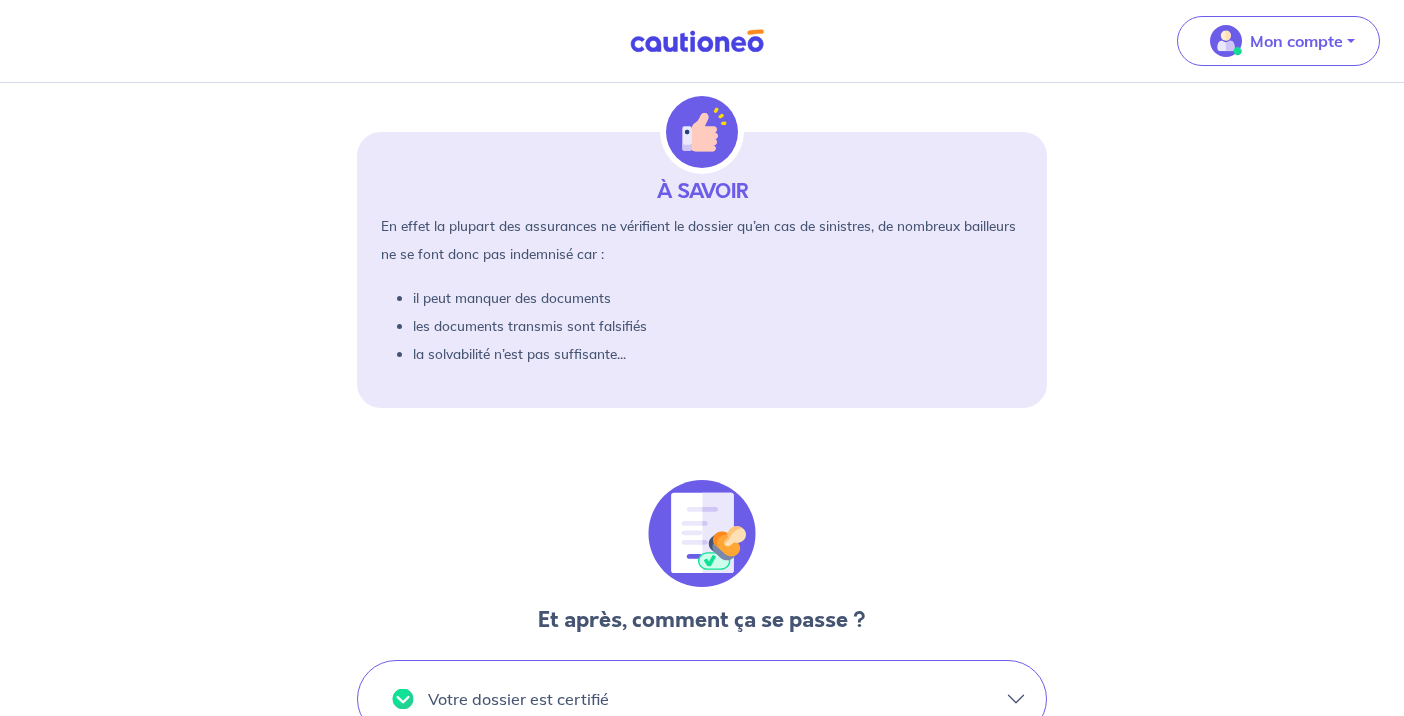 scroll, scrollTop: 1224, scrollLeft: 0, axis: vertical 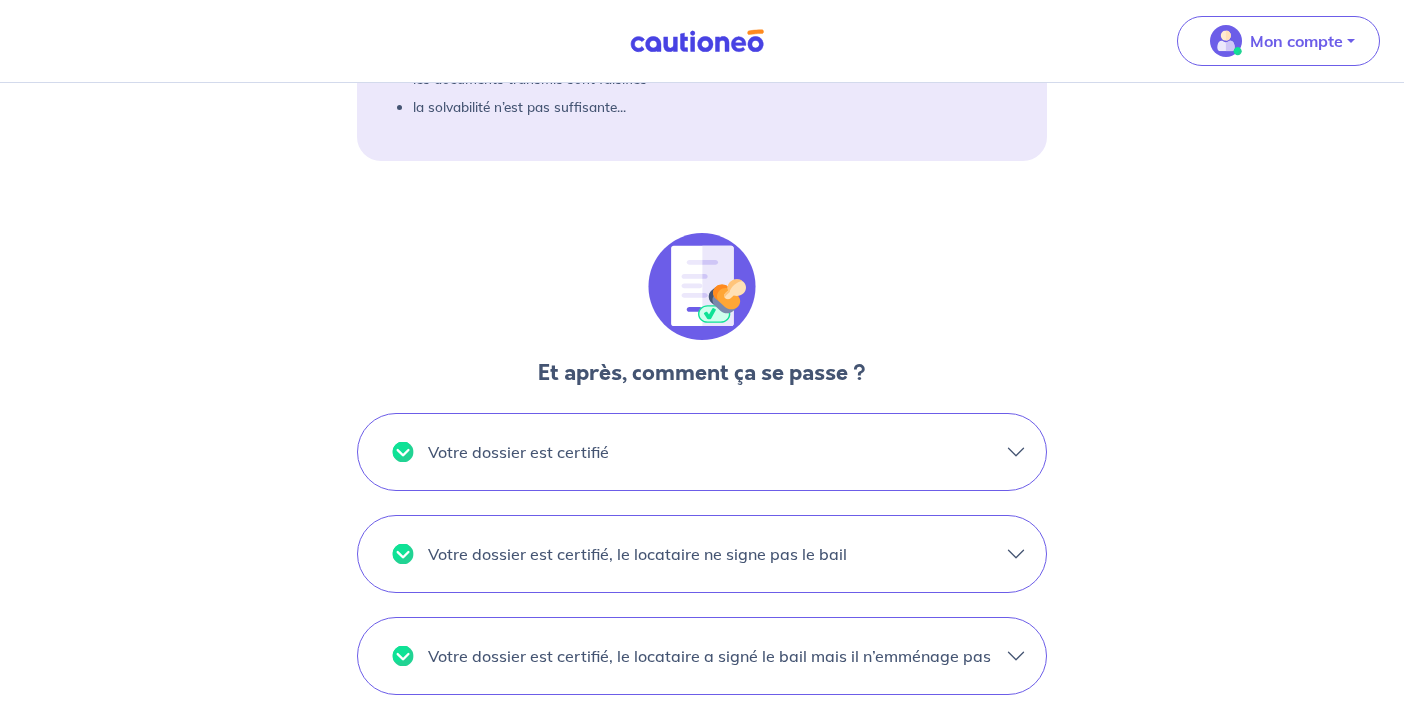 click on "Votre dossier est certifié" at bounding box center [702, 452] 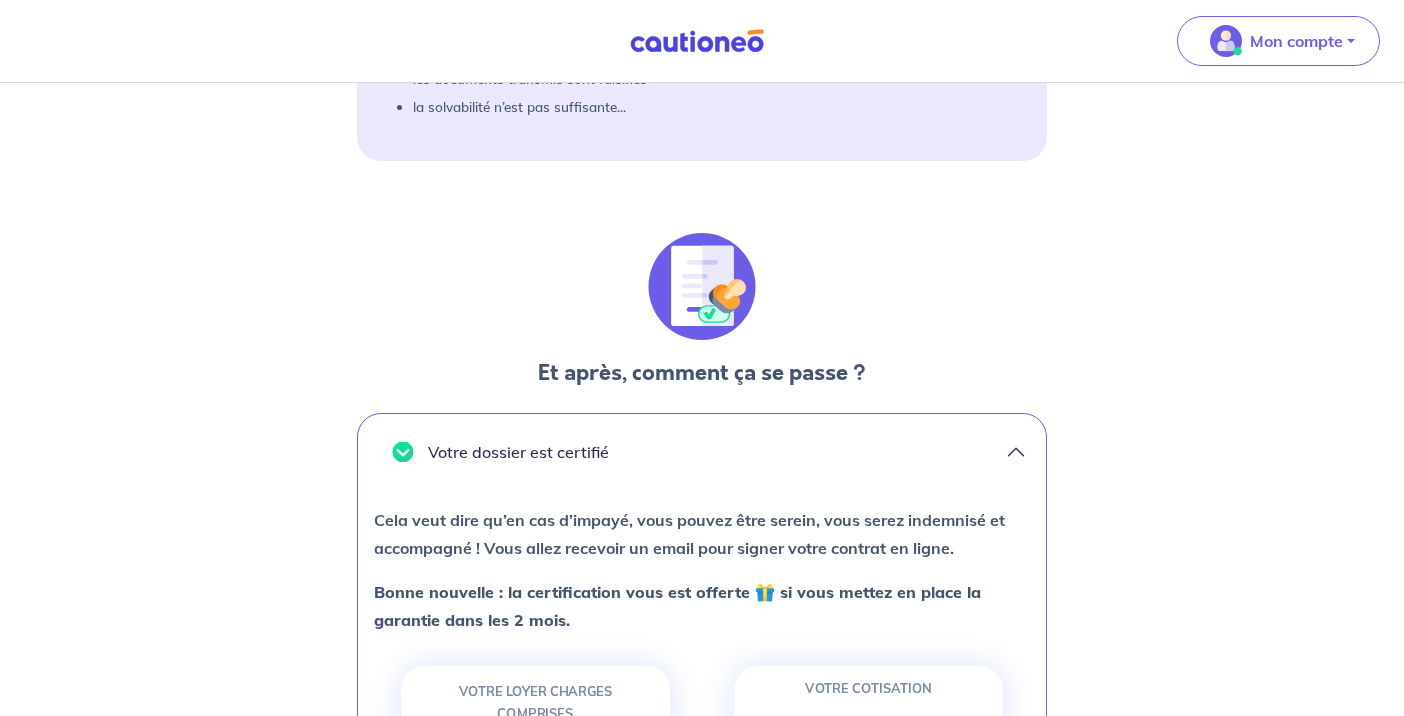 click on "Et après, comment ça se passe ? Votre dossier est certifié Cela veut dire qu’en cas d’impayé, vous pouvez être serein, vous serez indemnisé et accompagné ! Vous allez recevoir un email pour signer votre contrat en ligne.
Bonne nouvelle : la certification vous est offerte 🎁 si vous mettez en place la garantie dans les 2 mois. VOTRE LOYER CHARGES COMPRISES 584 € par mois VOTRE COTISATION 17 € 06 par mois ou 204€72 par an Votre dossier est certifié, le locataire ne signe pas le bail Prévenez-nous via  notre formulaire de contact  ou contactez nous par téléphone au  01 76 34 08 11  afin que nous annulions le contrat. Vous pourrez ainsi faire une nouvelle demande pour un autre locataire.
Bonne nouvelle : la certification reste offerte 🎁 si vous mettez en place la garantie dans les 2 mois. Votre dossier est certifié, le locataire a signé le bail mais il n’emménage pas Si le locataire ne souhaite plus emménager ?
Votre dossier n’est pas certifié" at bounding box center (702, 727) 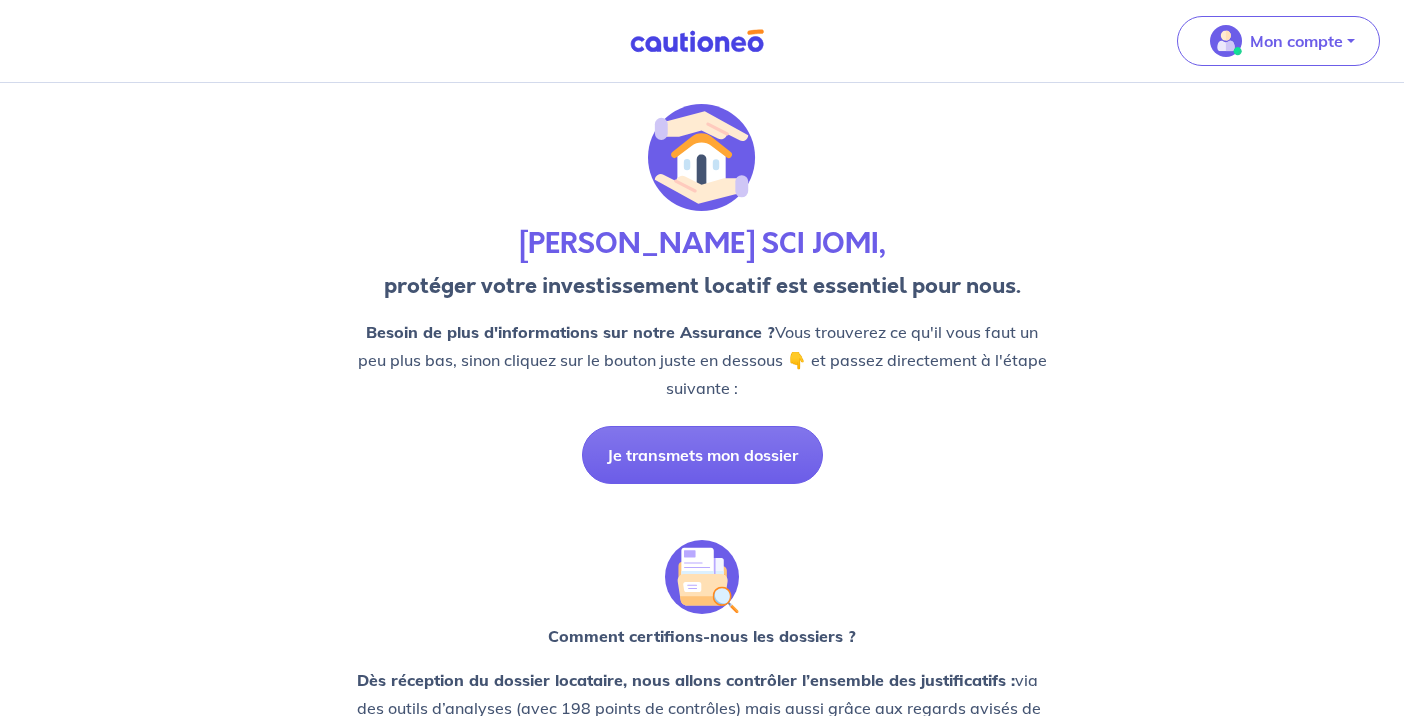 scroll, scrollTop: 0, scrollLeft: 0, axis: both 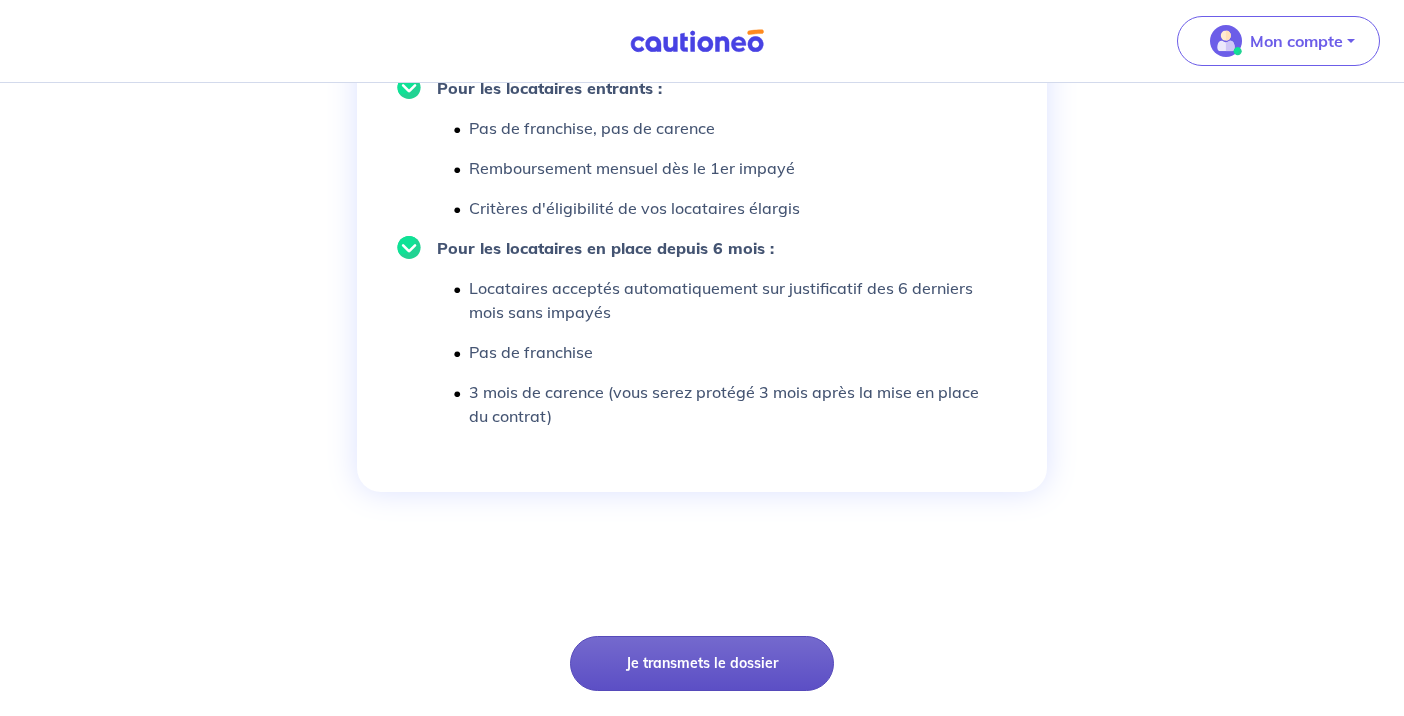 click on "Je transmets le dossier" at bounding box center (701, 663) 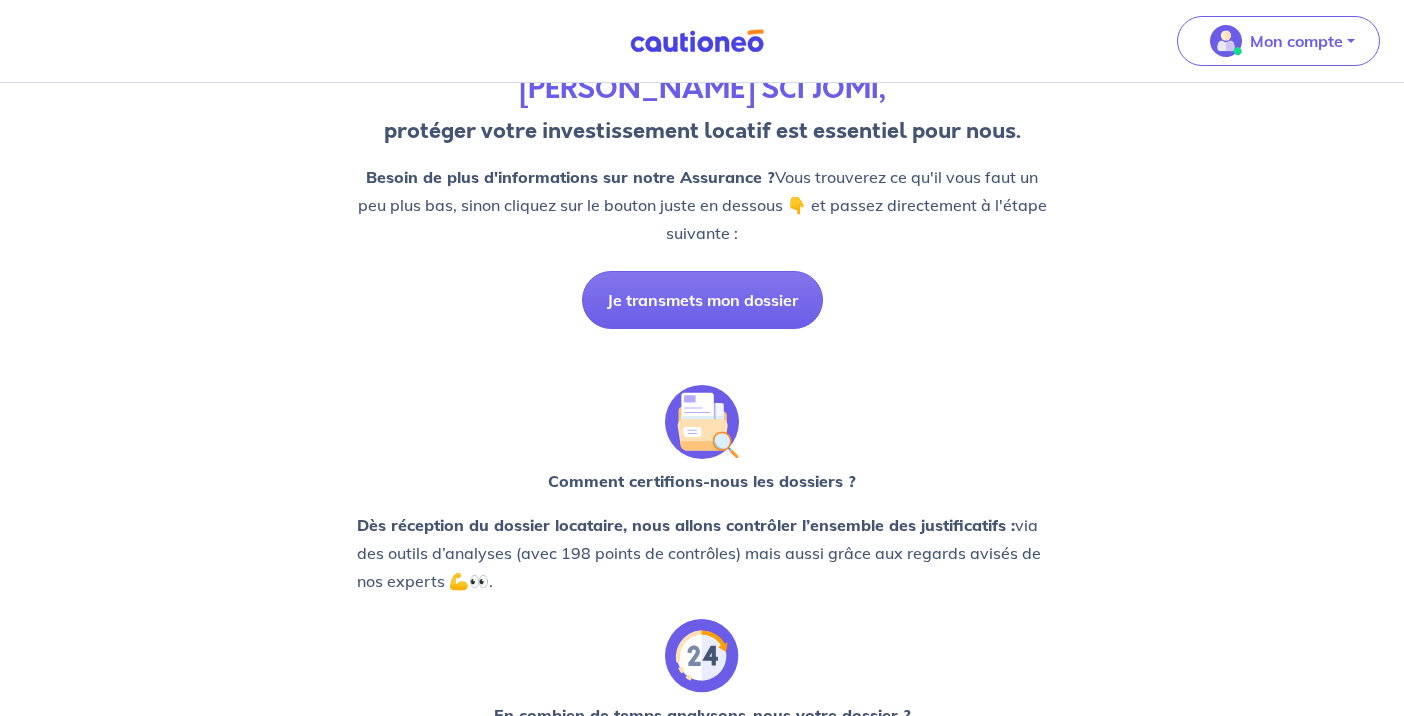 scroll, scrollTop: 180, scrollLeft: 0, axis: vertical 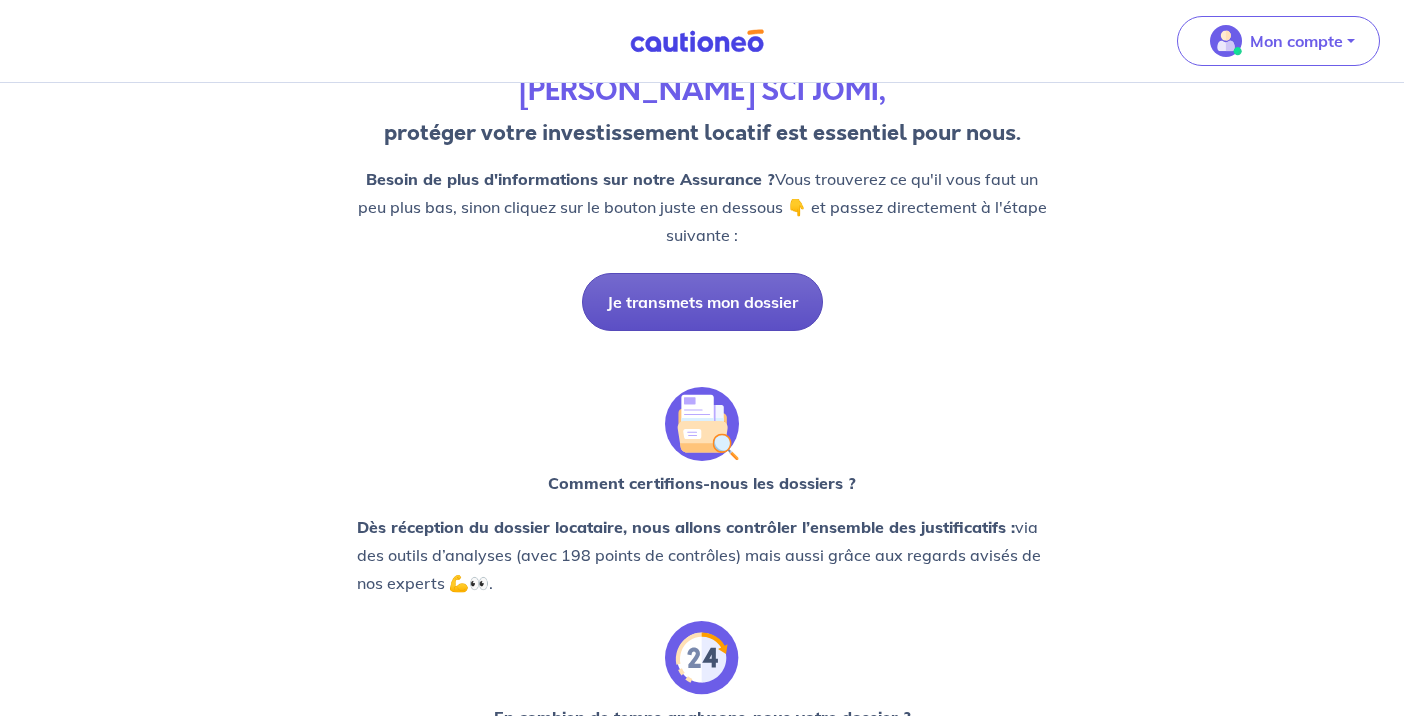 click on "Je transmets mon dossier" at bounding box center (702, 302) 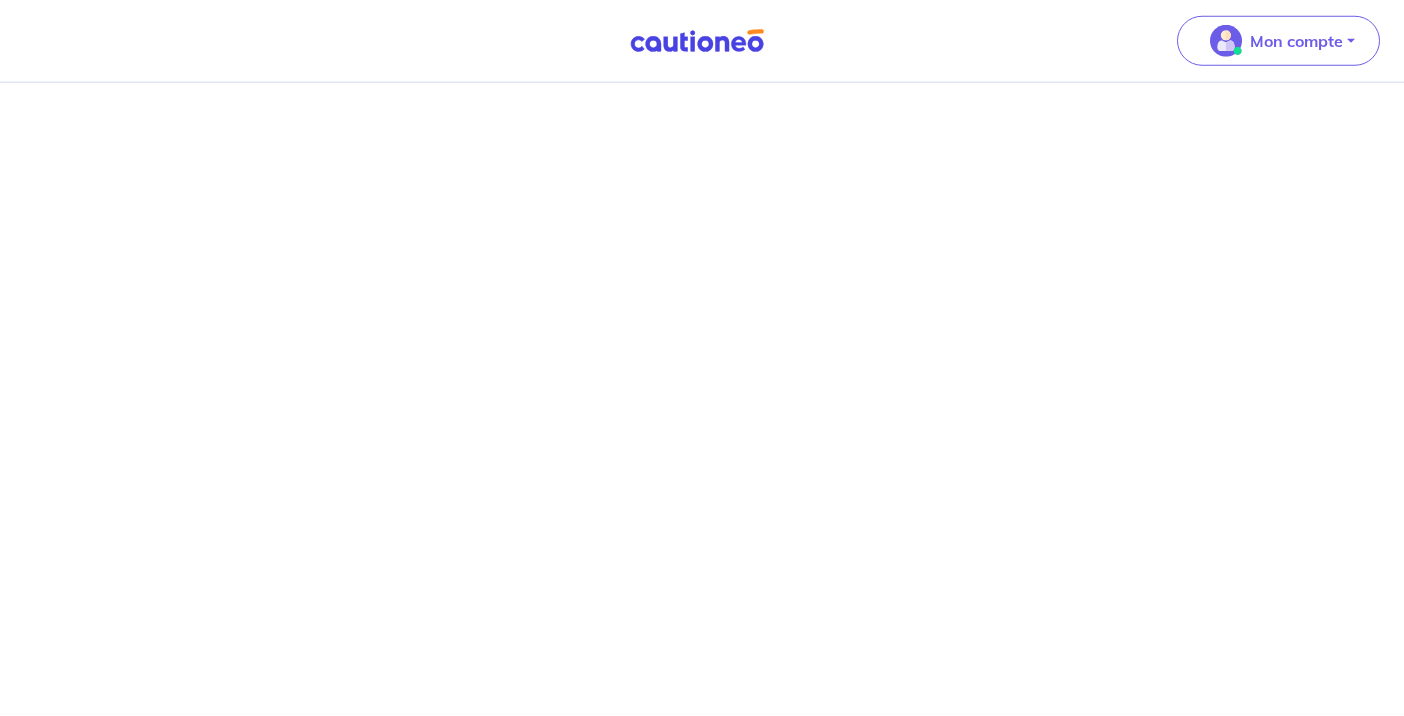 scroll, scrollTop: 0, scrollLeft: 0, axis: both 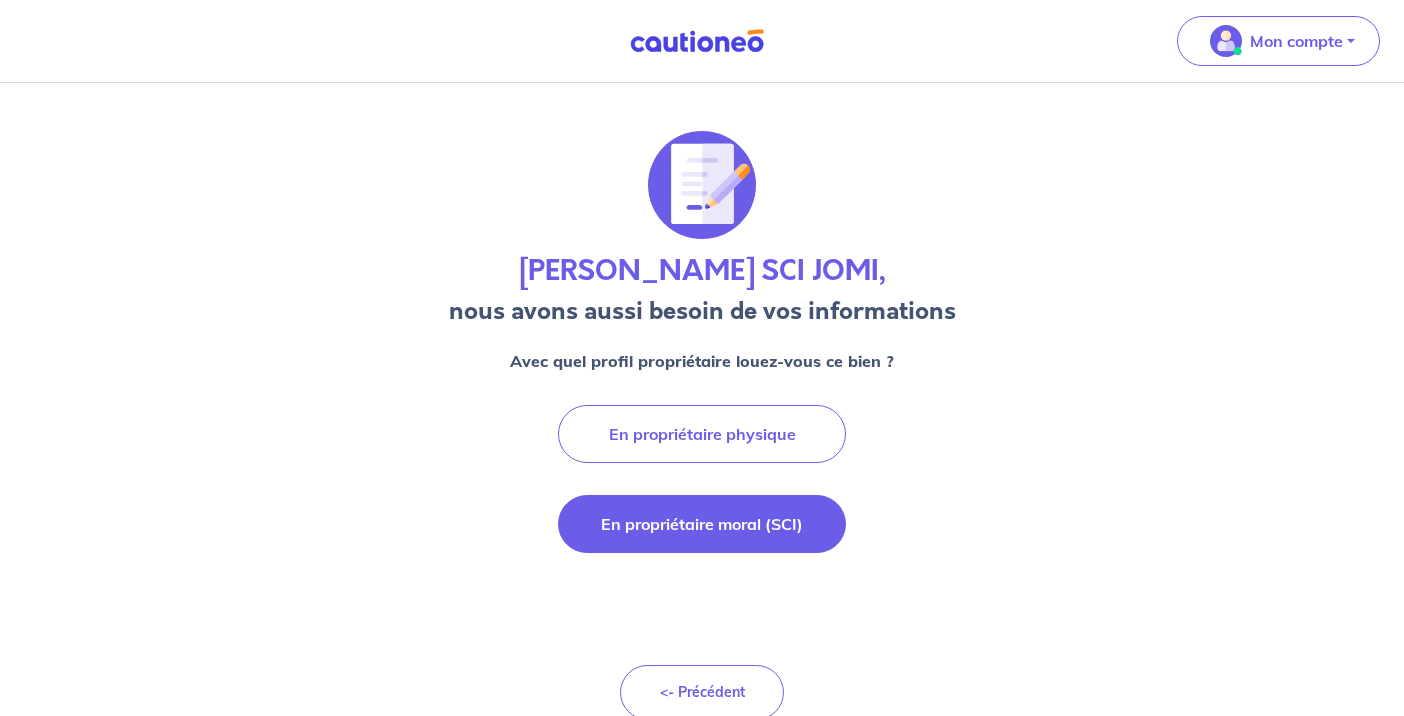 click on "En propriétaire moral (SCI)" at bounding box center [702, 524] 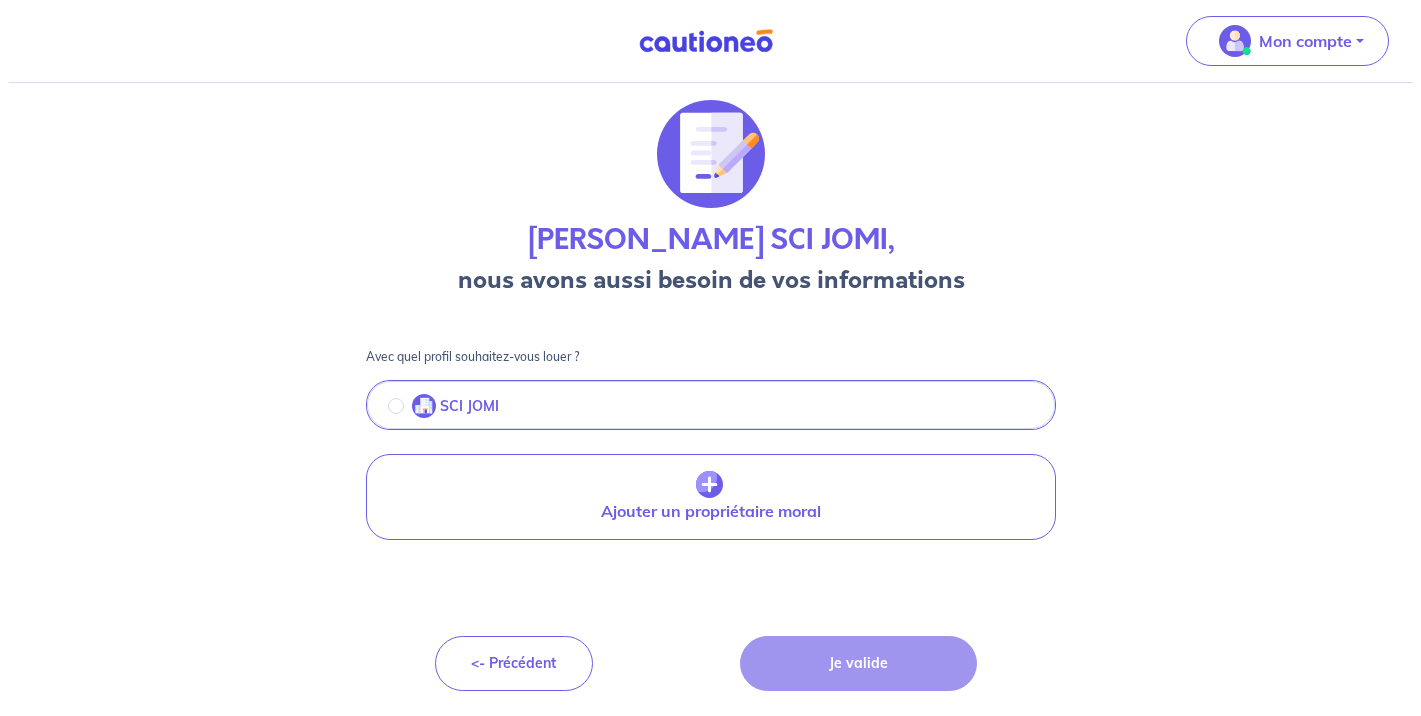 scroll, scrollTop: 79, scrollLeft: 0, axis: vertical 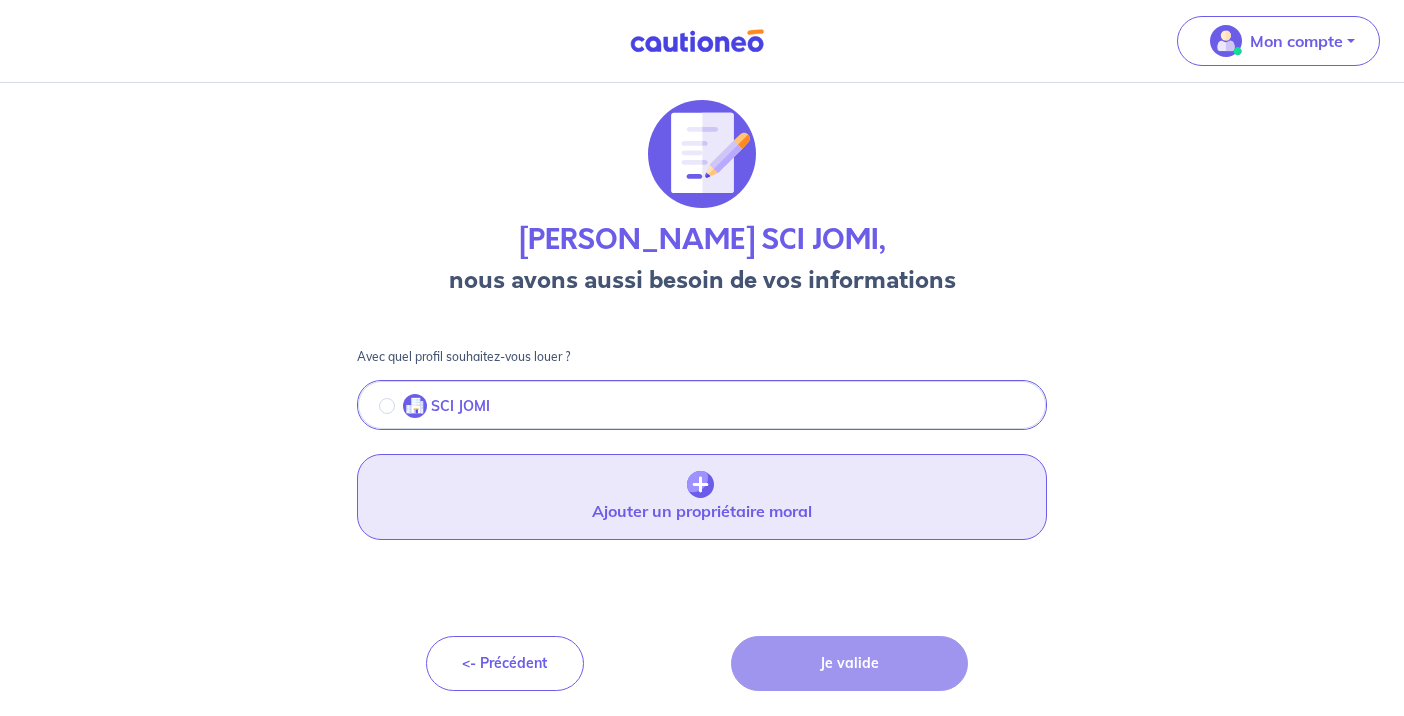 click on "Ajouter un propriétaire moral" at bounding box center [702, 497] 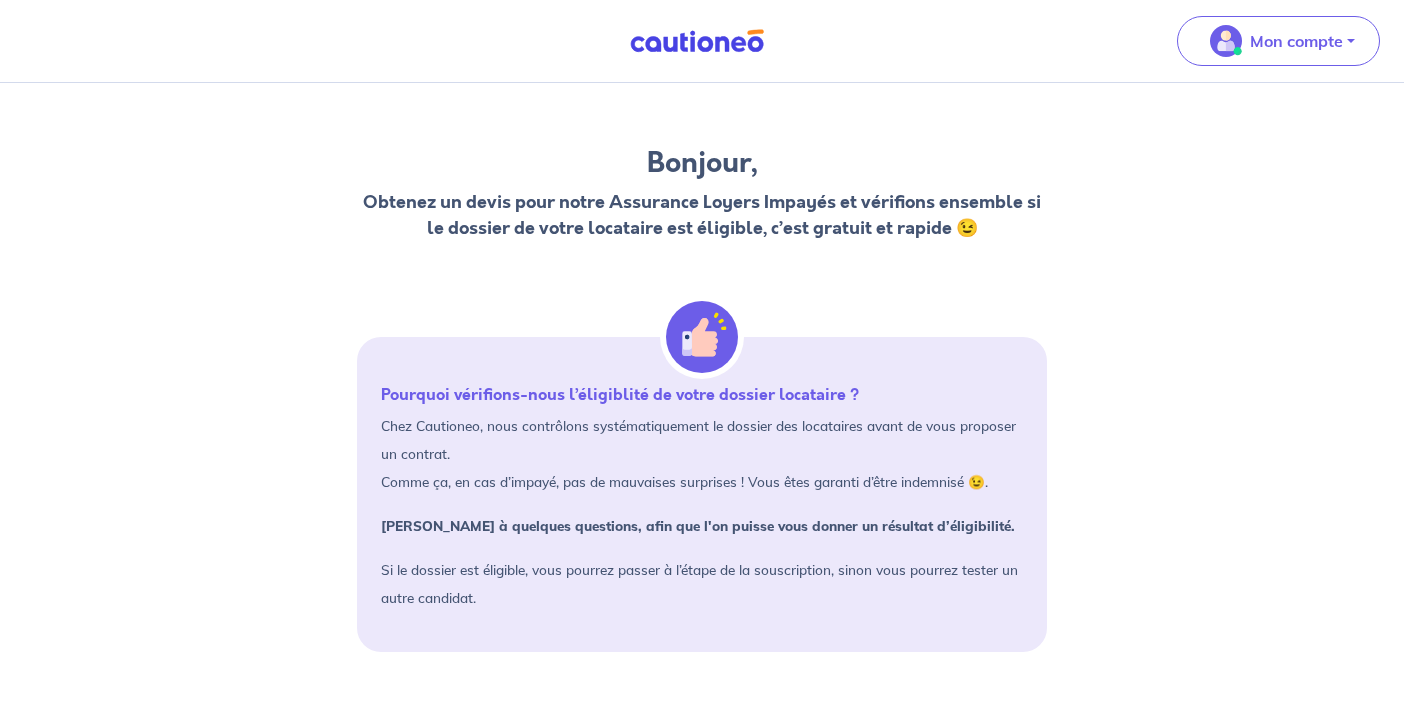 scroll, scrollTop: 0, scrollLeft: 0, axis: both 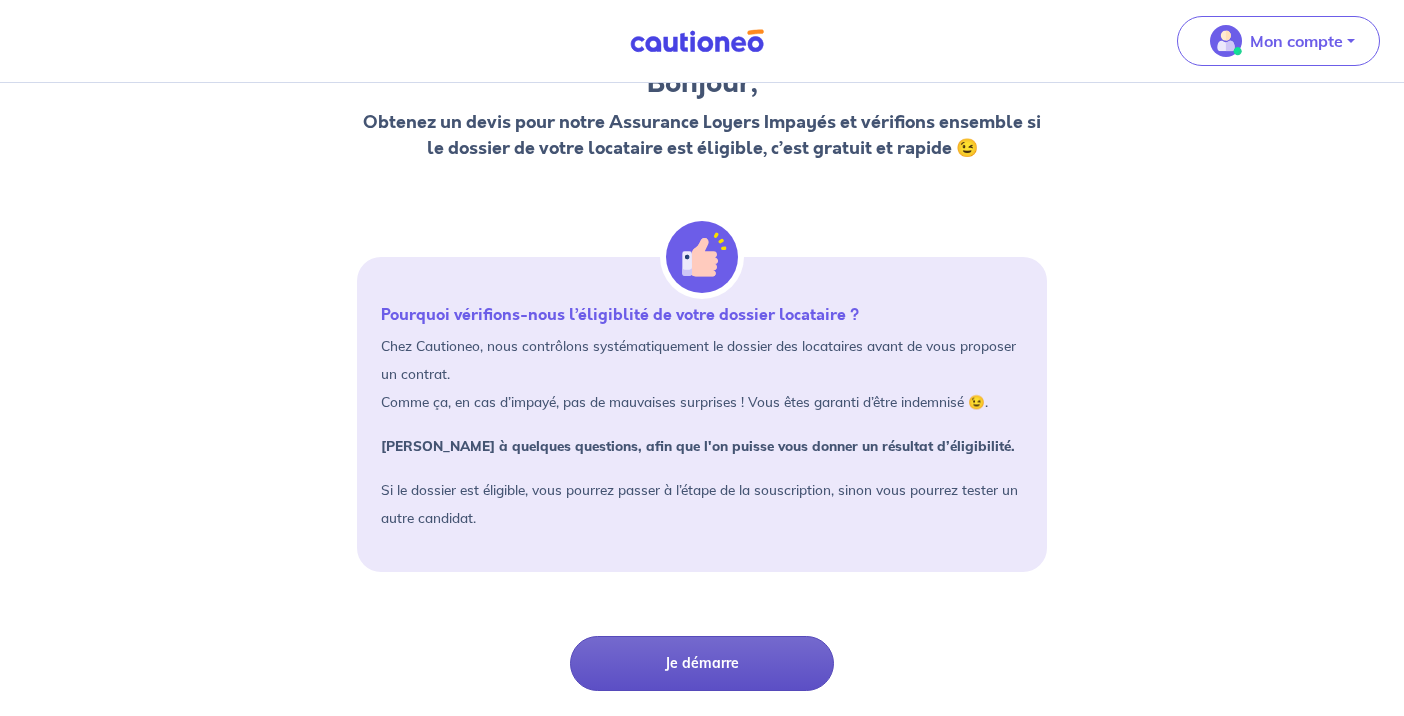 click on "Je démarre" at bounding box center [701, 663] 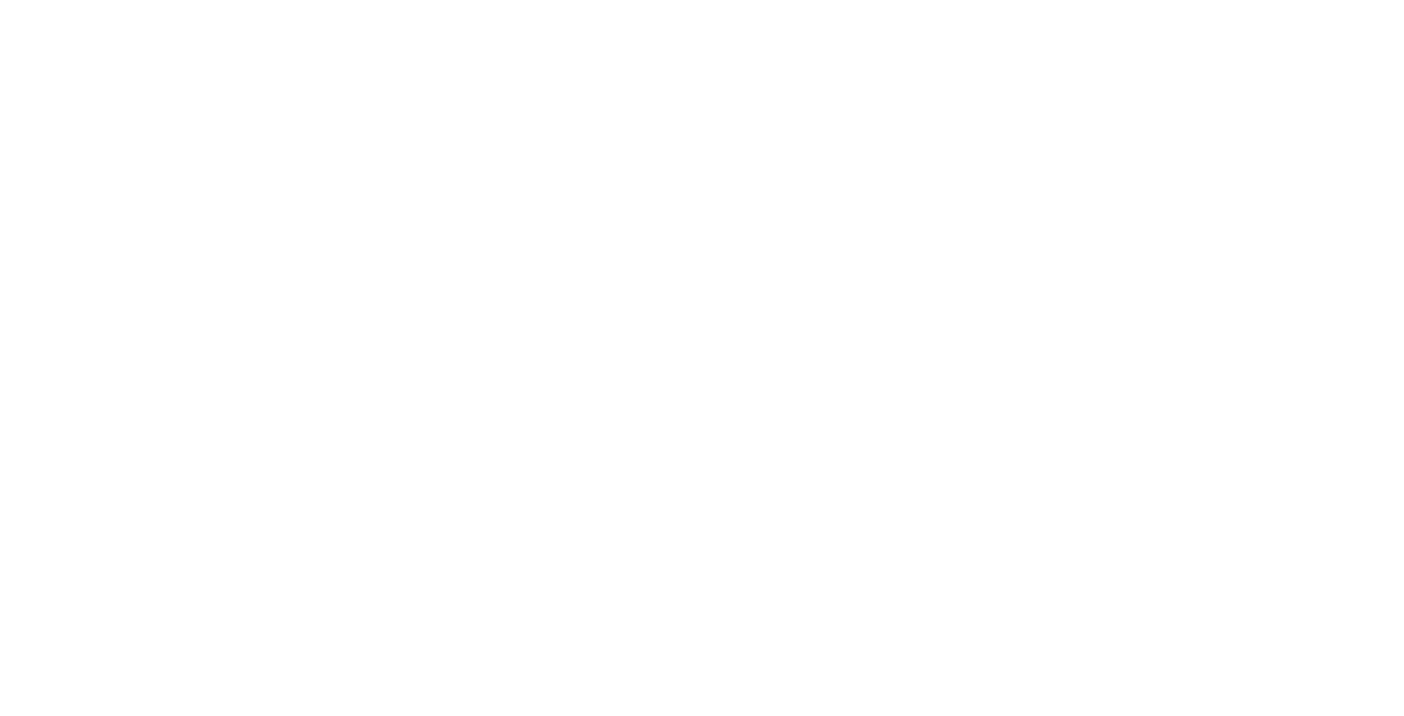 scroll, scrollTop: 0, scrollLeft: 0, axis: both 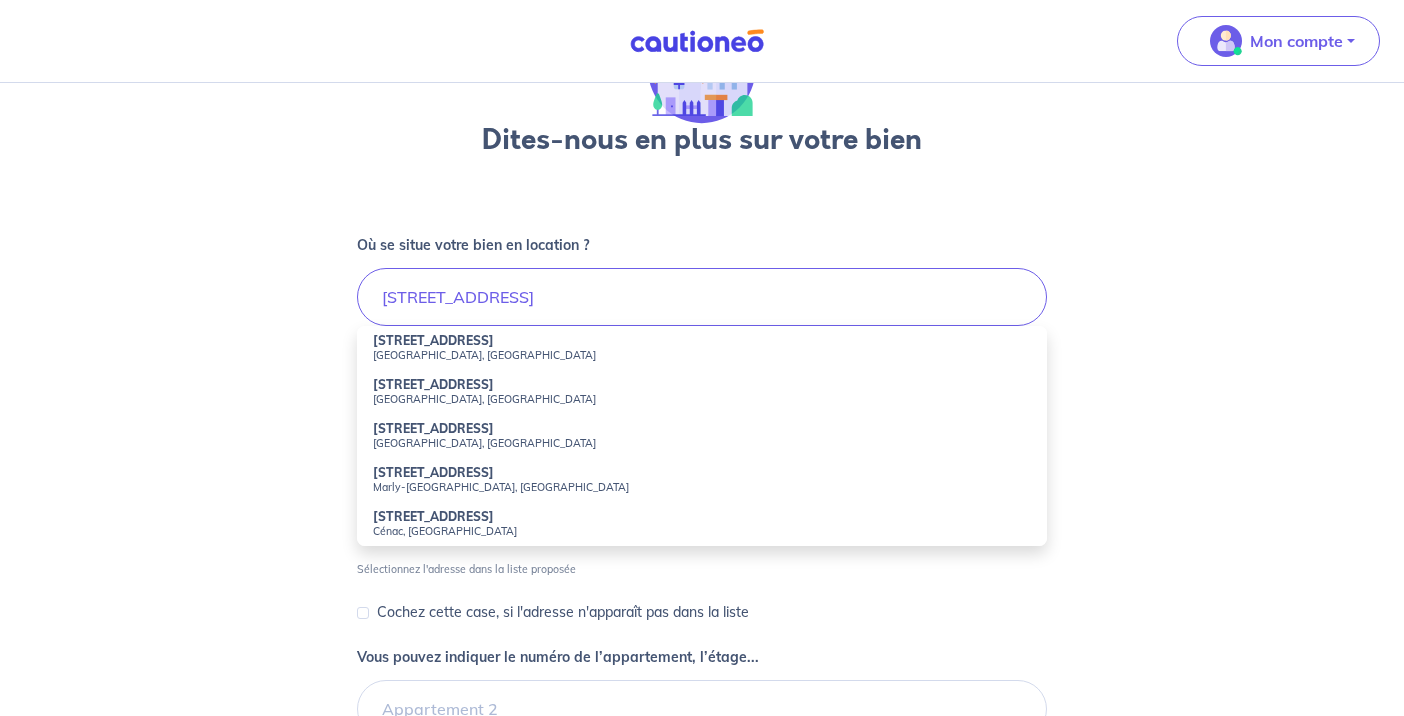click on "[STREET_ADDRESS]" at bounding box center (433, 340) 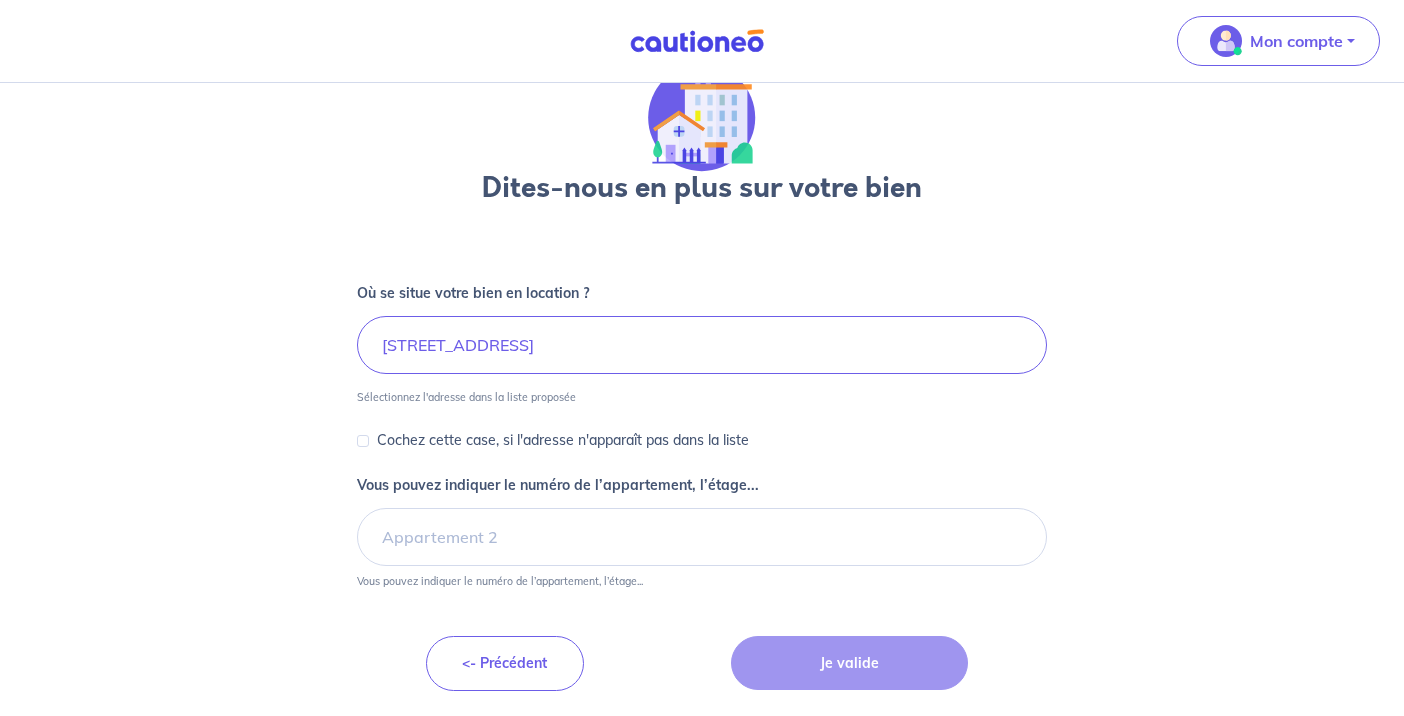 type on "[STREET_ADDRESS]" 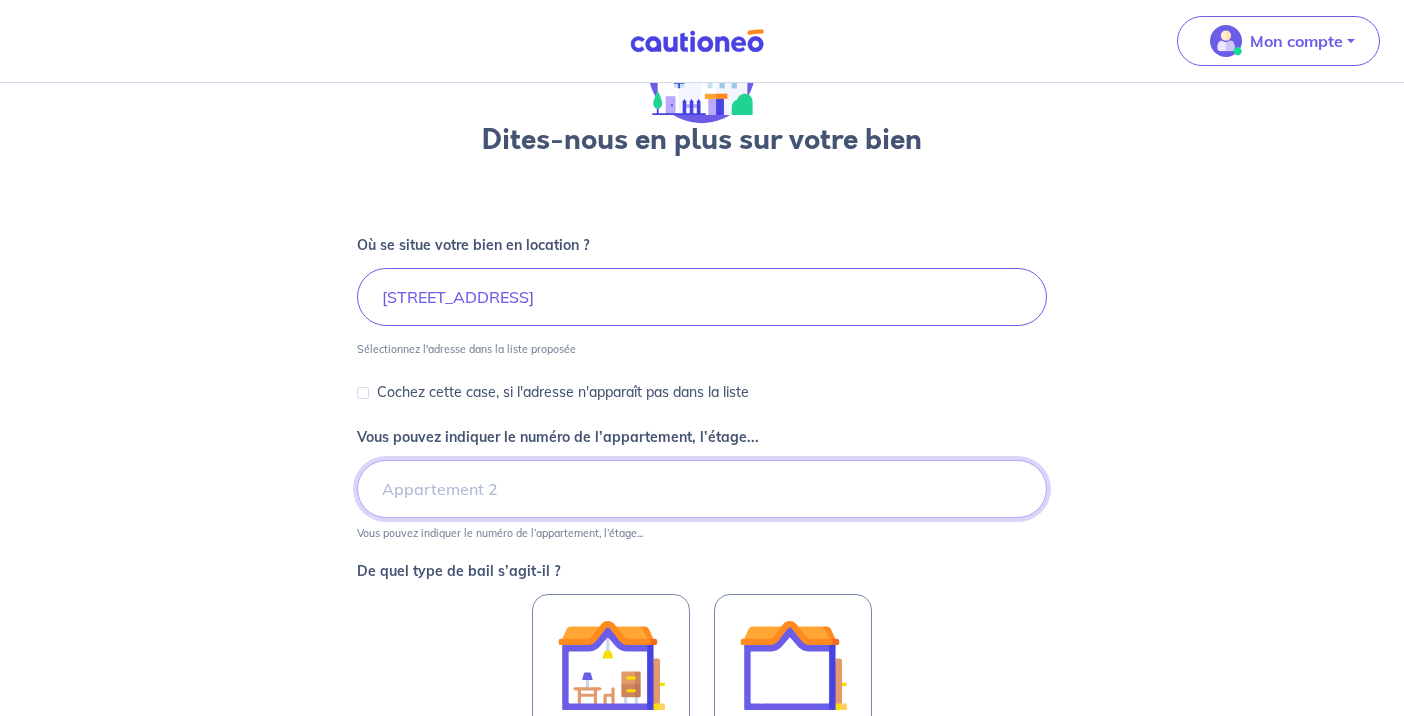 click on "Vous pouvez indiquer le numéro de l’appartement, l’étage..." at bounding box center (702, 489) 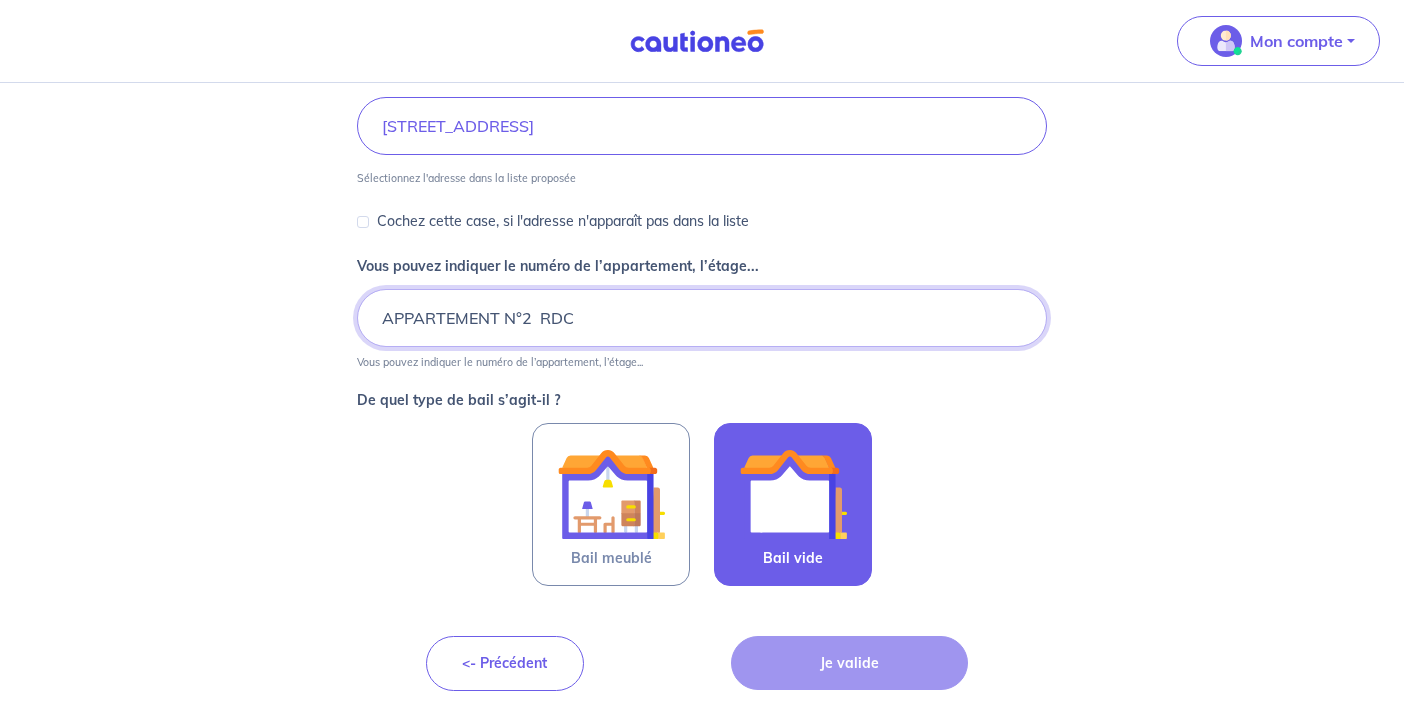 scroll, scrollTop: 319, scrollLeft: 0, axis: vertical 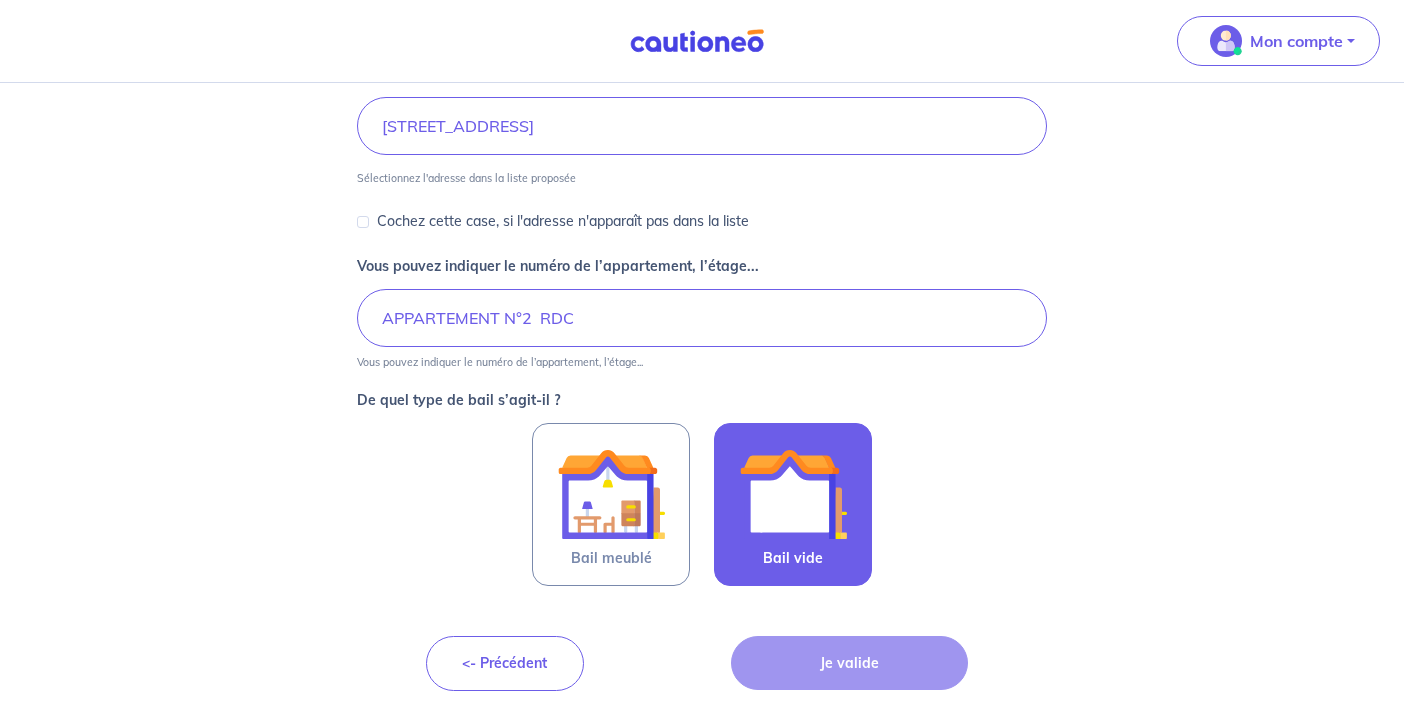 click at bounding box center [793, 494] 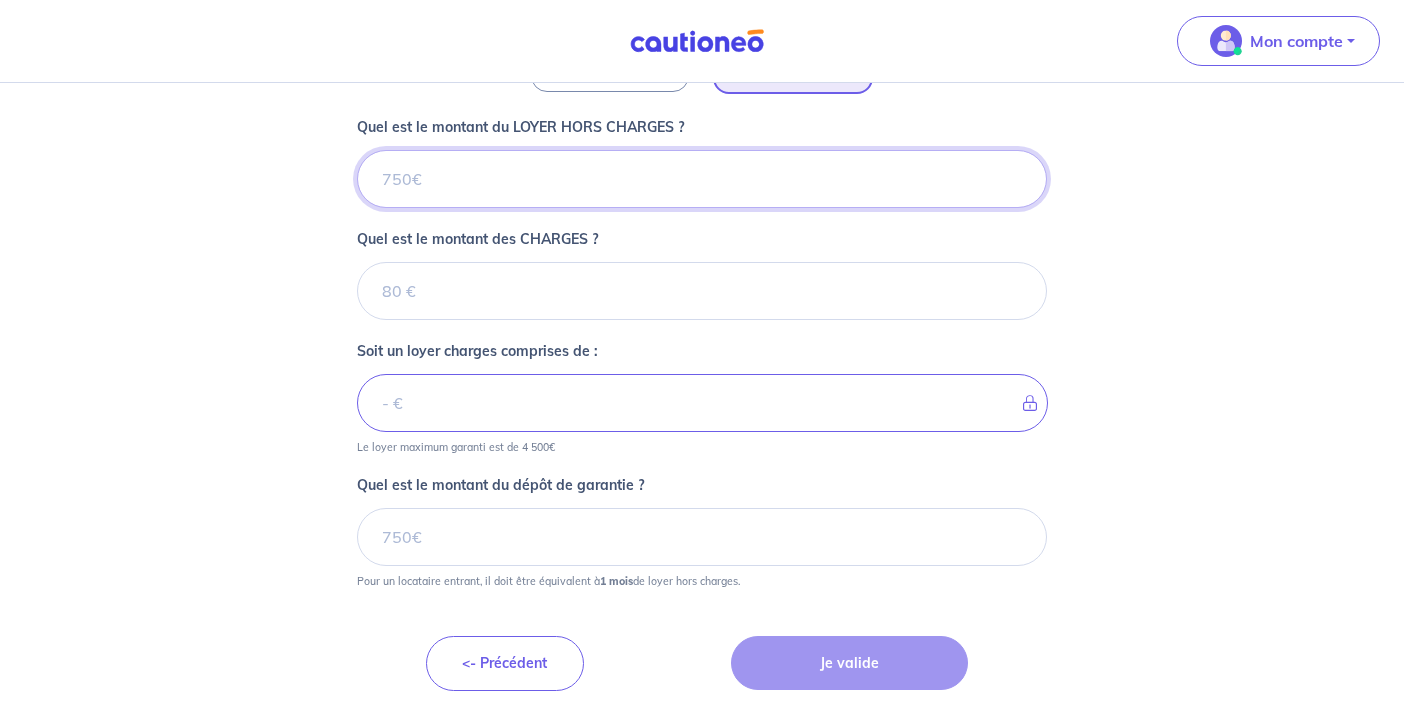 scroll, scrollTop: 828, scrollLeft: 0, axis: vertical 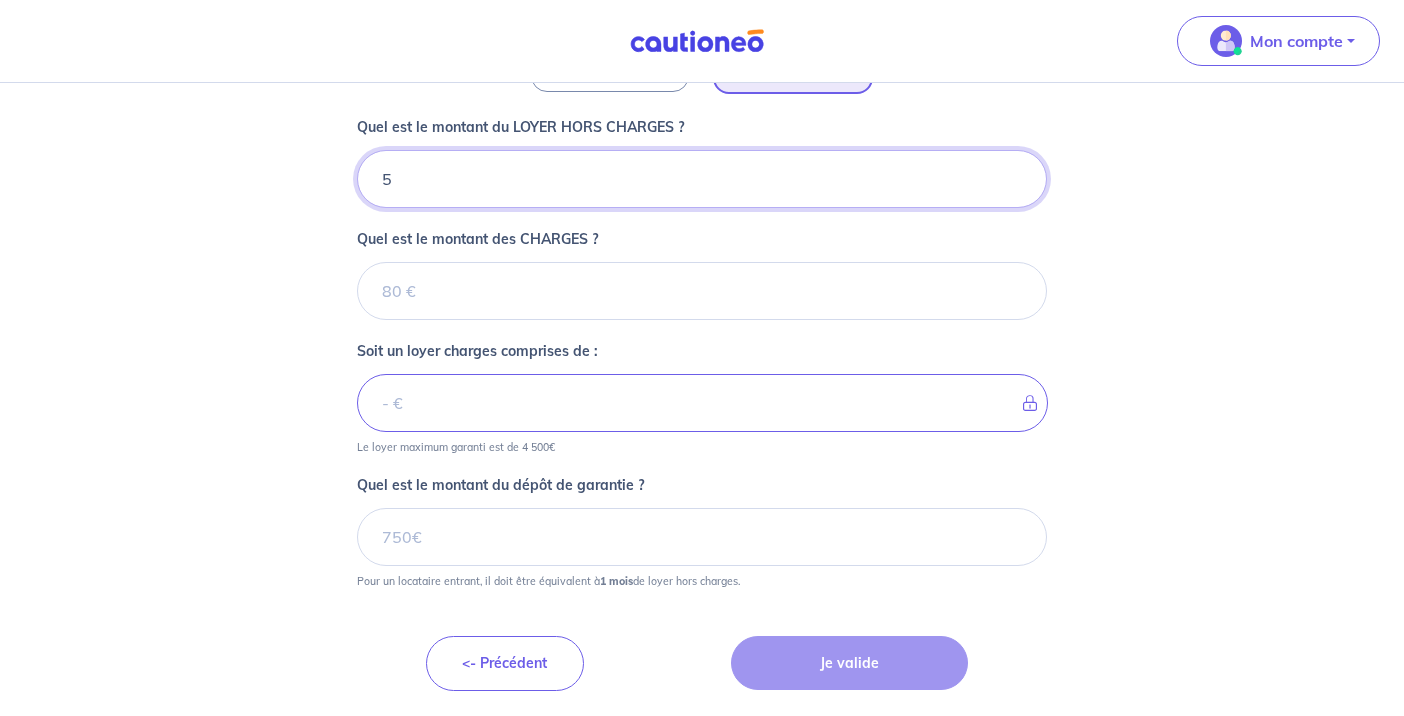 type on "57" 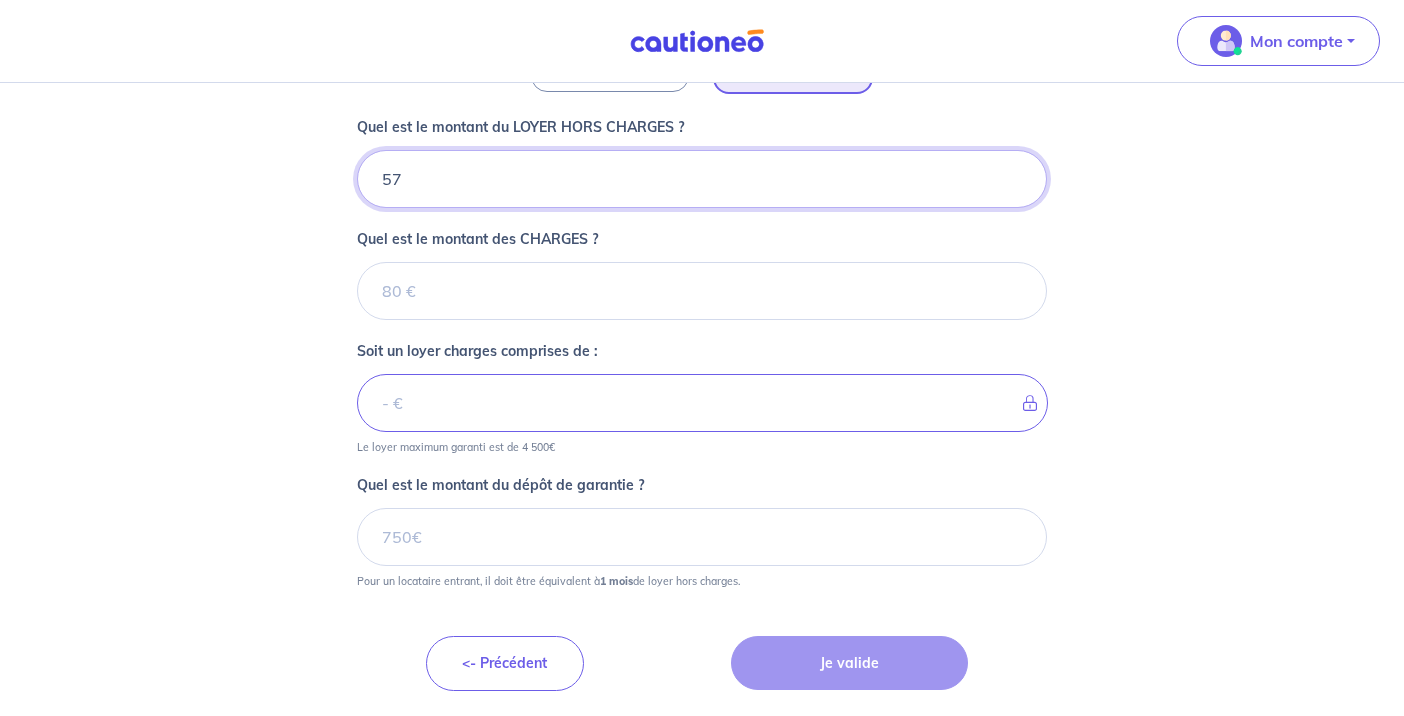 type 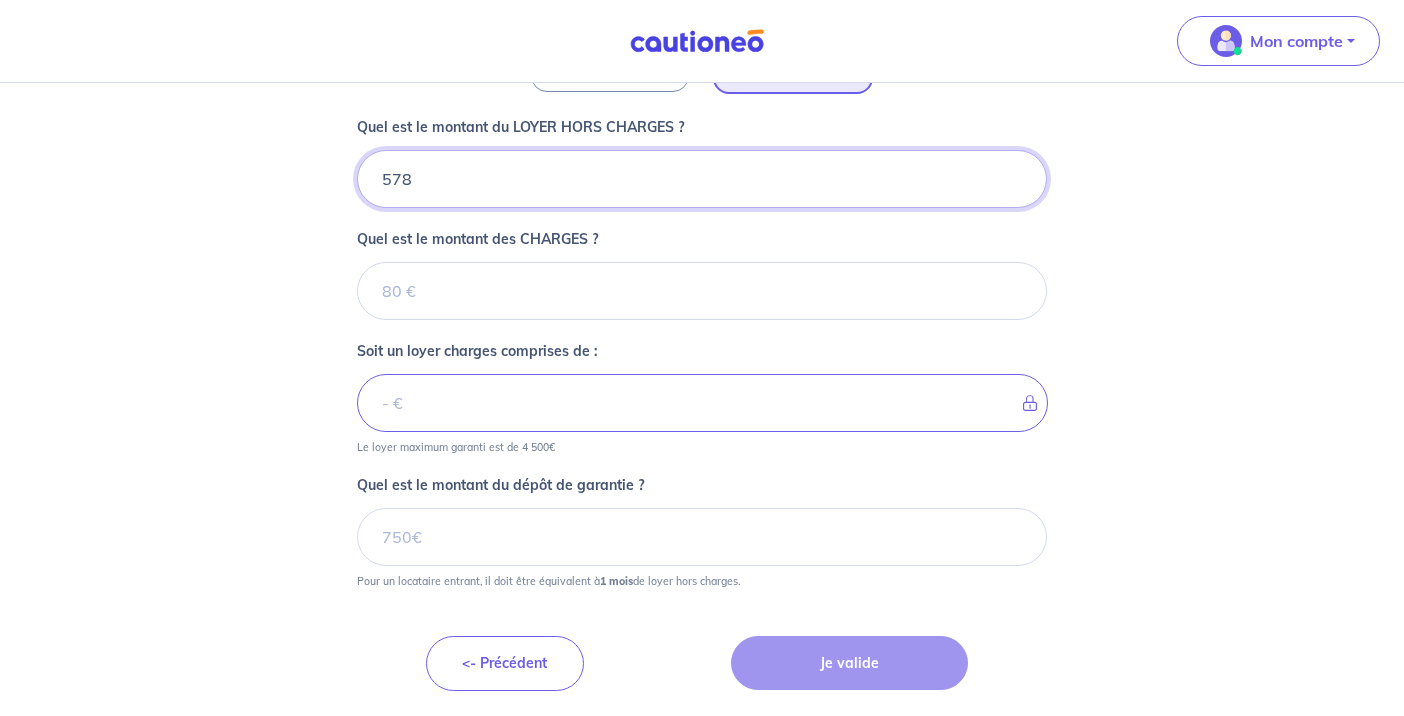 type 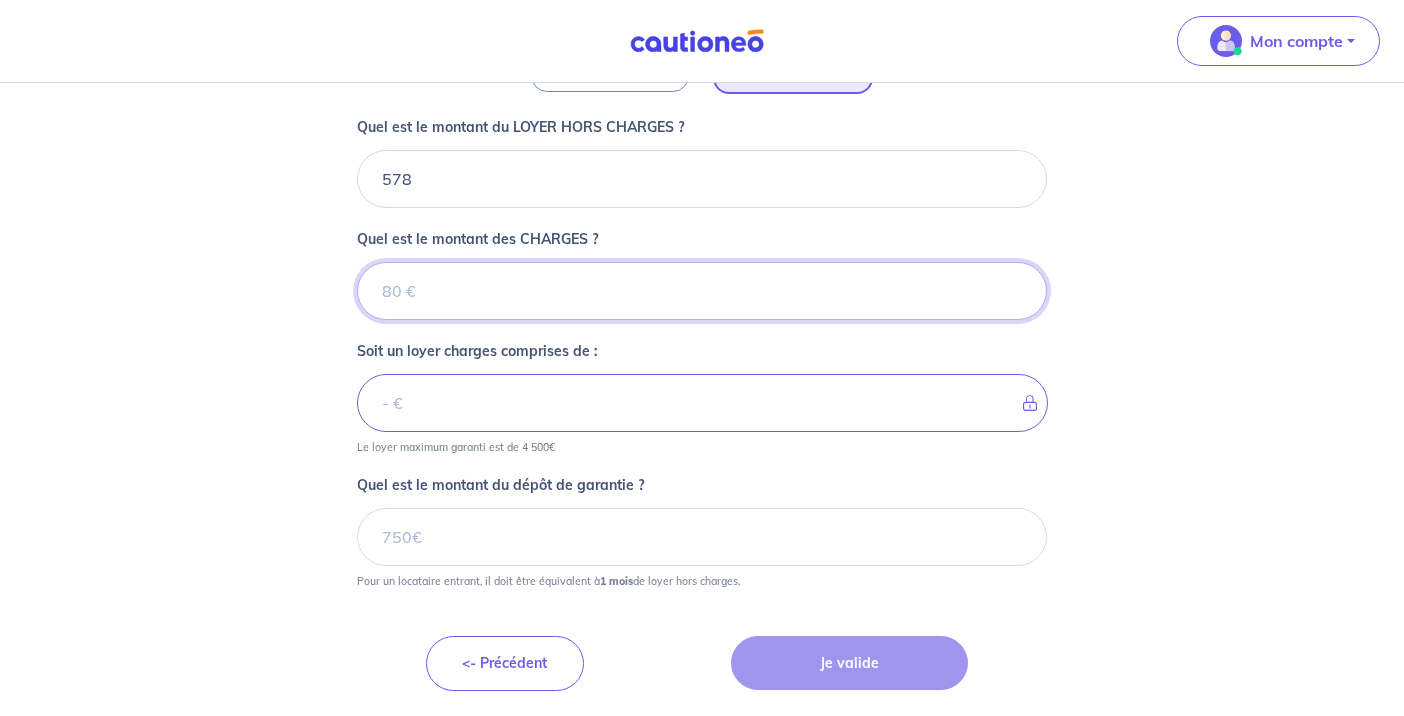 click on "Quel est le montant des CHARGES ?" at bounding box center (702, 291) 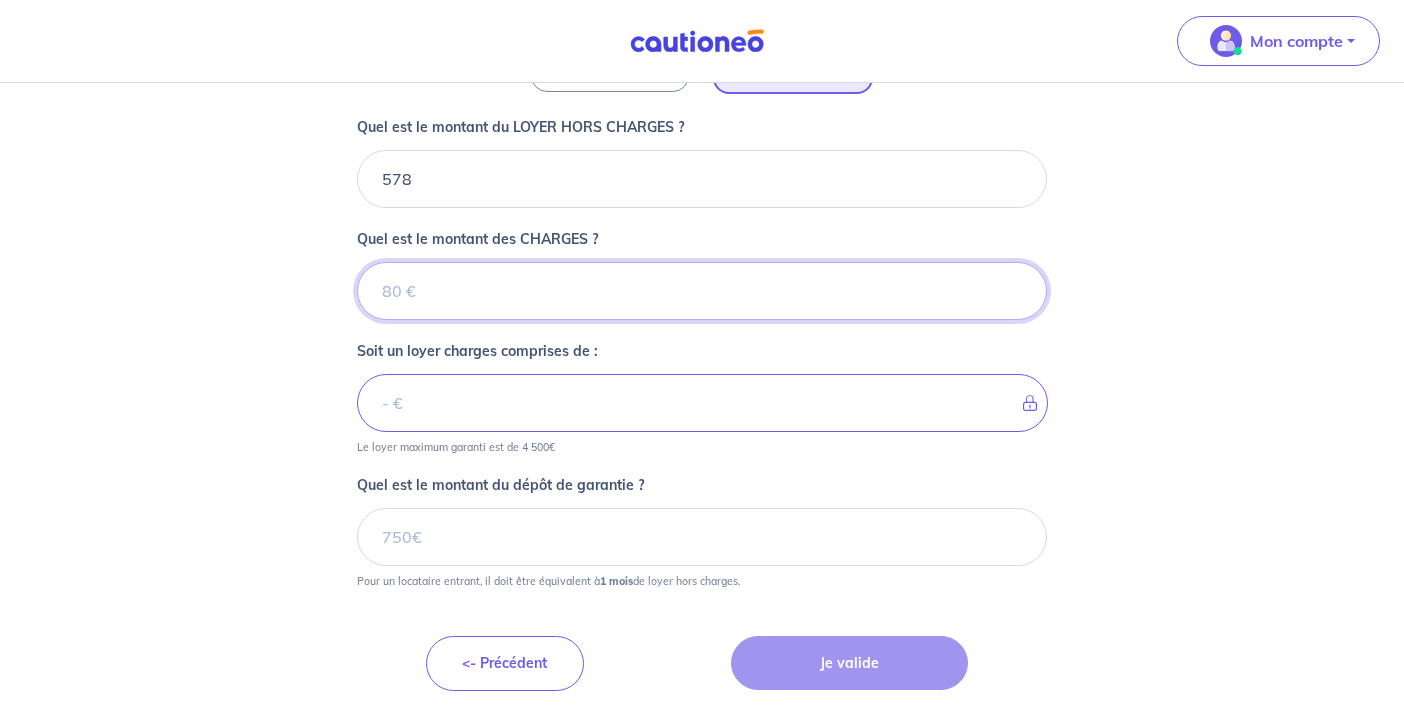 type on "6" 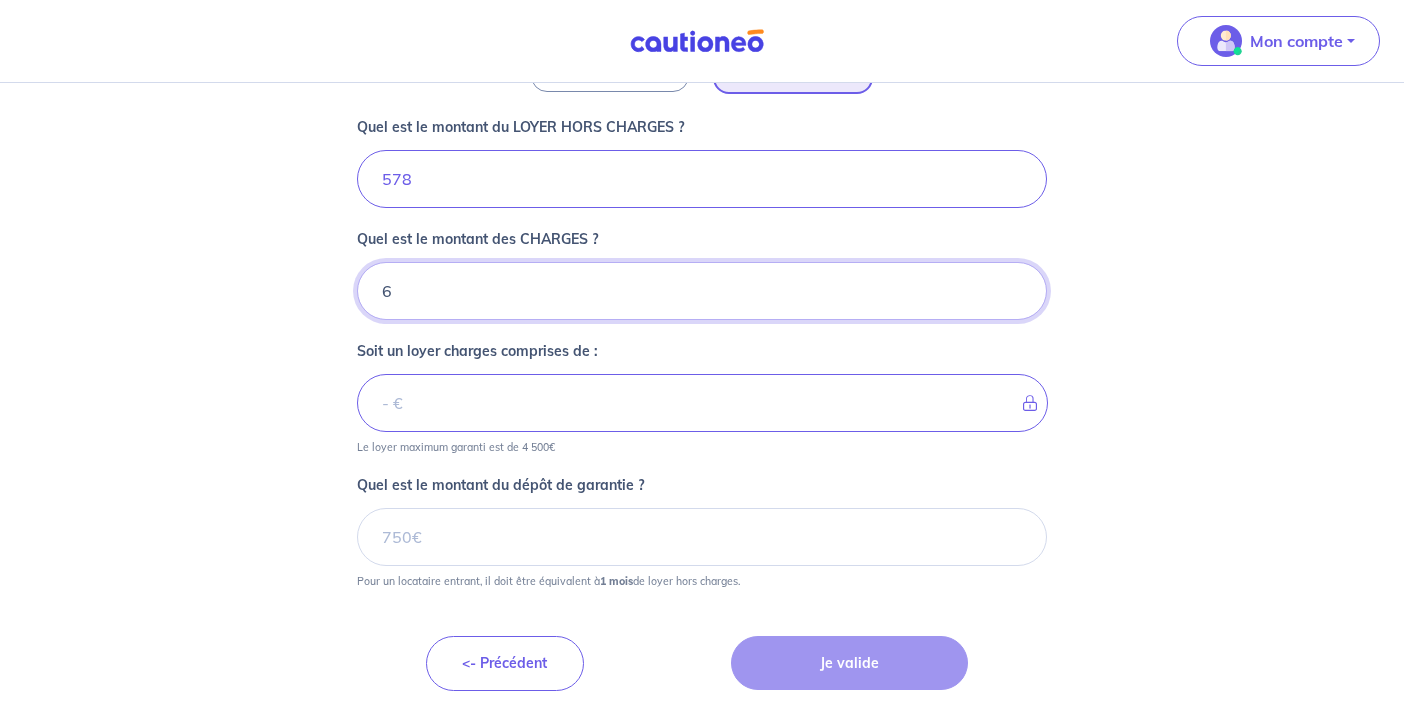 type on "584" 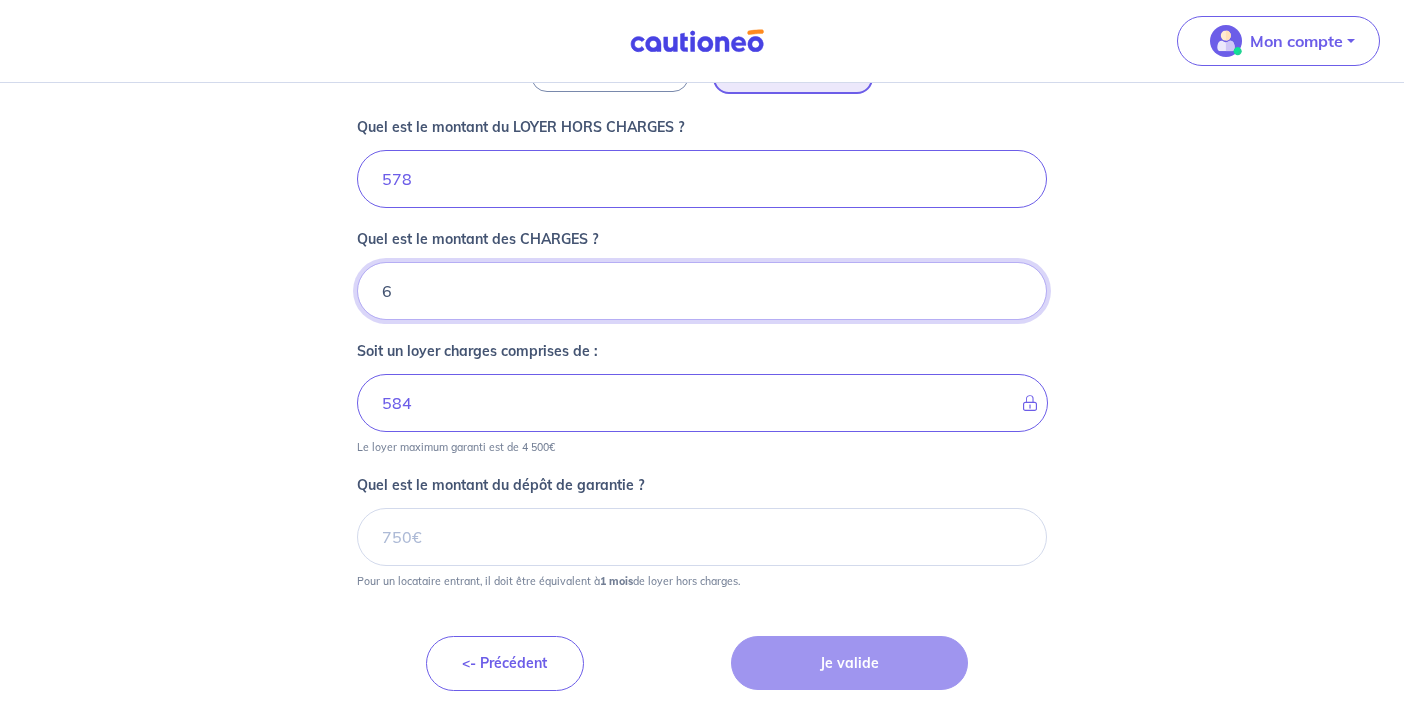 type on "6" 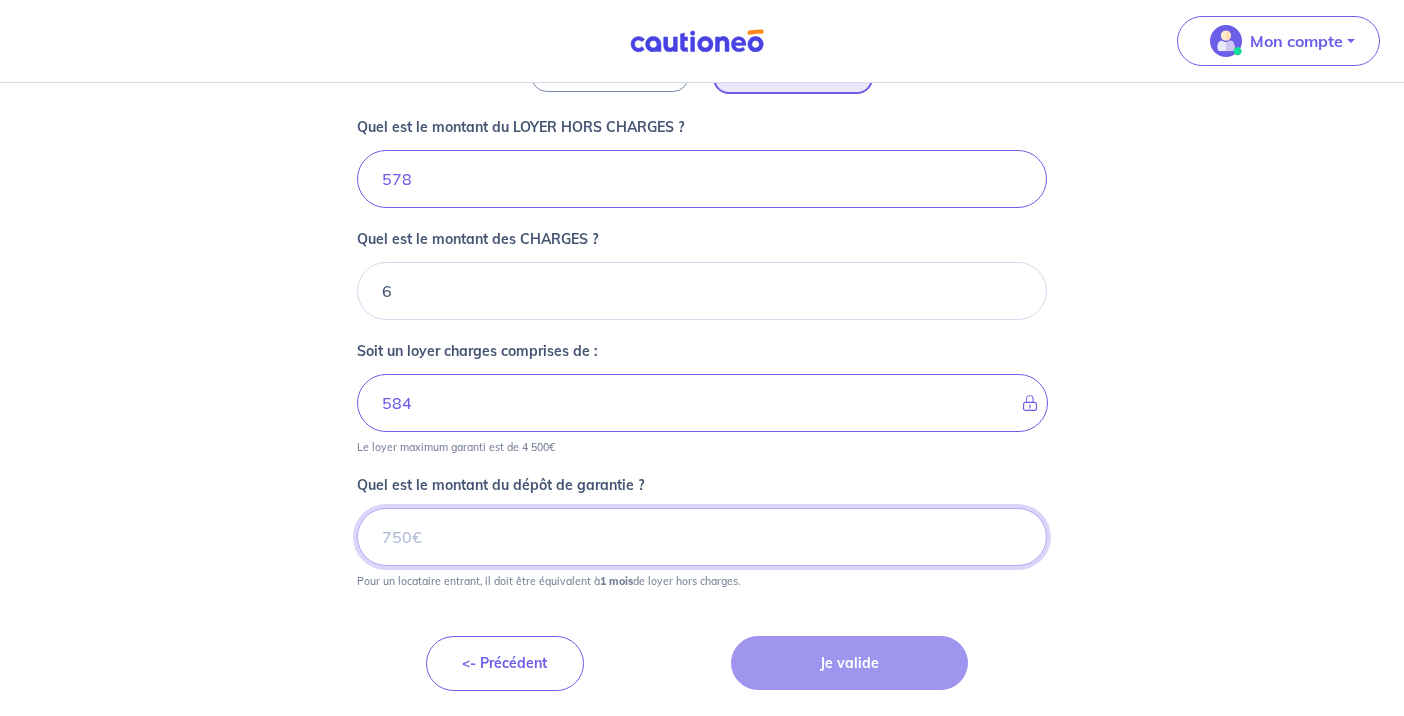 click on "Quel est le montant du dépôt de garantie ?" at bounding box center [702, 537] 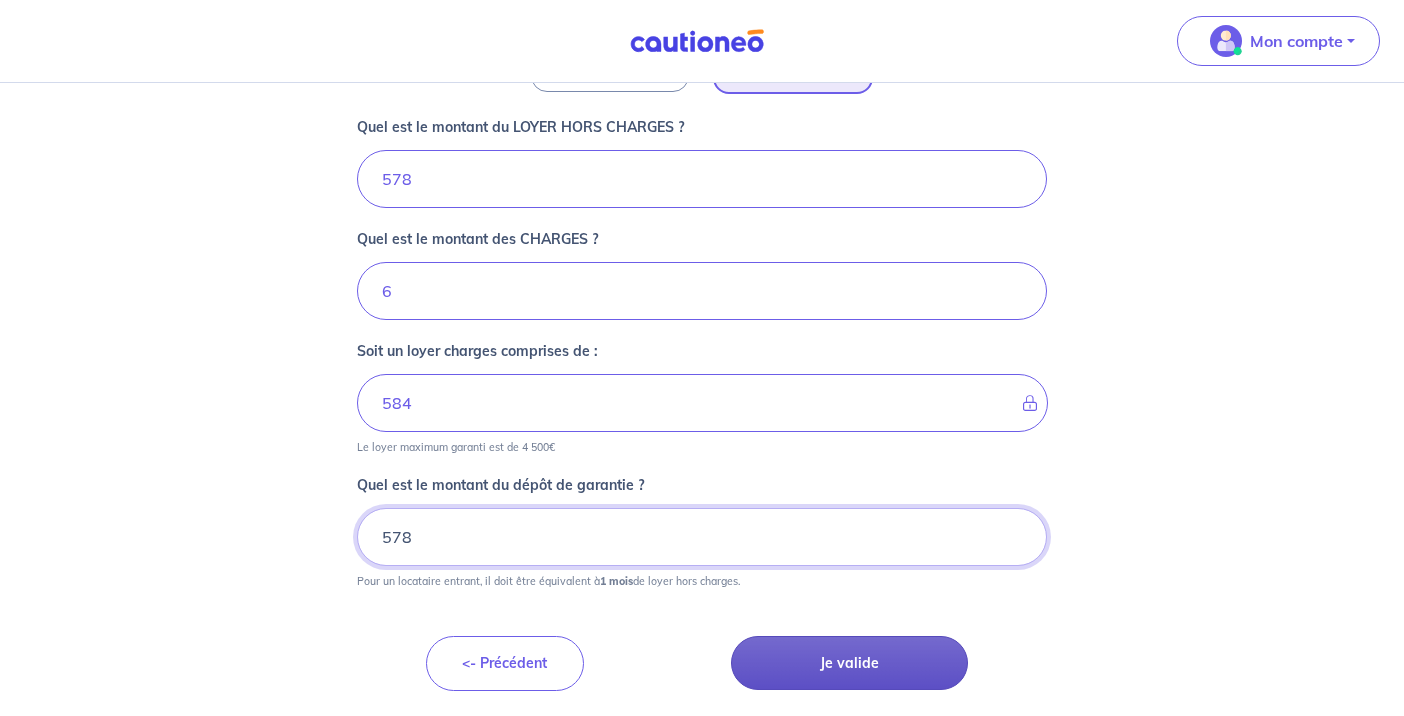 type on "578" 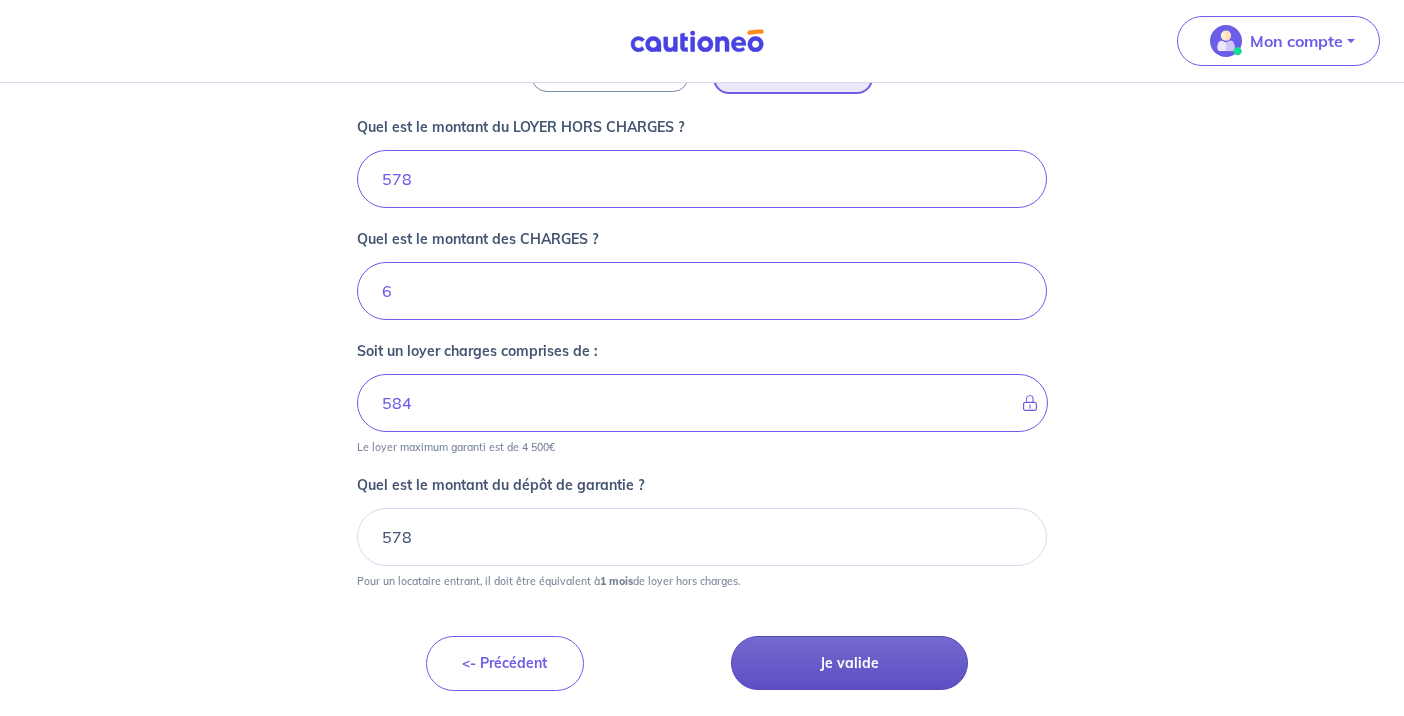 click on "Je valide" at bounding box center (849, 663) 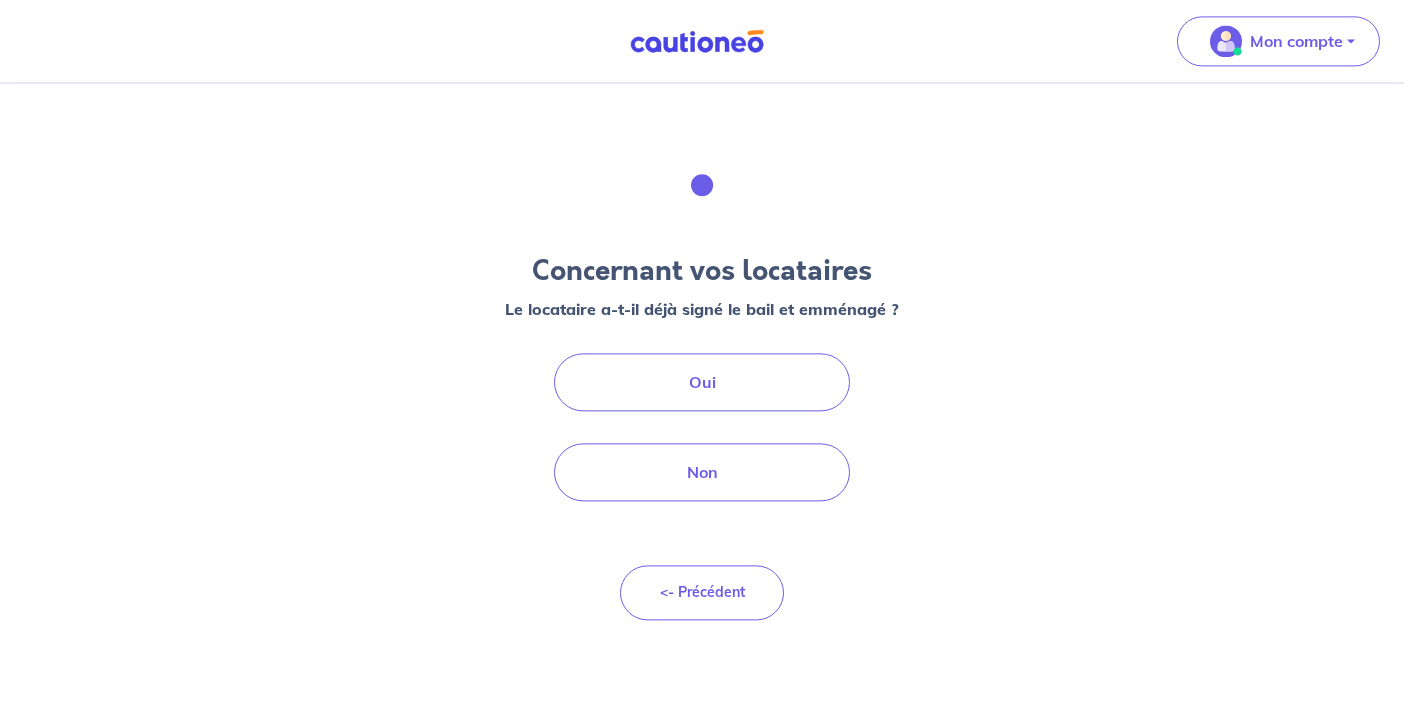 scroll, scrollTop: 0, scrollLeft: 0, axis: both 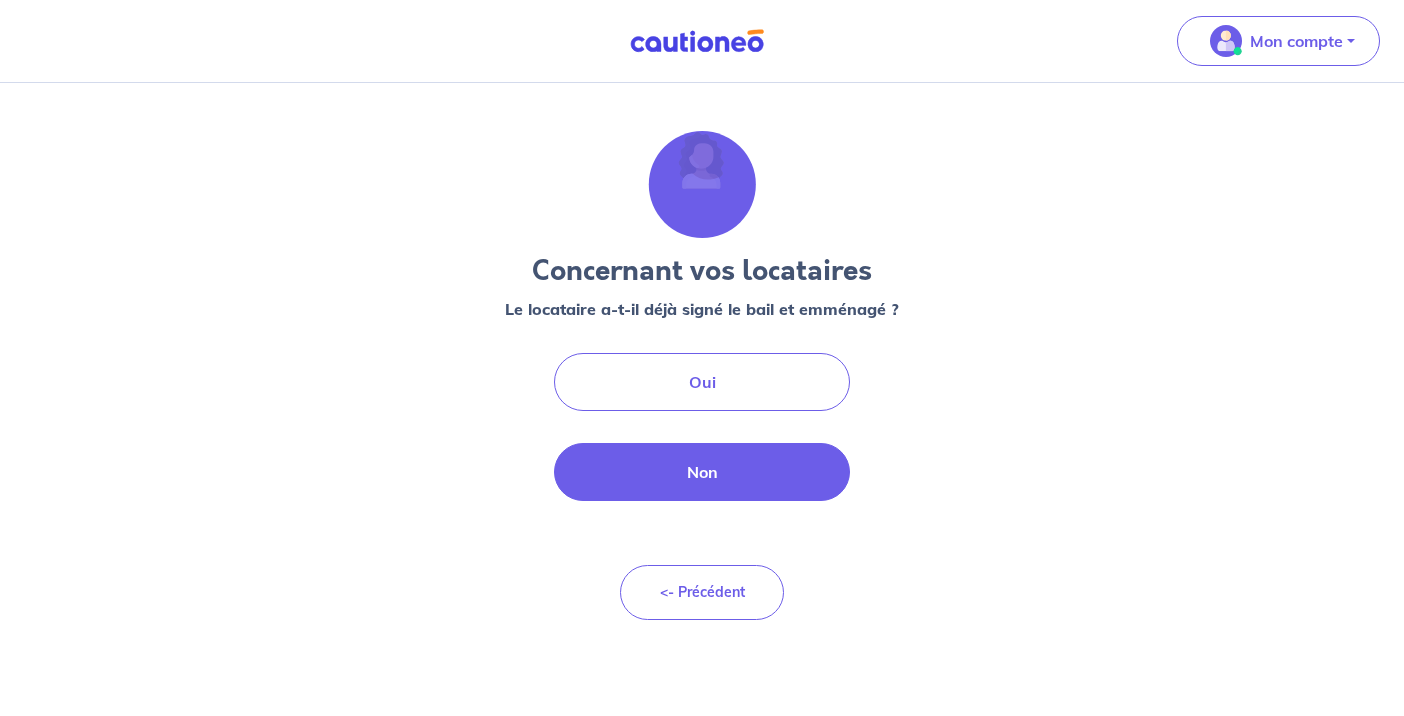 click on "Non" at bounding box center [702, 472] 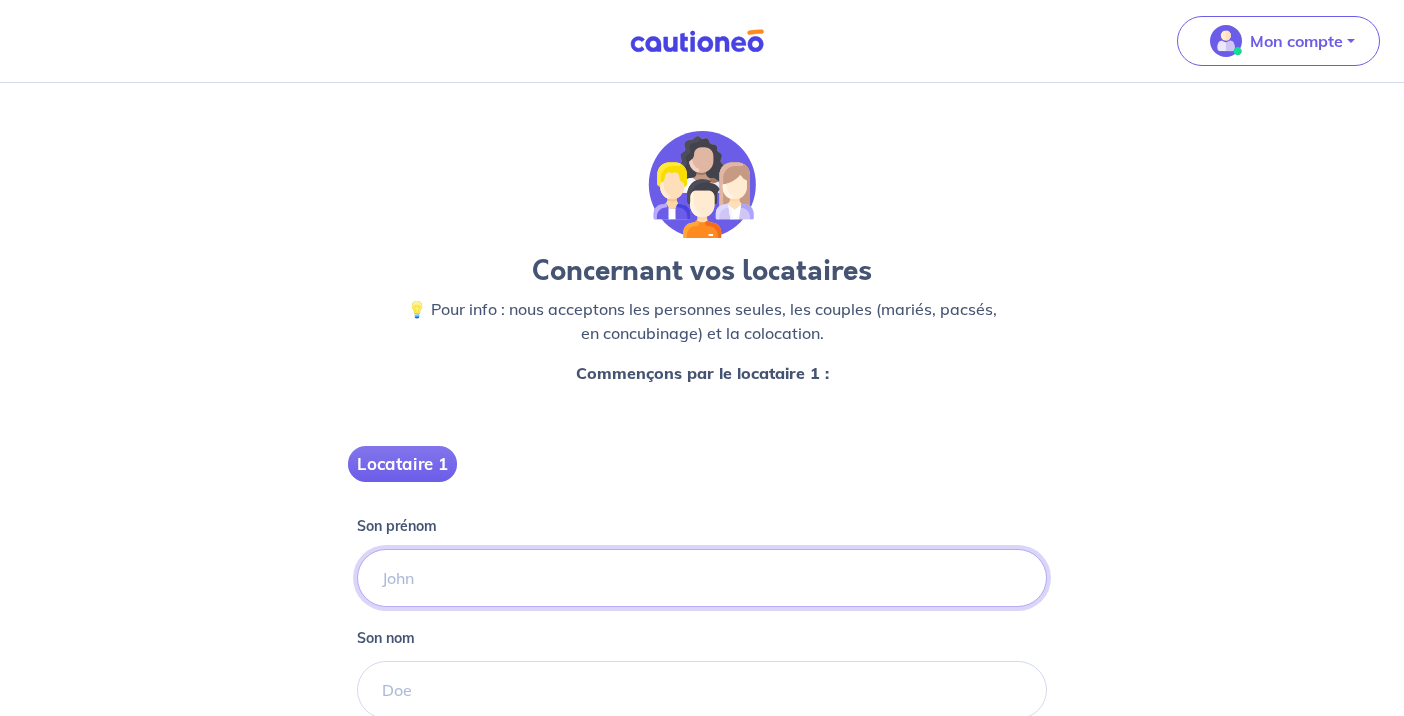 click on "Son prénom" at bounding box center (702, 578) 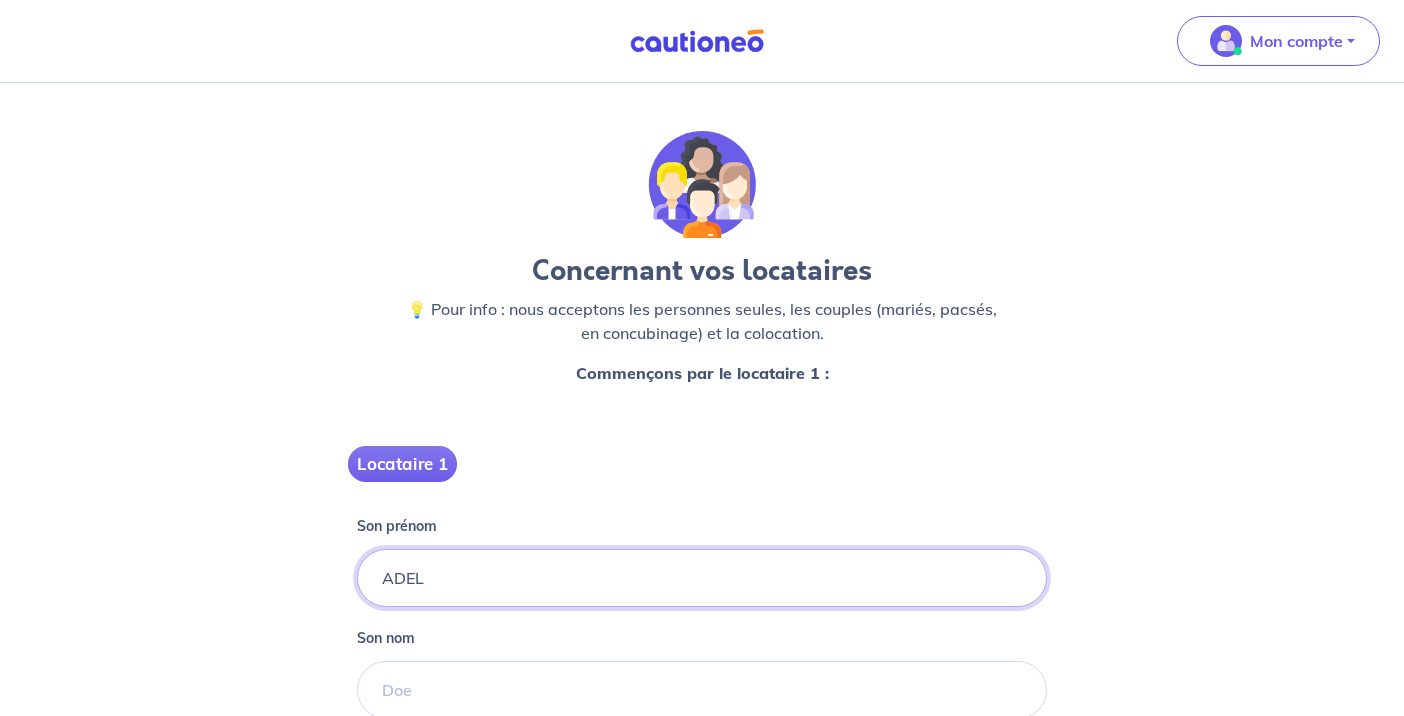 type on "ADEL" 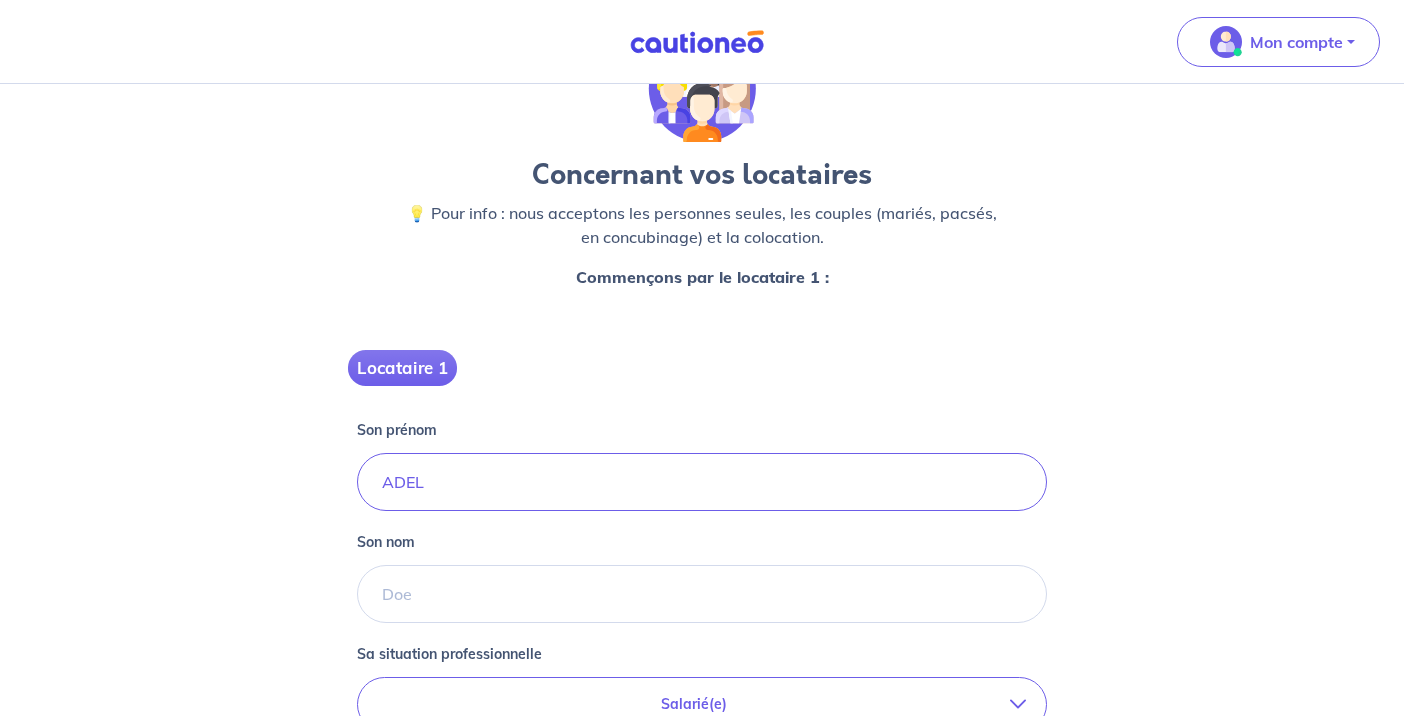 scroll, scrollTop: 204, scrollLeft: 0, axis: vertical 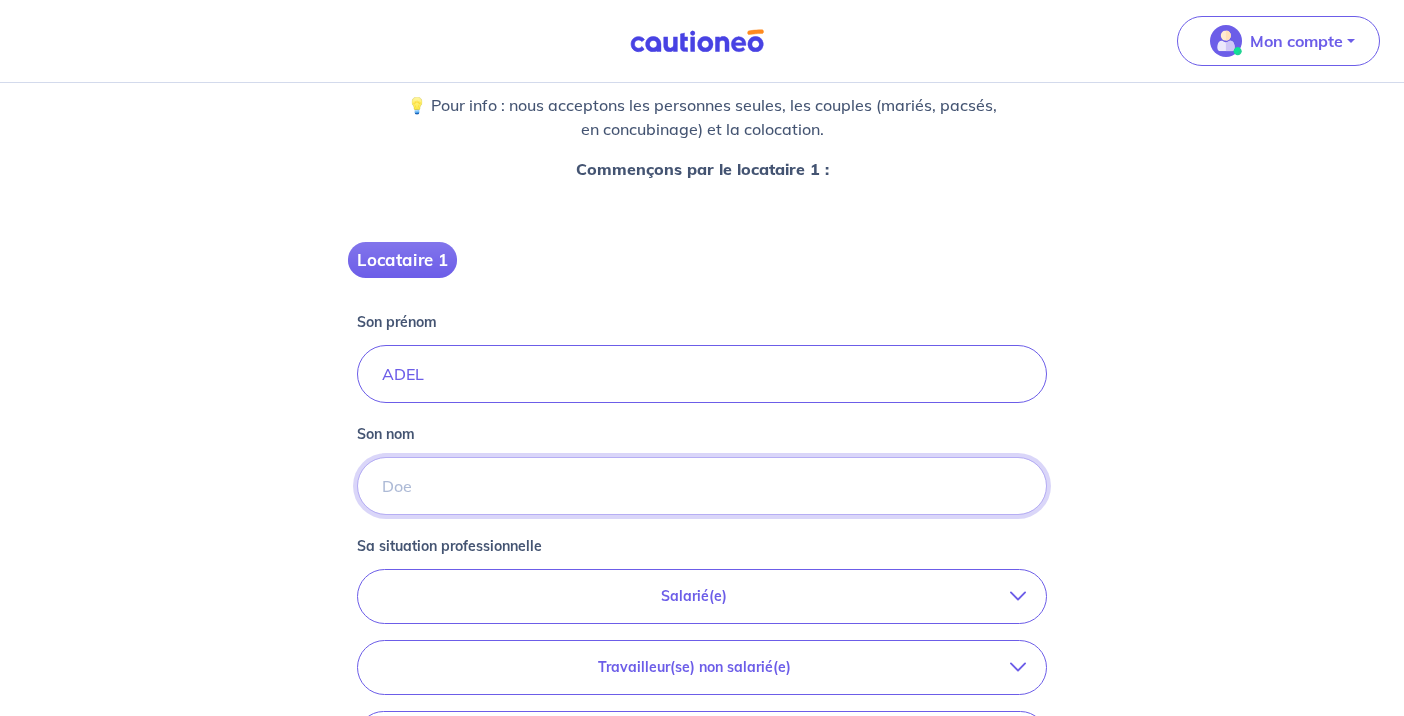 click on "Son nom" at bounding box center [702, 486] 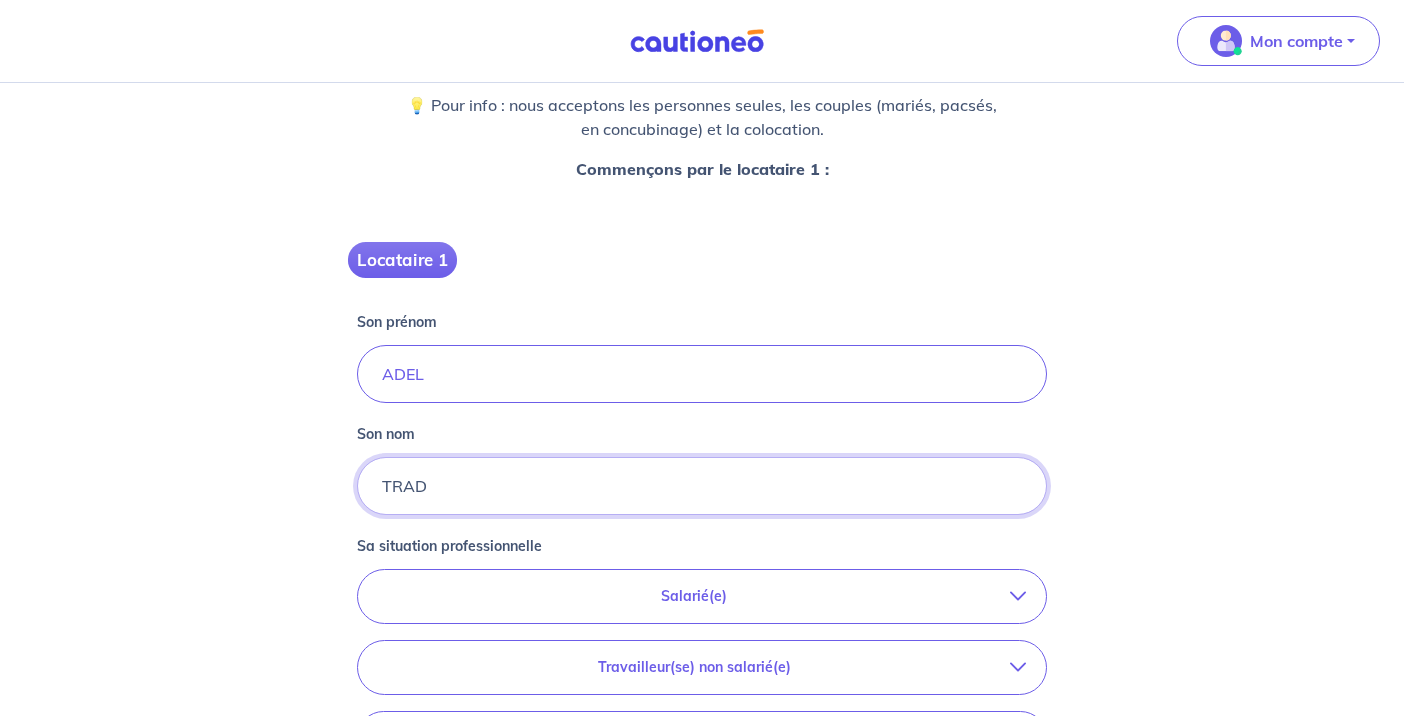type on "TRAD" 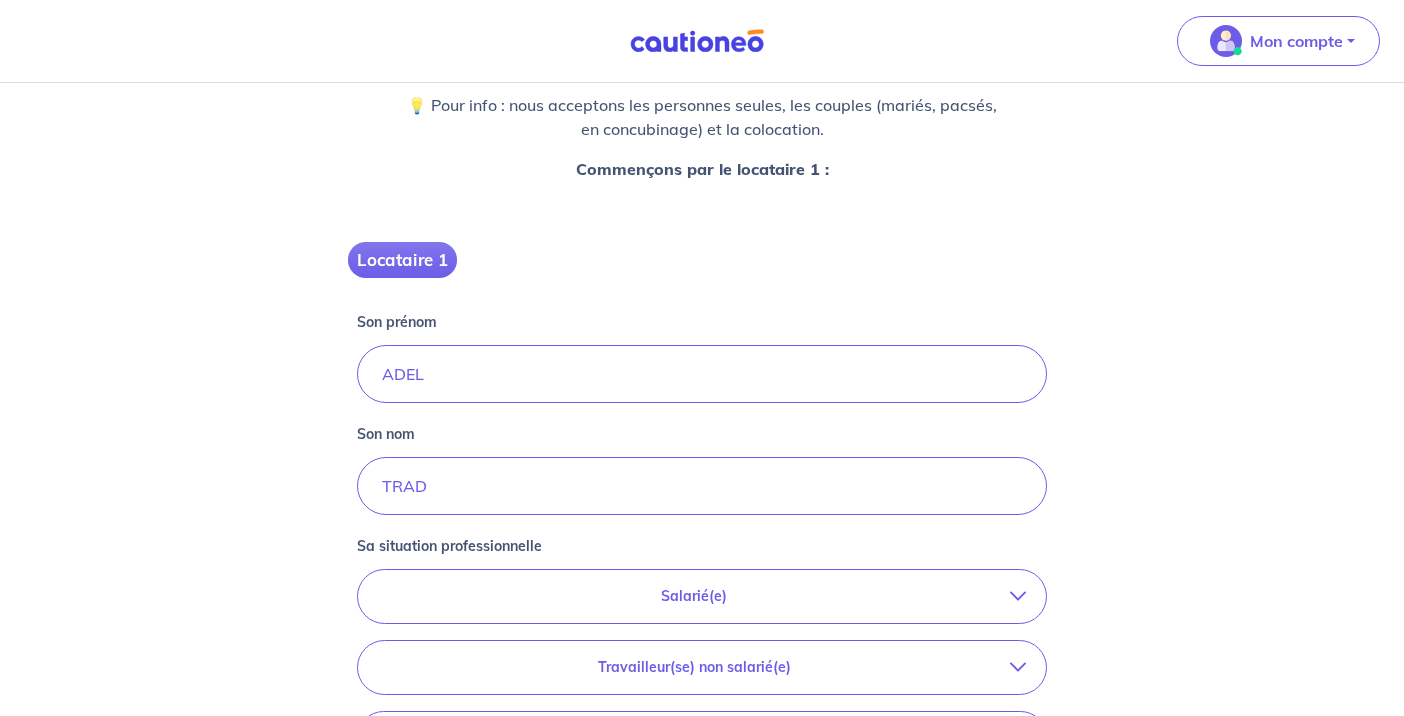 click at bounding box center (1018, 596) 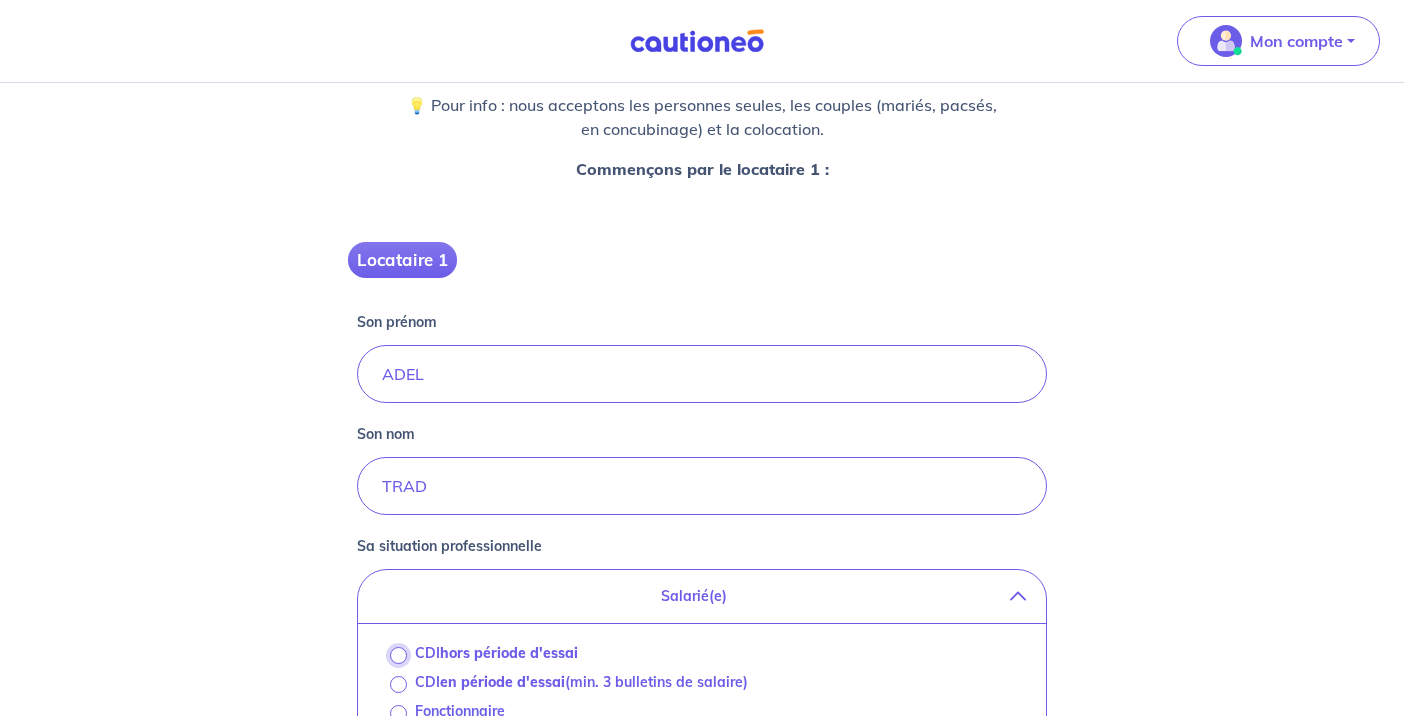 click on "CDI  hors période d'essai" at bounding box center [398, 655] 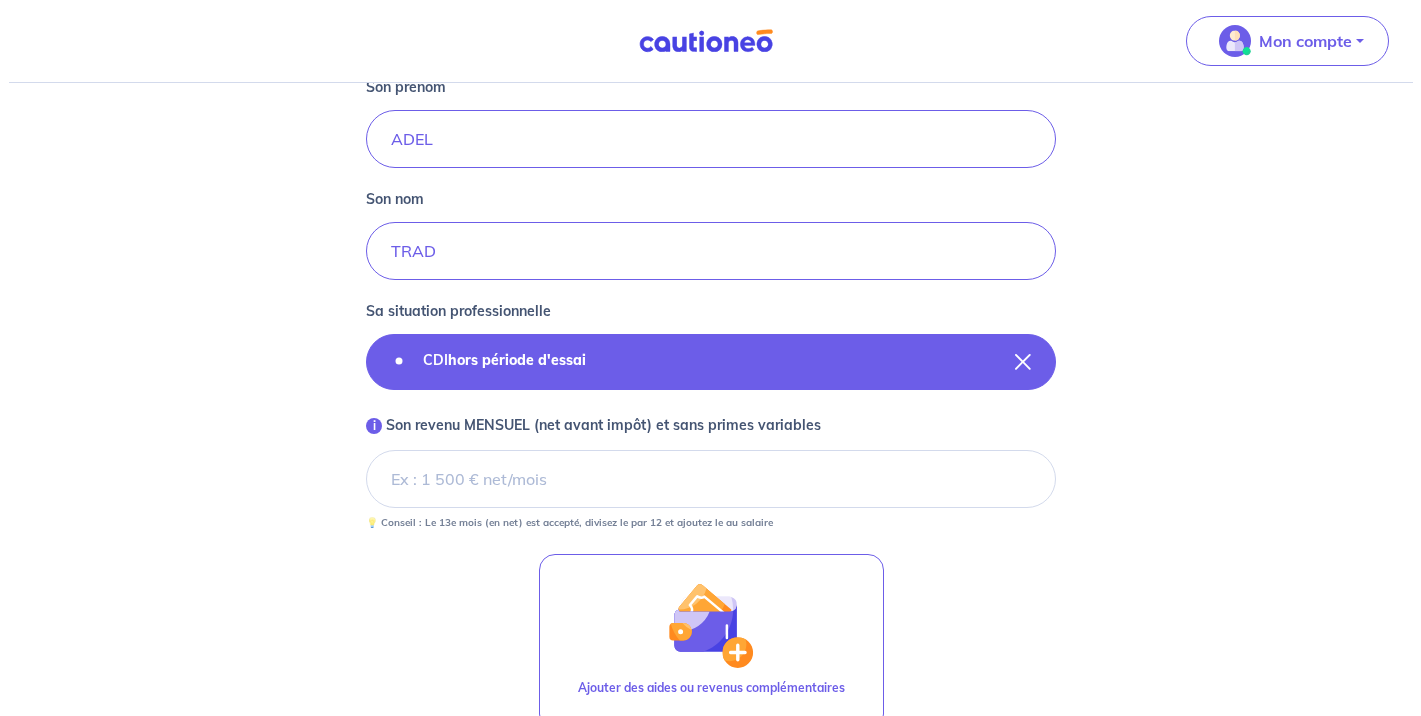 scroll, scrollTop: 514, scrollLeft: 0, axis: vertical 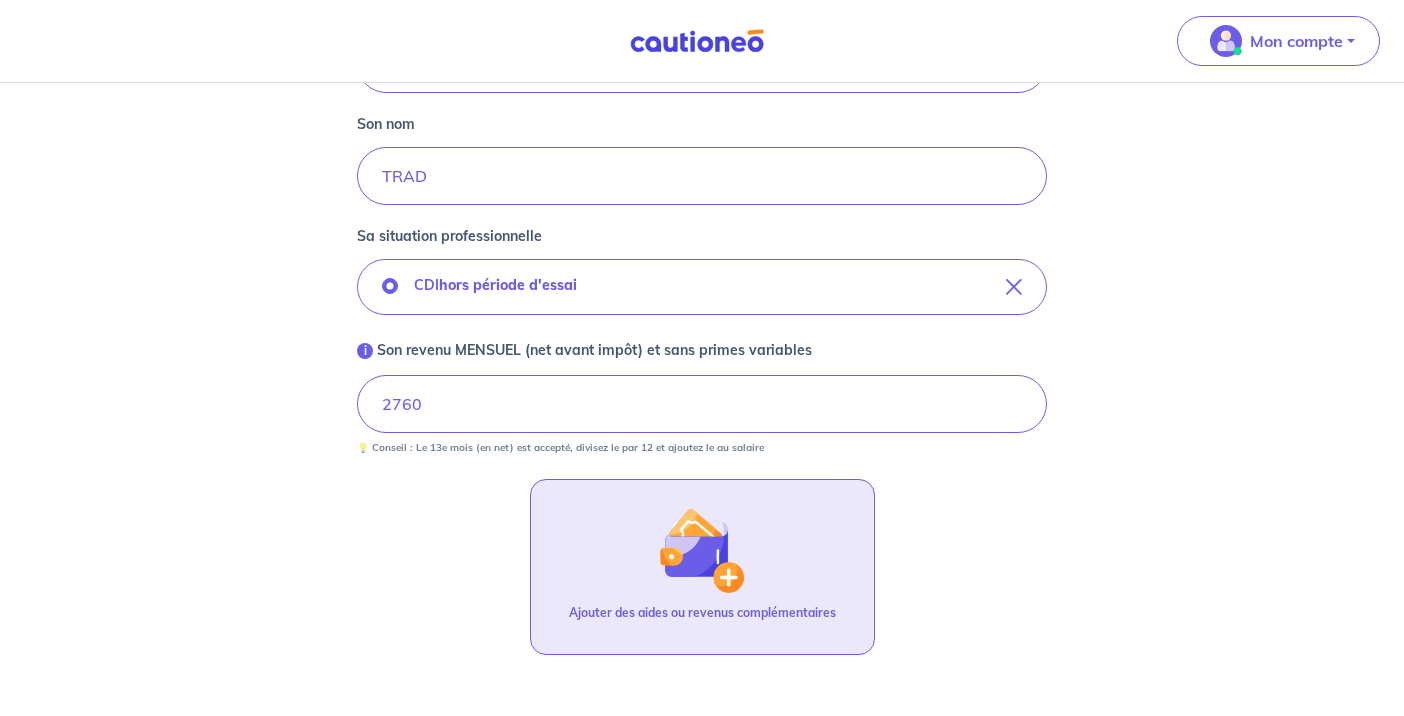 click at bounding box center [702, 549] 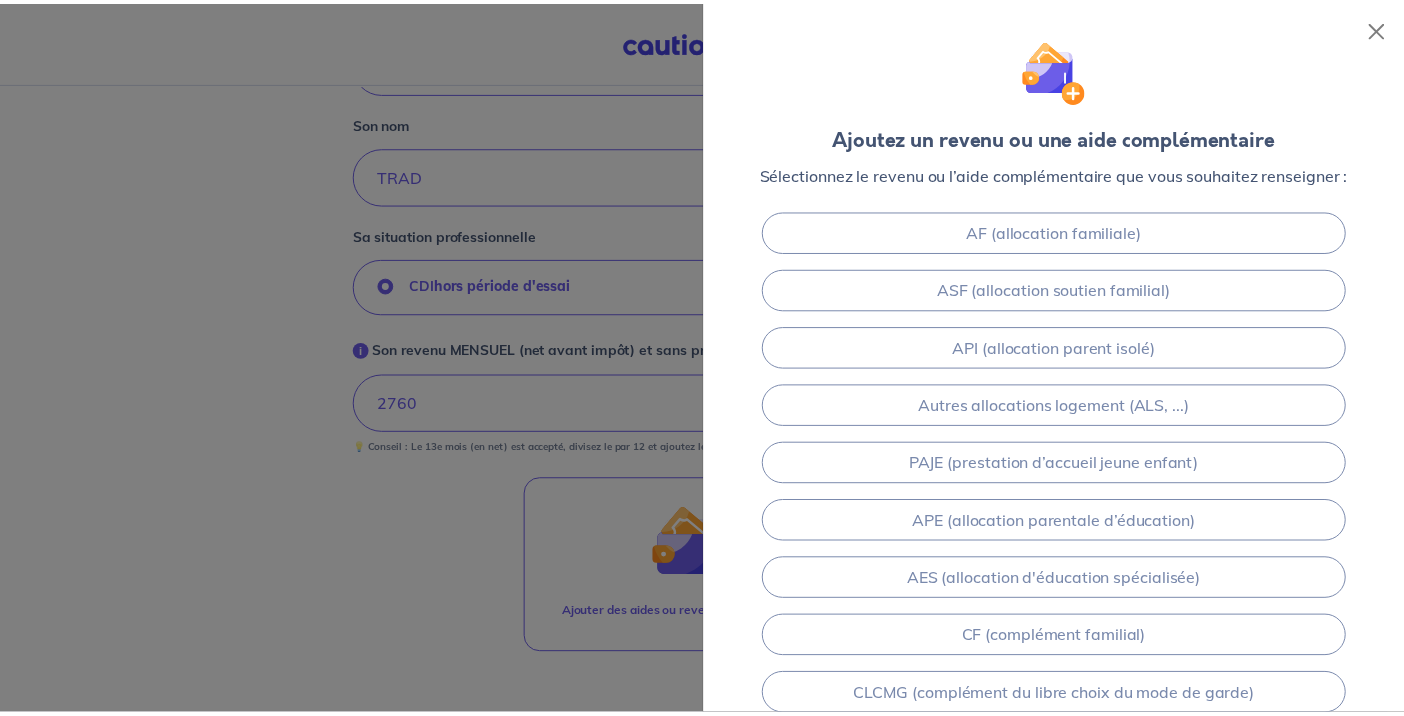scroll, scrollTop: 360, scrollLeft: 0, axis: vertical 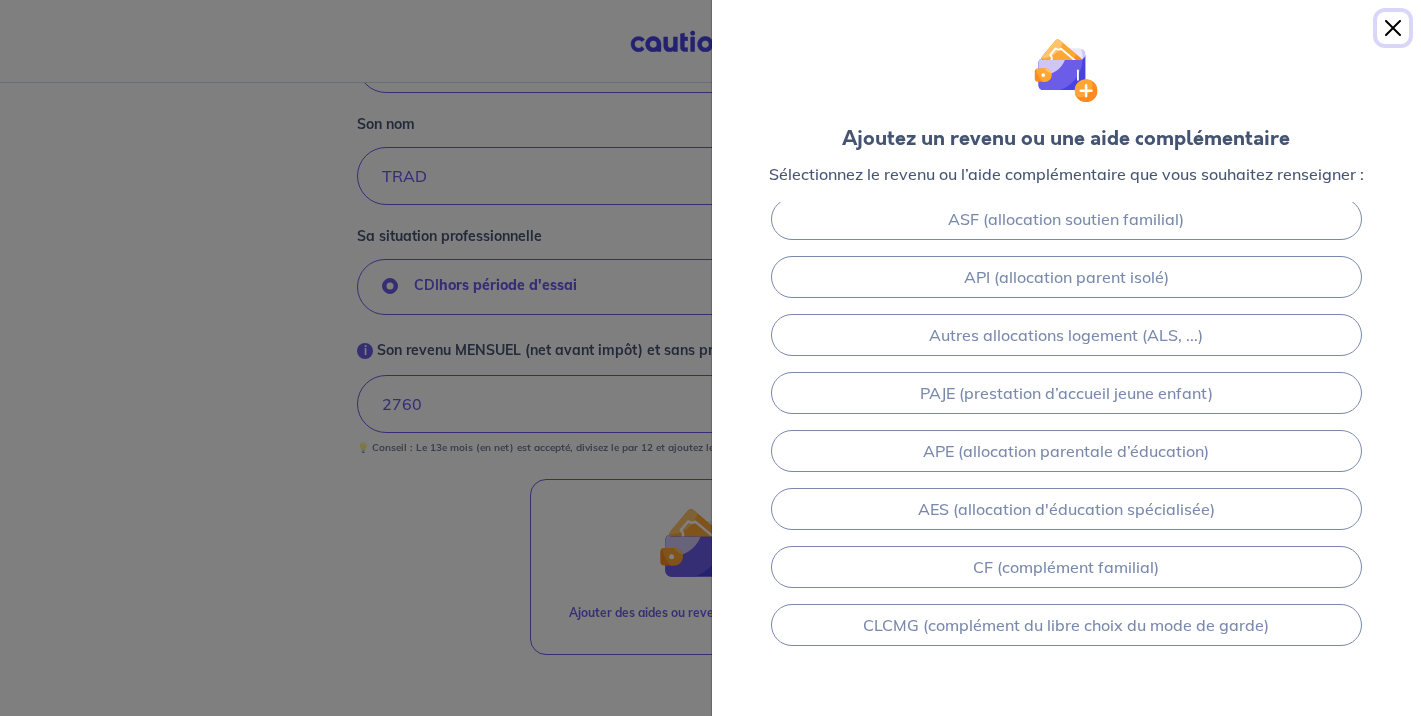 click at bounding box center [1393, 28] 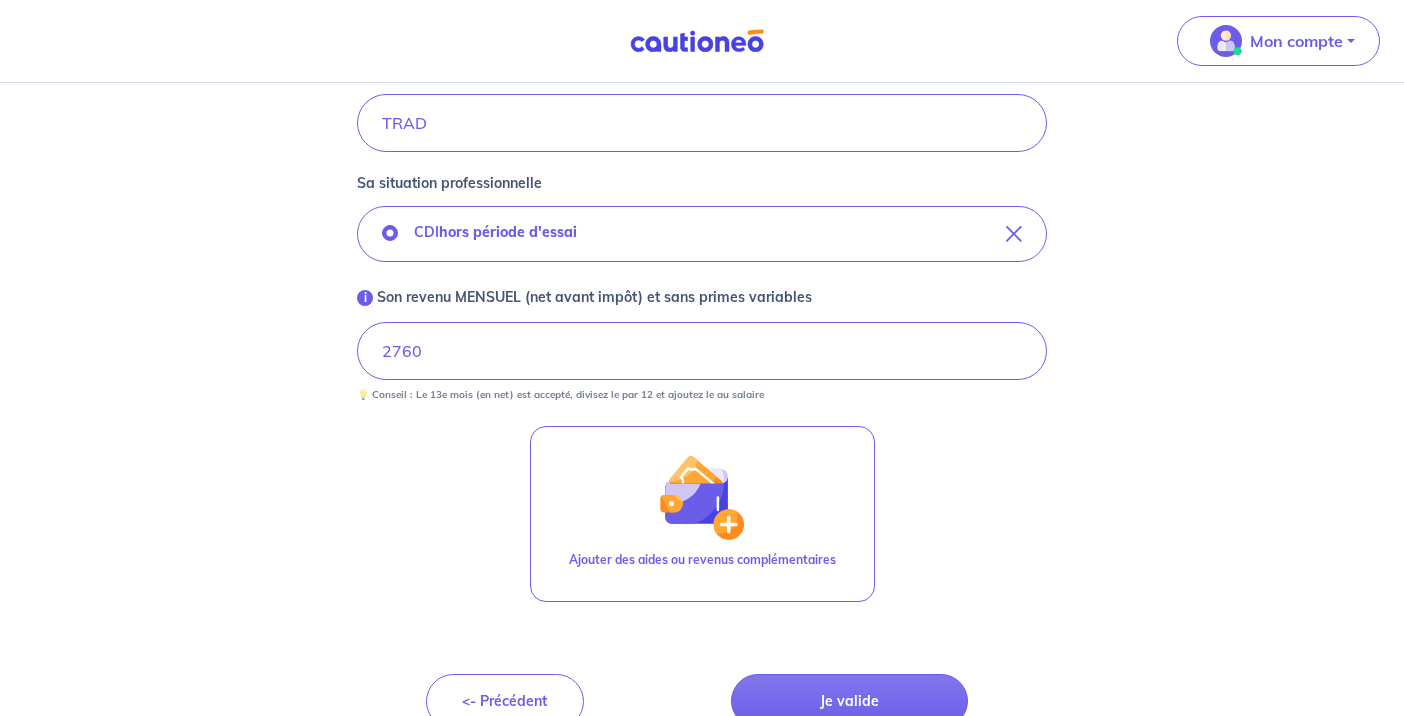 scroll, scrollTop: 616, scrollLeft: 0, axis: vertical 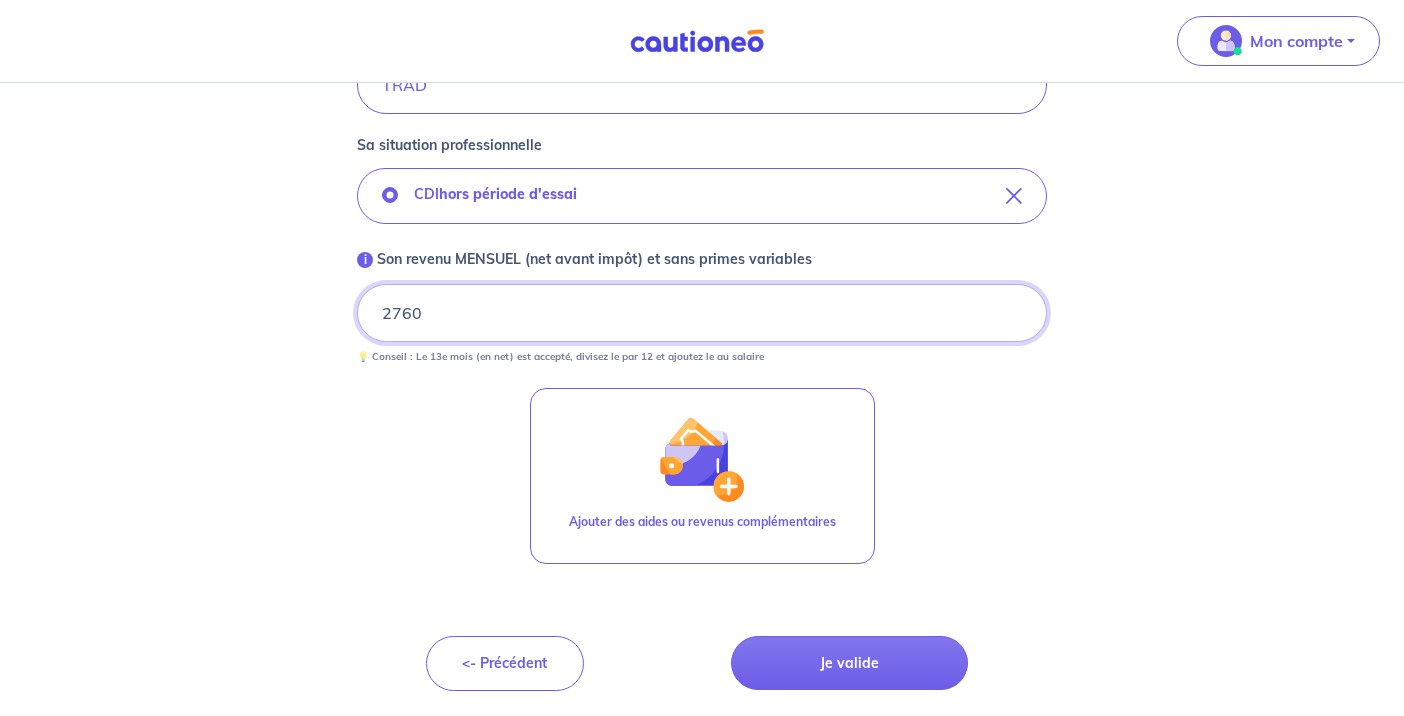 click on "2760" at bounding box center [702, 313] 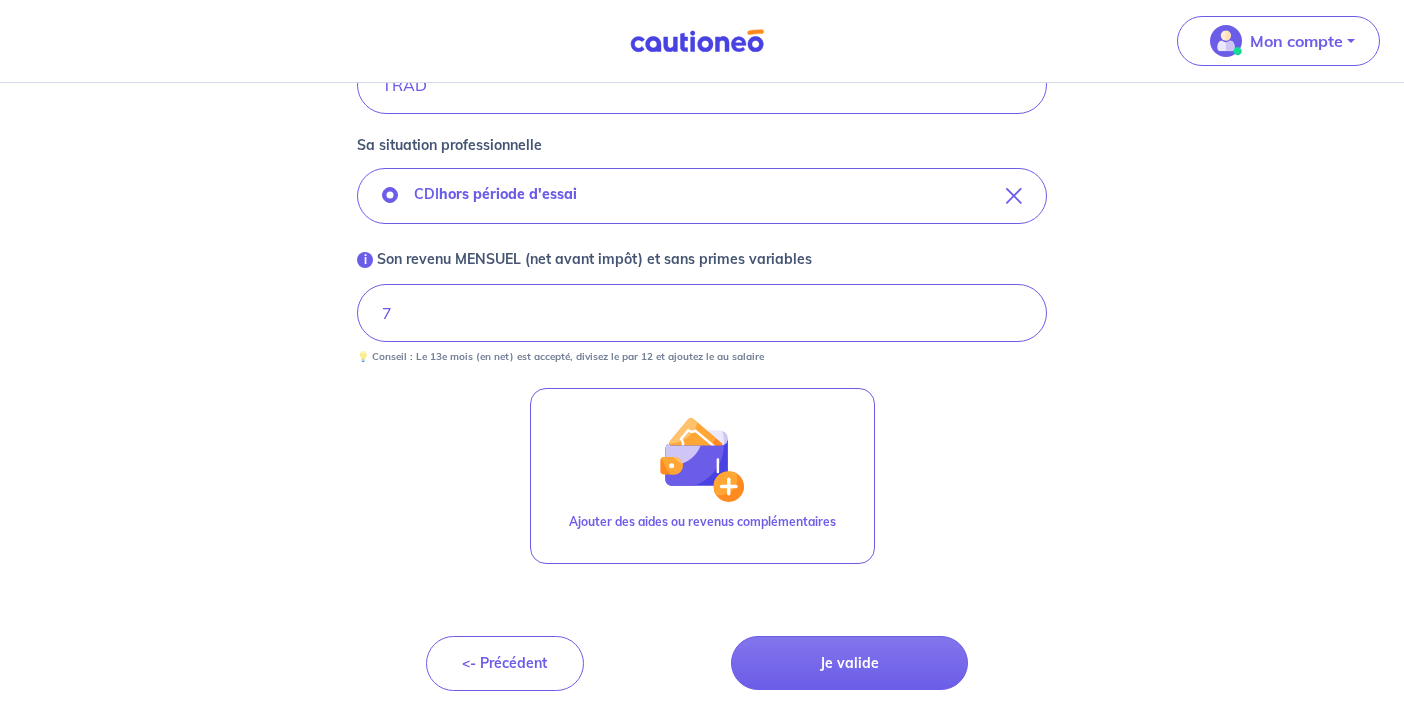 type 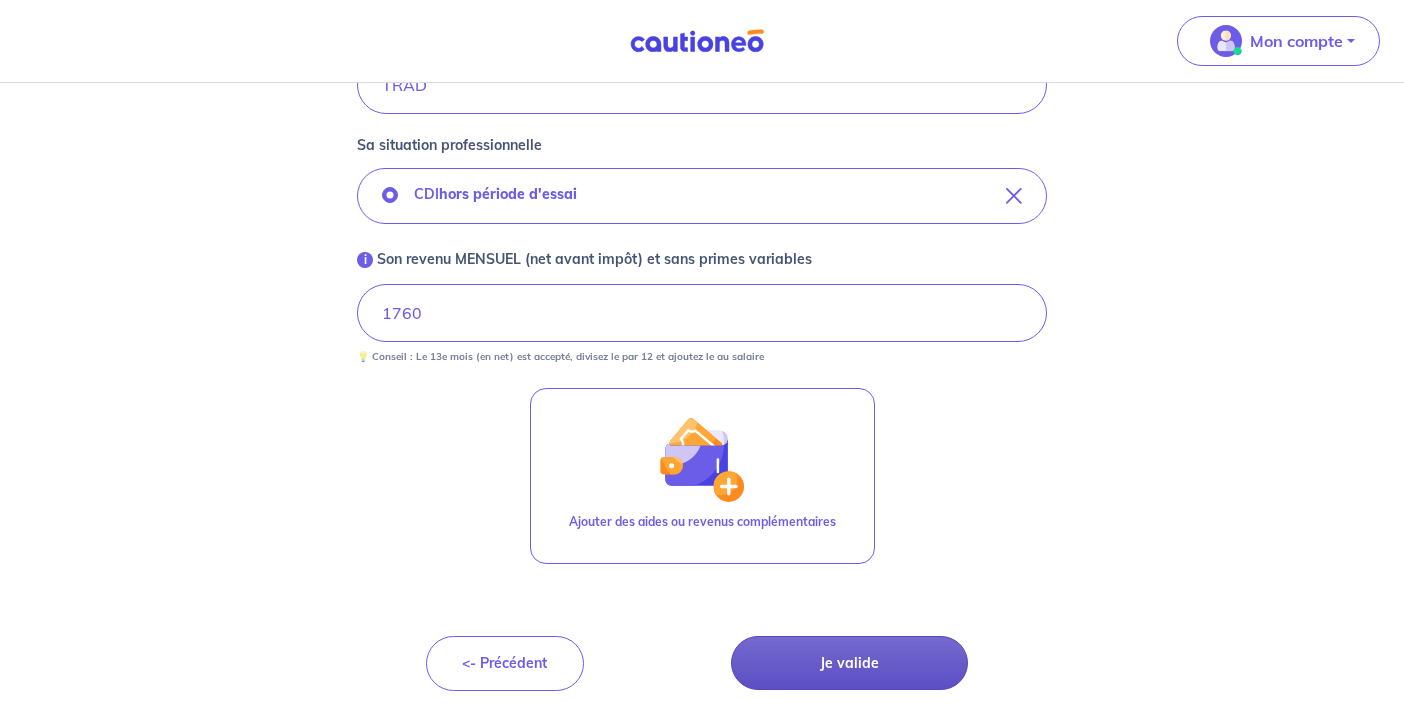 click on "Je valide" at bounding box center [849, 663] 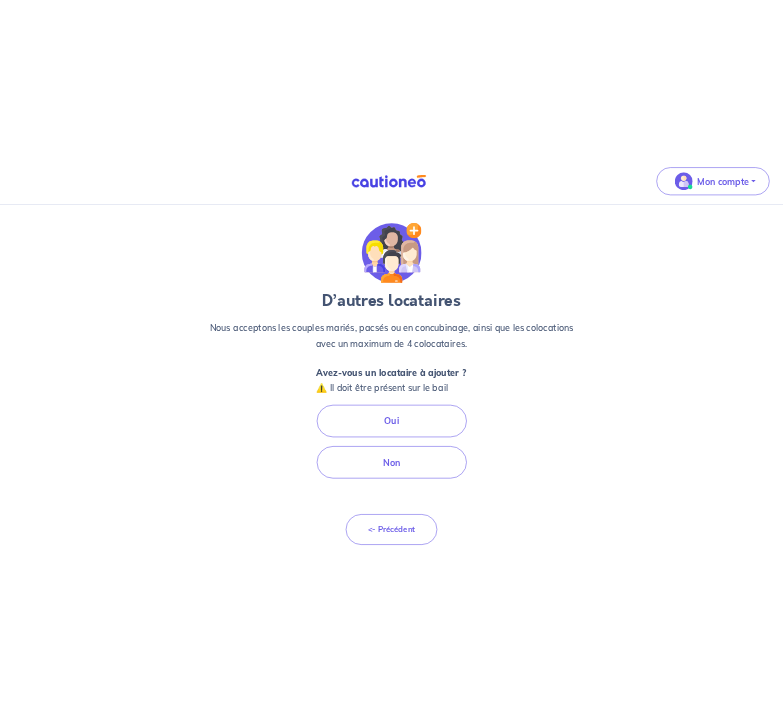 scroll, scrollTop: 0, scrollLeft: 0, axis: both 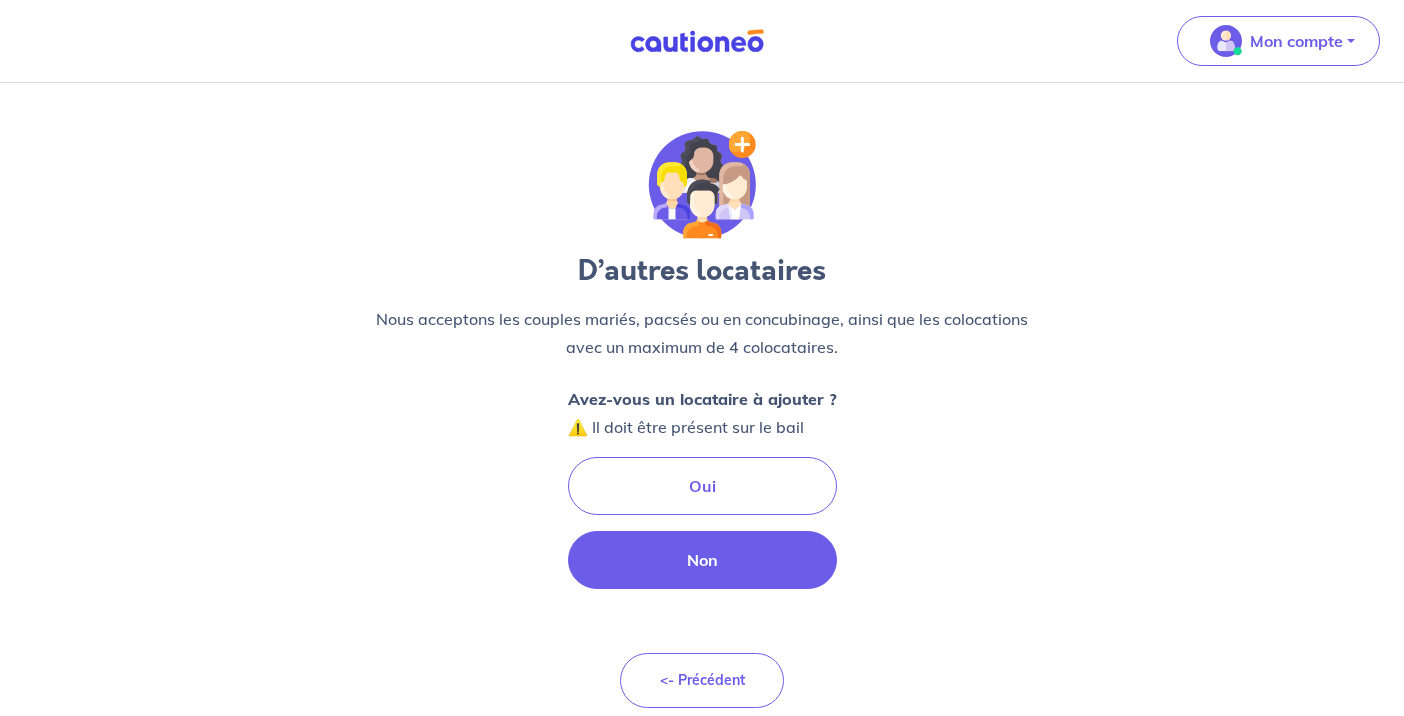 click on "Non" at bounding box center (702, 560) 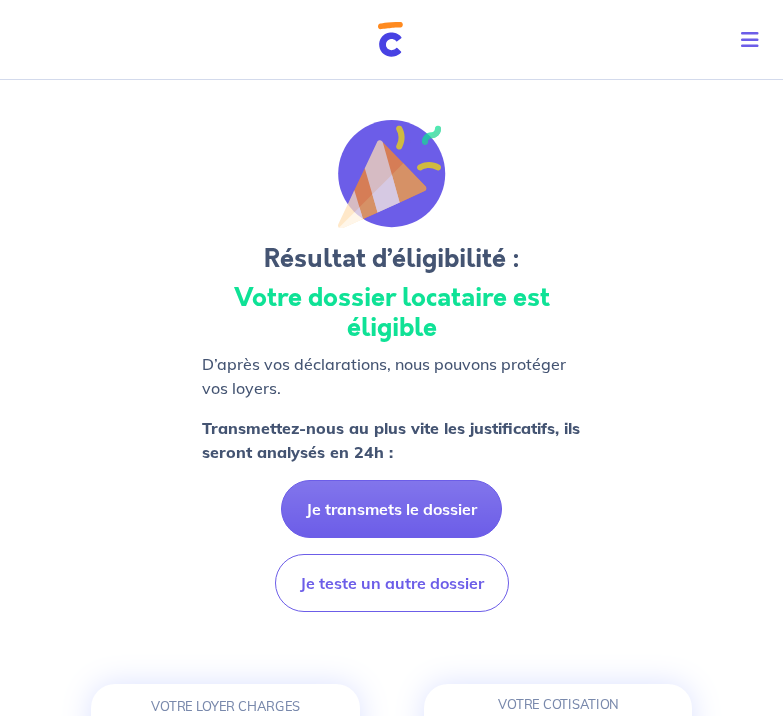 click on "Résultat d’éligibilité : Votre dossier locataire est éligible D’après vos déclarations, nous pouvons protéger vos loyers.
Transmettez-nous au plus vite les justificatifs, ils seront analysés en 24h : Je transmets le dossier Je teste un autre dossier VOTRE LOYER CHARGES COMPRISES 584 € par mois VOTRE COTISATION 17 € 06 par mois ou 204€72 par an VOTRE AVANTAGE Avec l’assurance Cautioneo,  vous êtes sûr d’être indemnisé,  car nous contrôlons systématiquement le dossier avant de mettre en place le contrat. En cas d’impayé, nous ne vous redemanderons pas votre dossier locataire. Protégez vos loyers avec une assurance premium :
96 000 €  de loyers impayés garantis, durée illimitée
10 000 €  garantis contre les dégradations du logement (en savoir plus)
Protection juridique incluse à hauteur de  16 000 € TTC
Vérification du dossier locataire offerte pour tout contrat mis en place
Déductible de vos impôts à 100% de vos revenus locatifs" at bounding box center (391, 1348) 